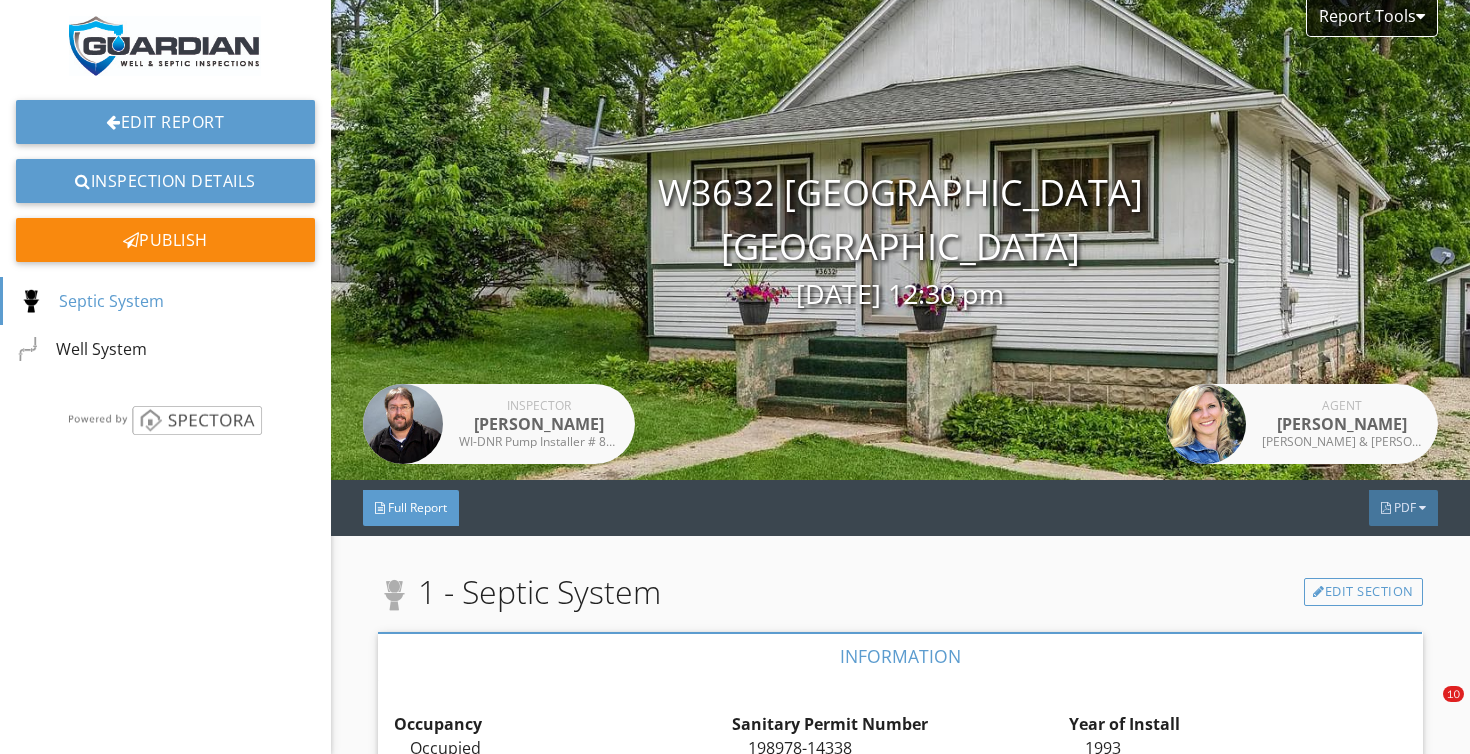 scroll, scrollTop: 0, scrollLeft: 0, axis: both 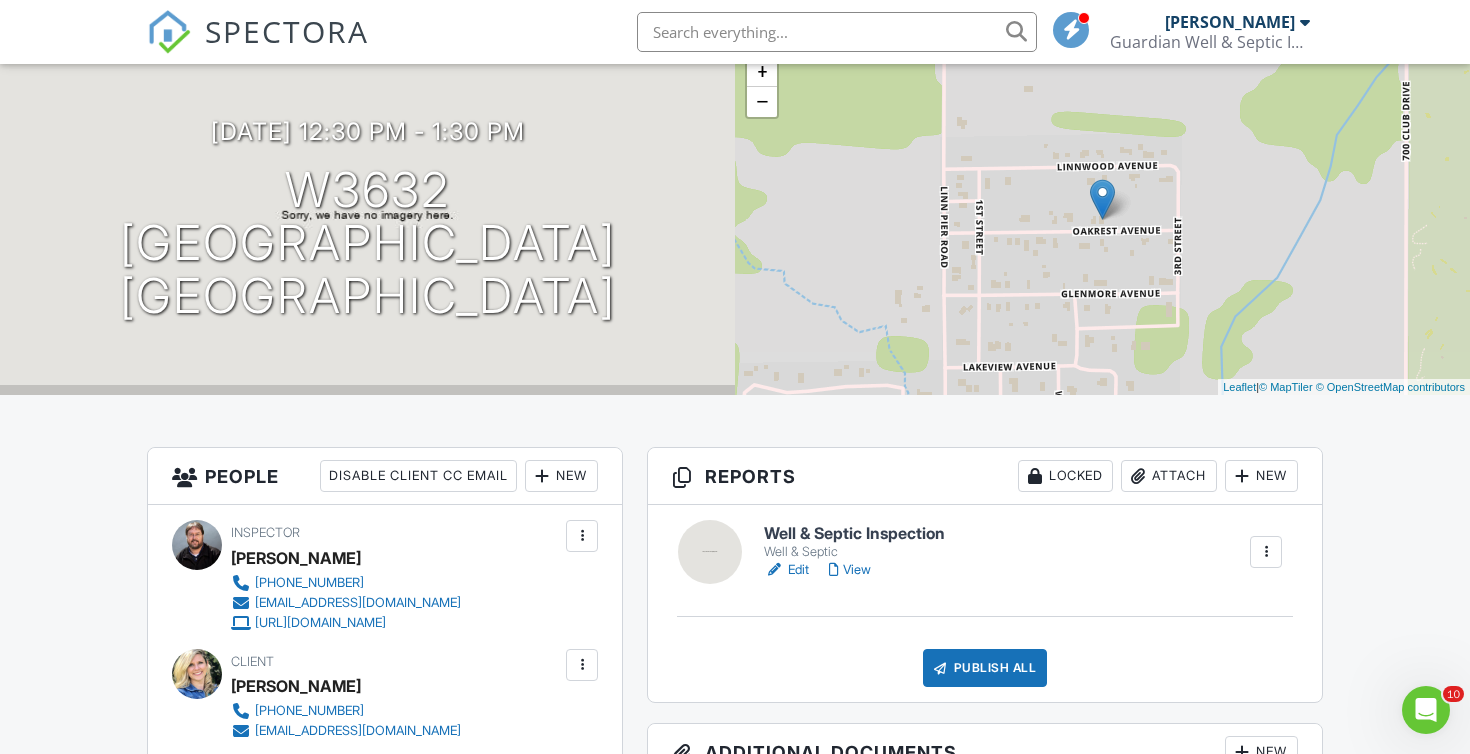 click on "SPECTORA" at bounding box center [258, 48] 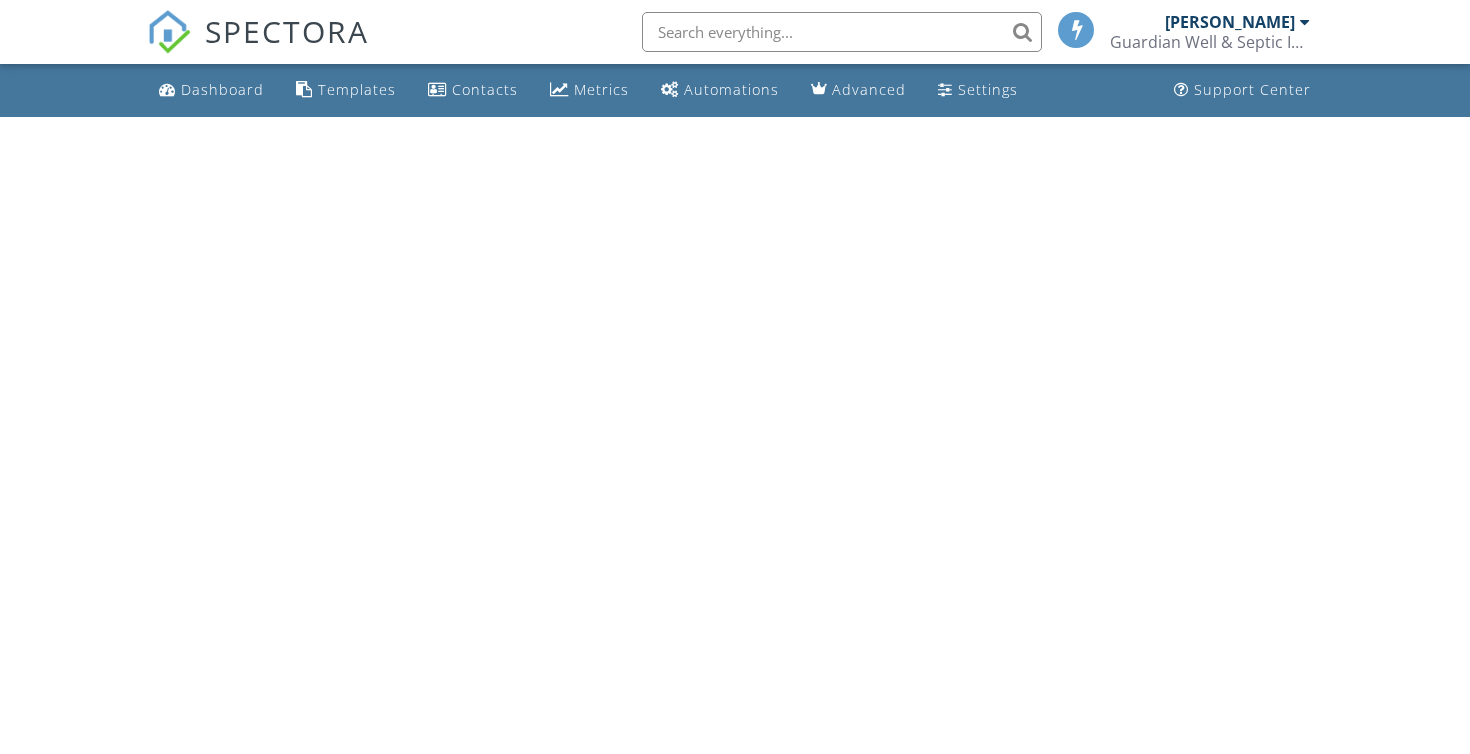 scroll, scrollTop: 0, scrollLeft: 0, axis: both 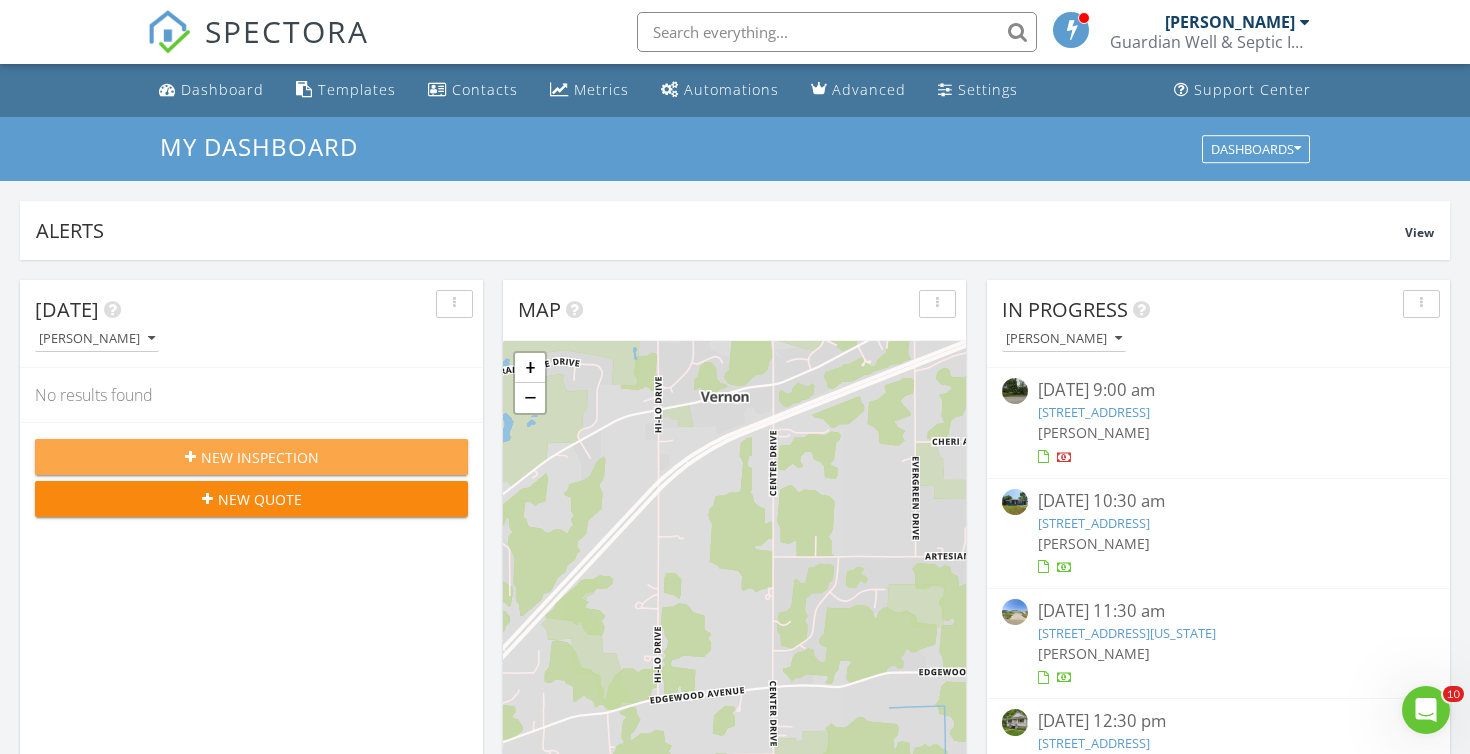 click on "New Inspection" at bounding box center [251, 457] 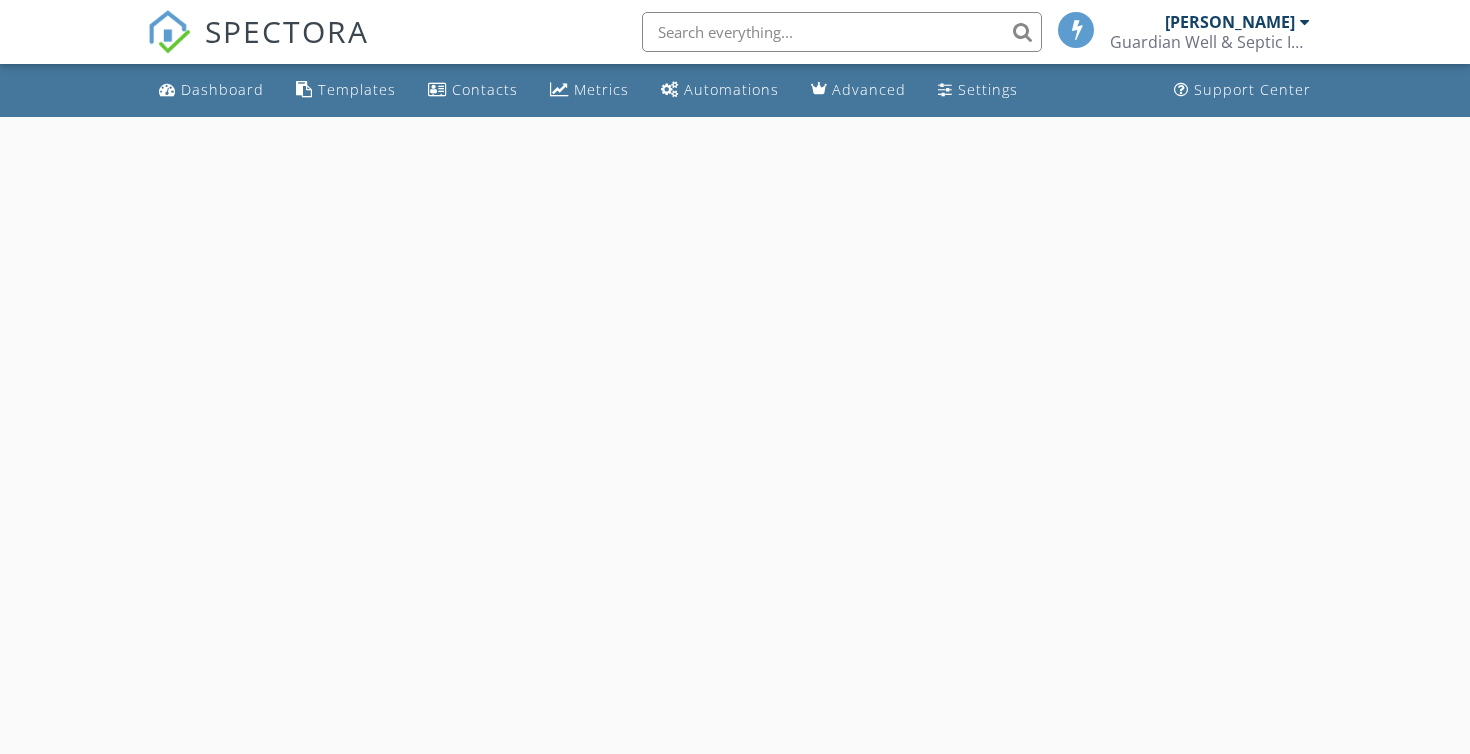 scroll, scrollTop: 0, scrollLeft: 0, axis: both 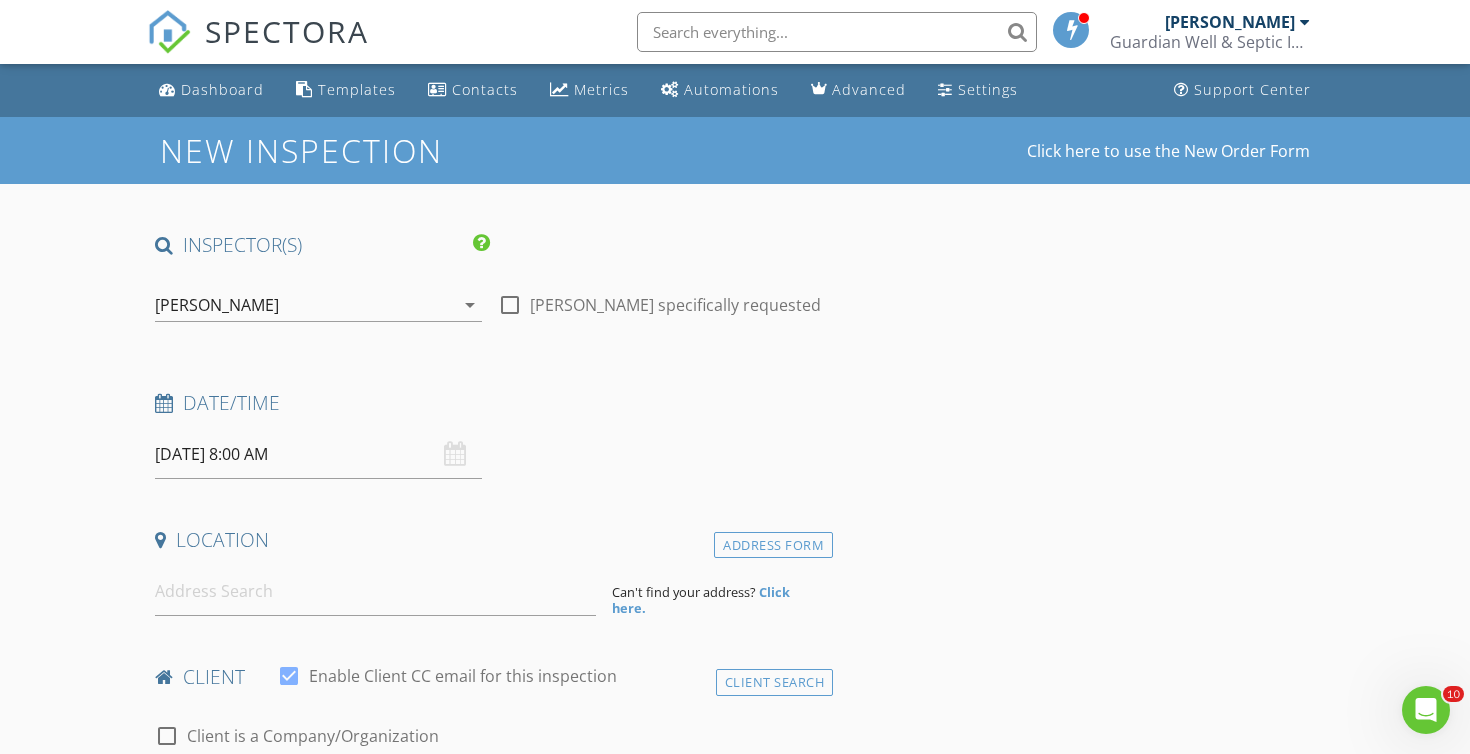 click on "07/14/2025 8:00 AM" at bounding box center (318, 454) 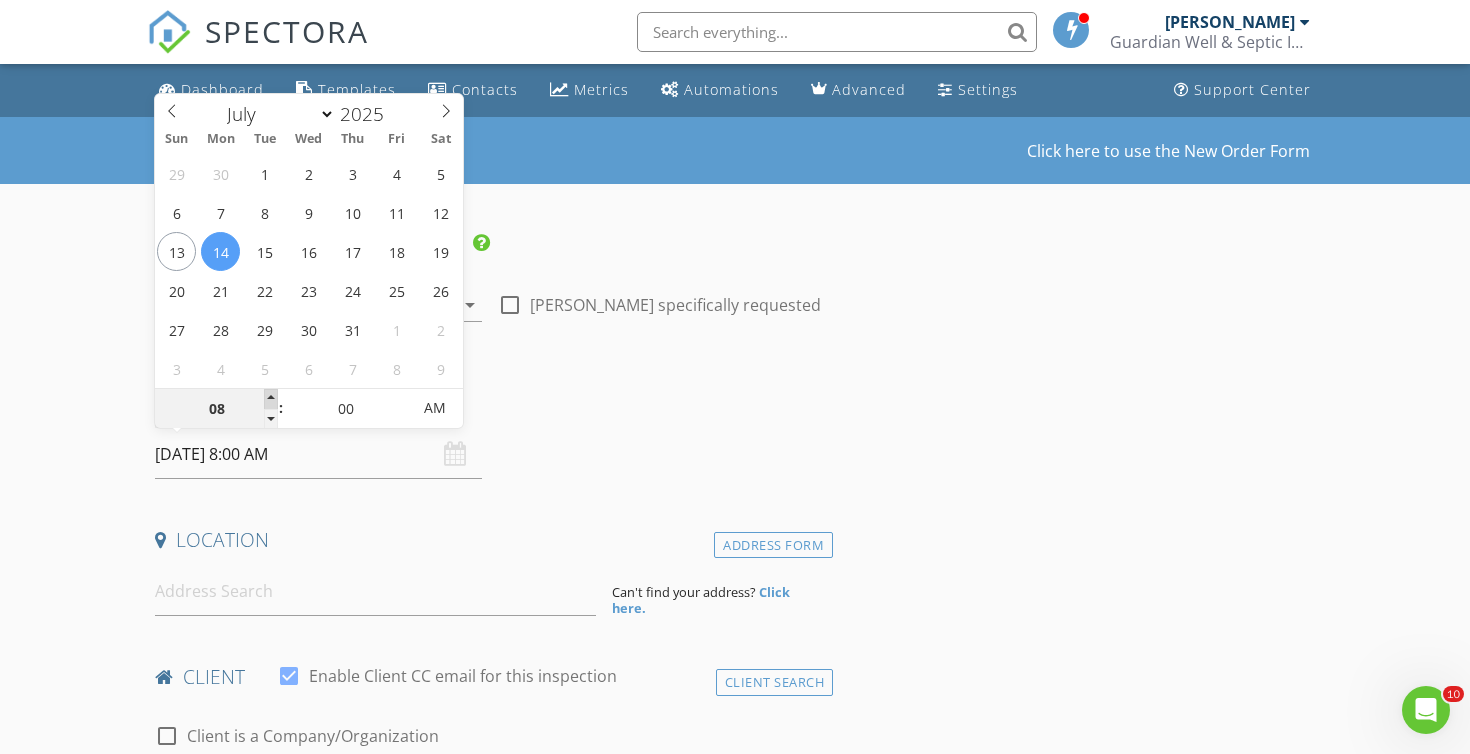 type on "09" 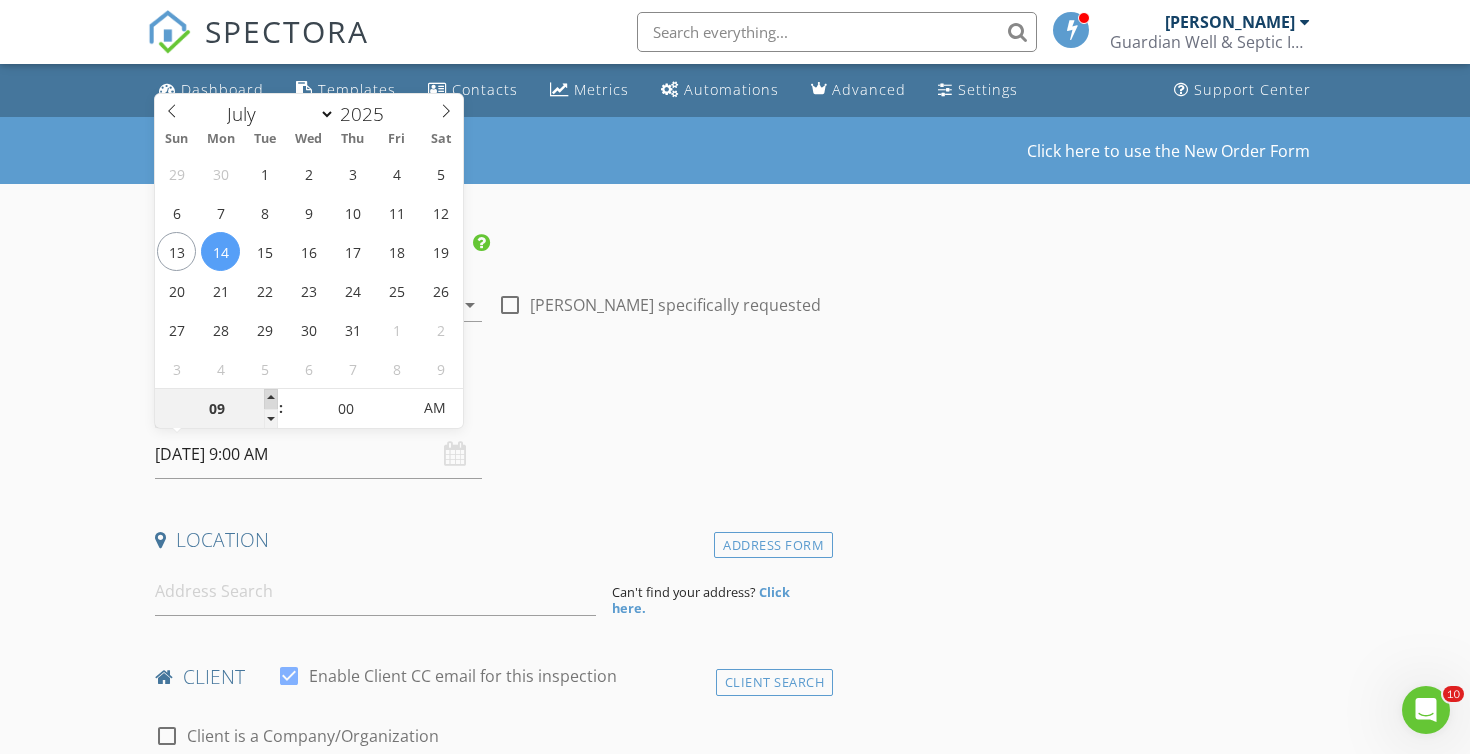 click at bounding box center (271, 399) 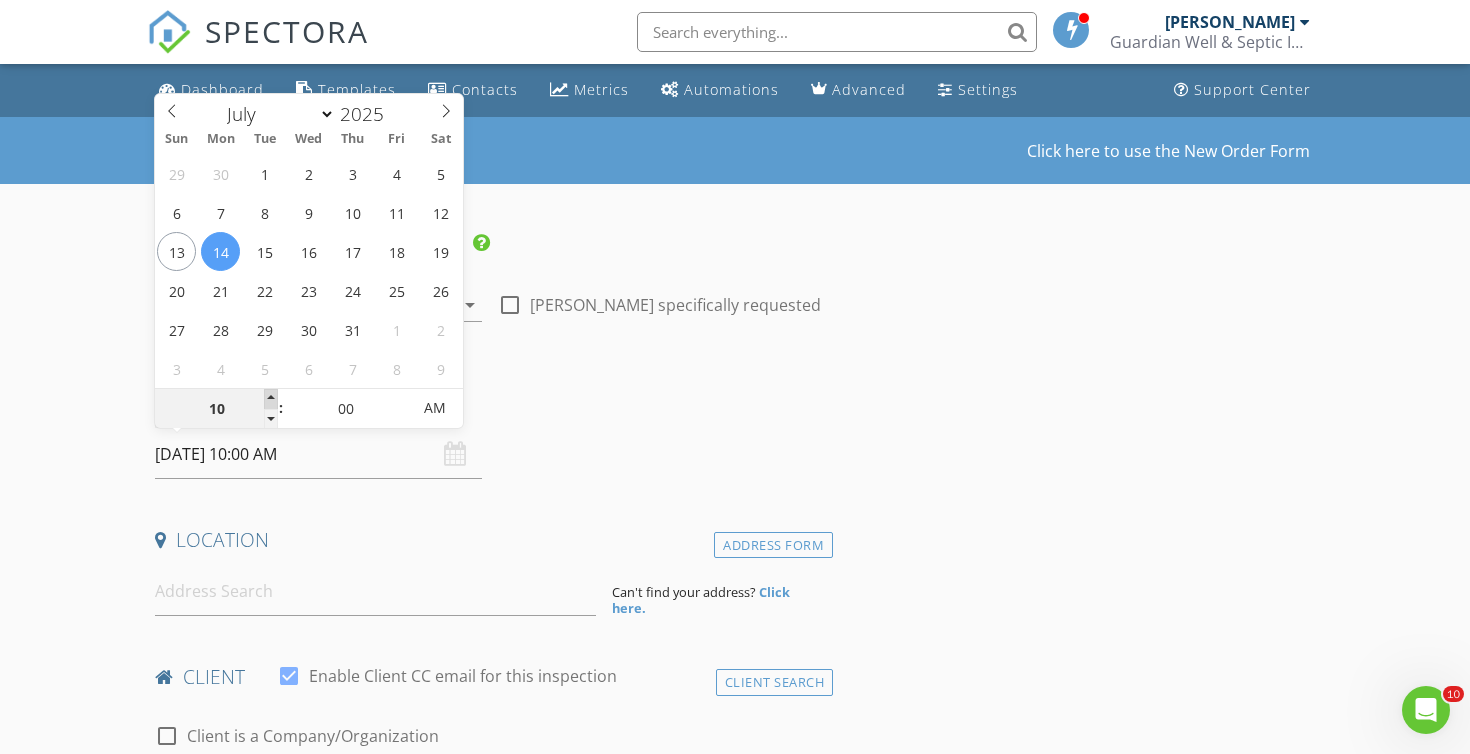 click at bounding box center [271, 399] 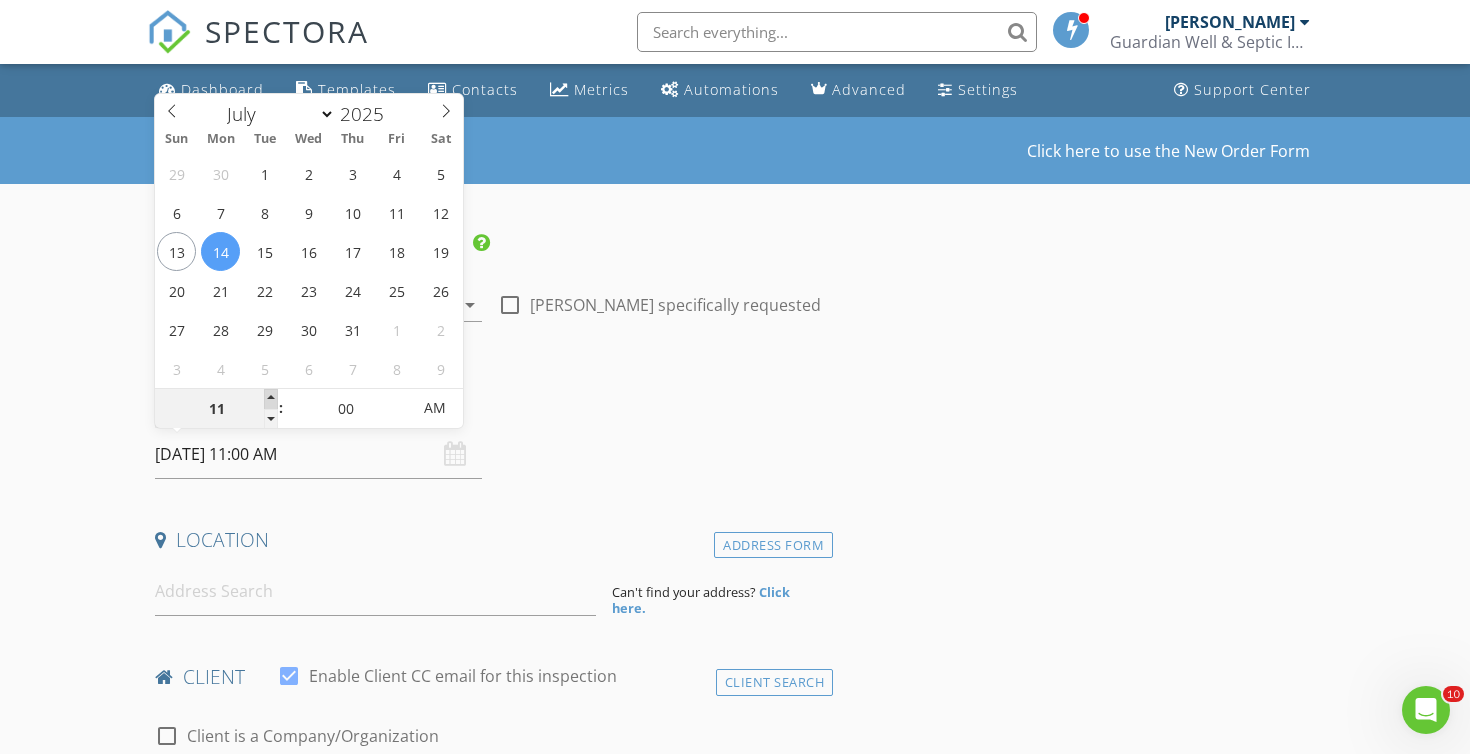 click at bounding box center [271, 399] 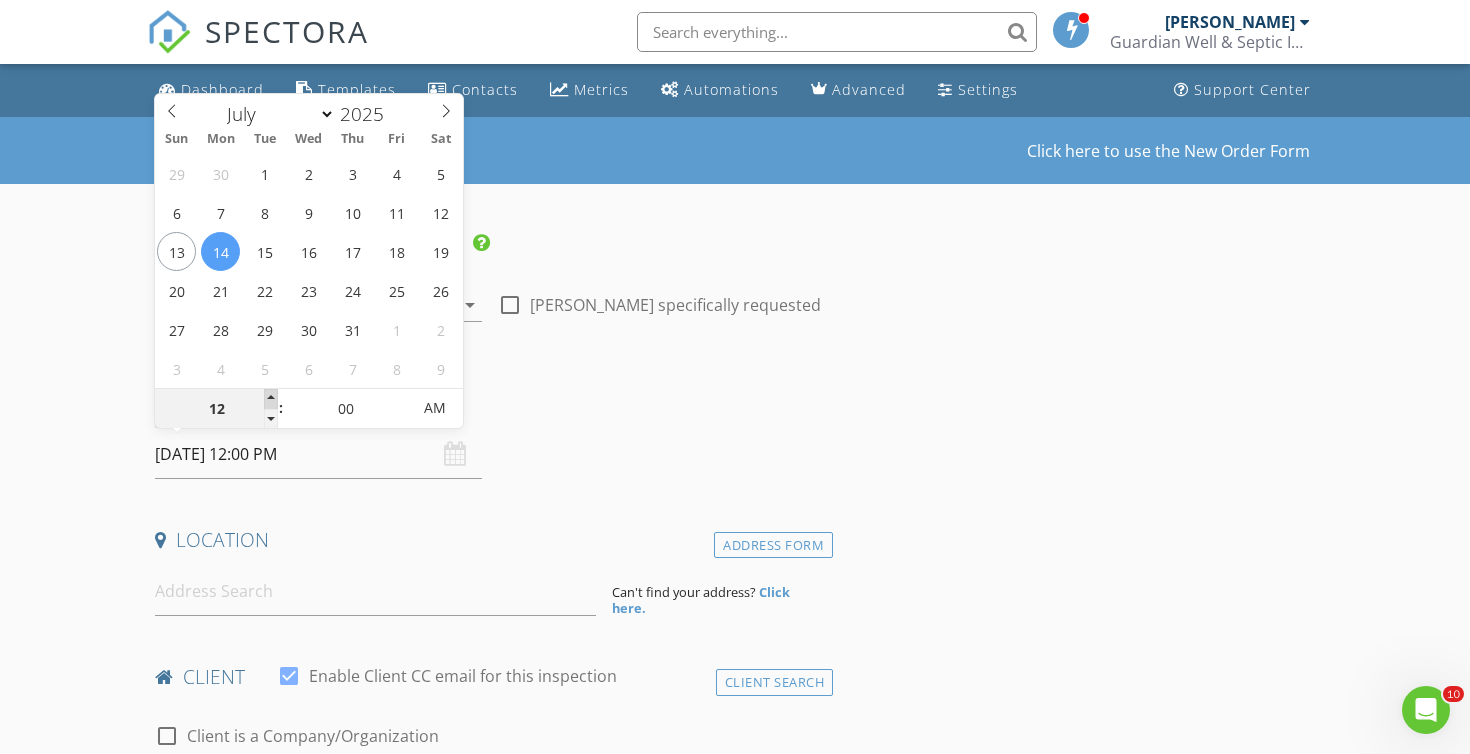 click at bounding box center (271, 399) 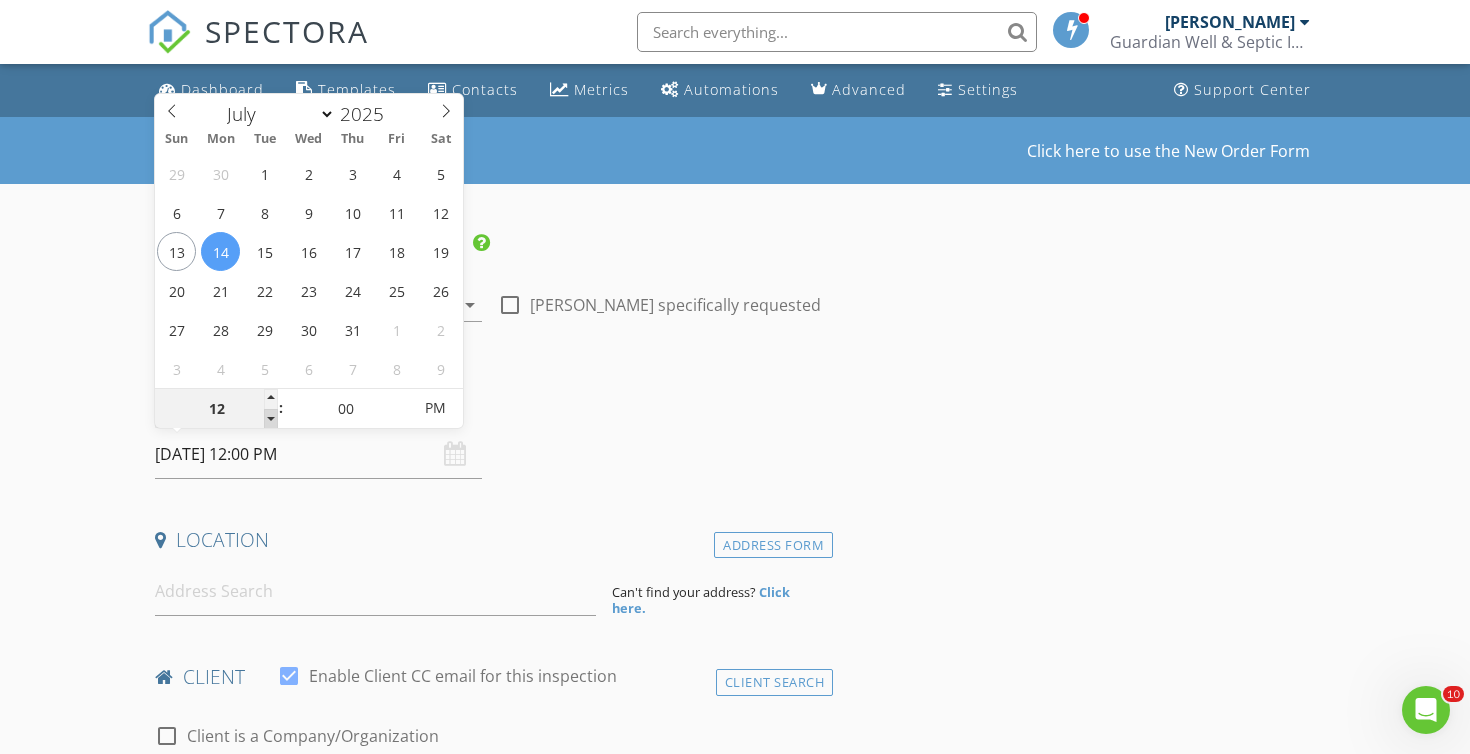 type on "11" 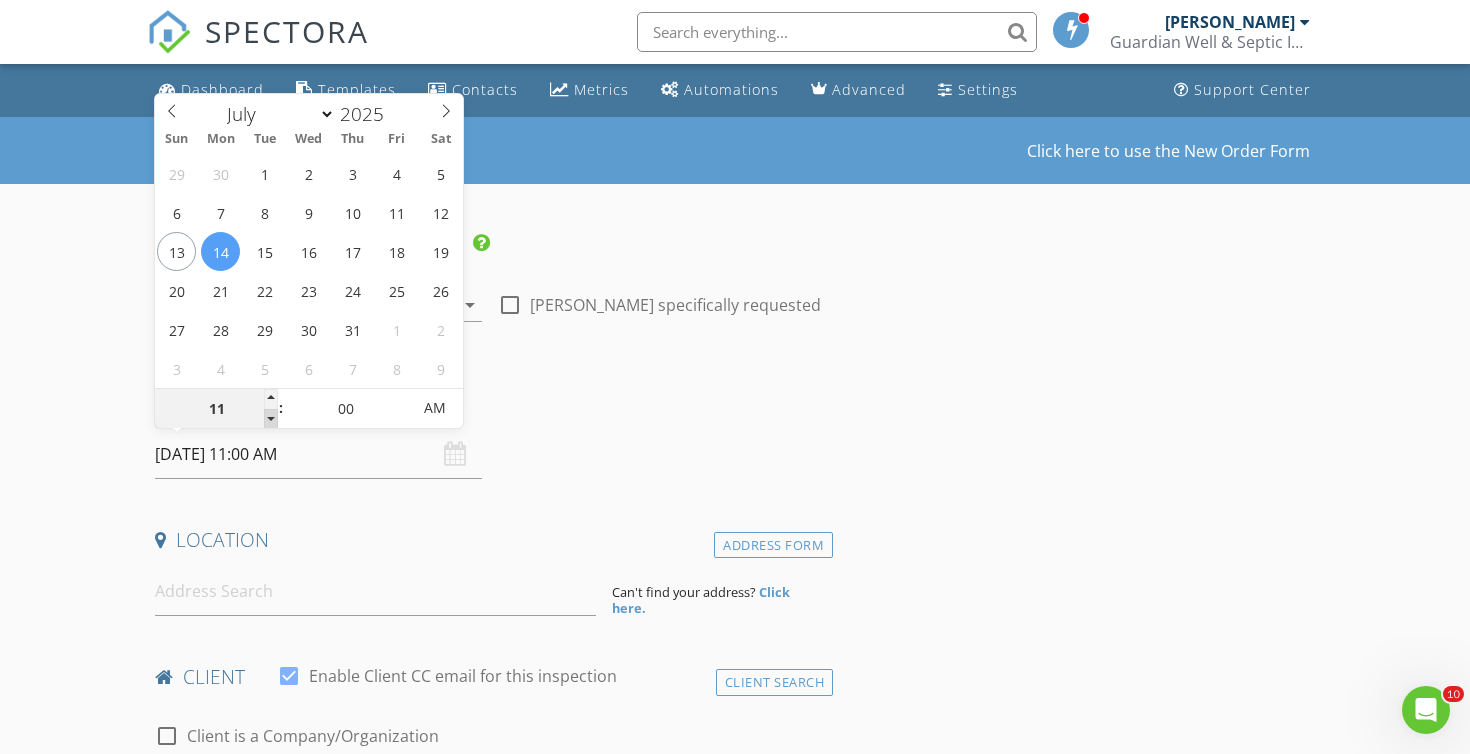 click at bounding box center [271, 419] 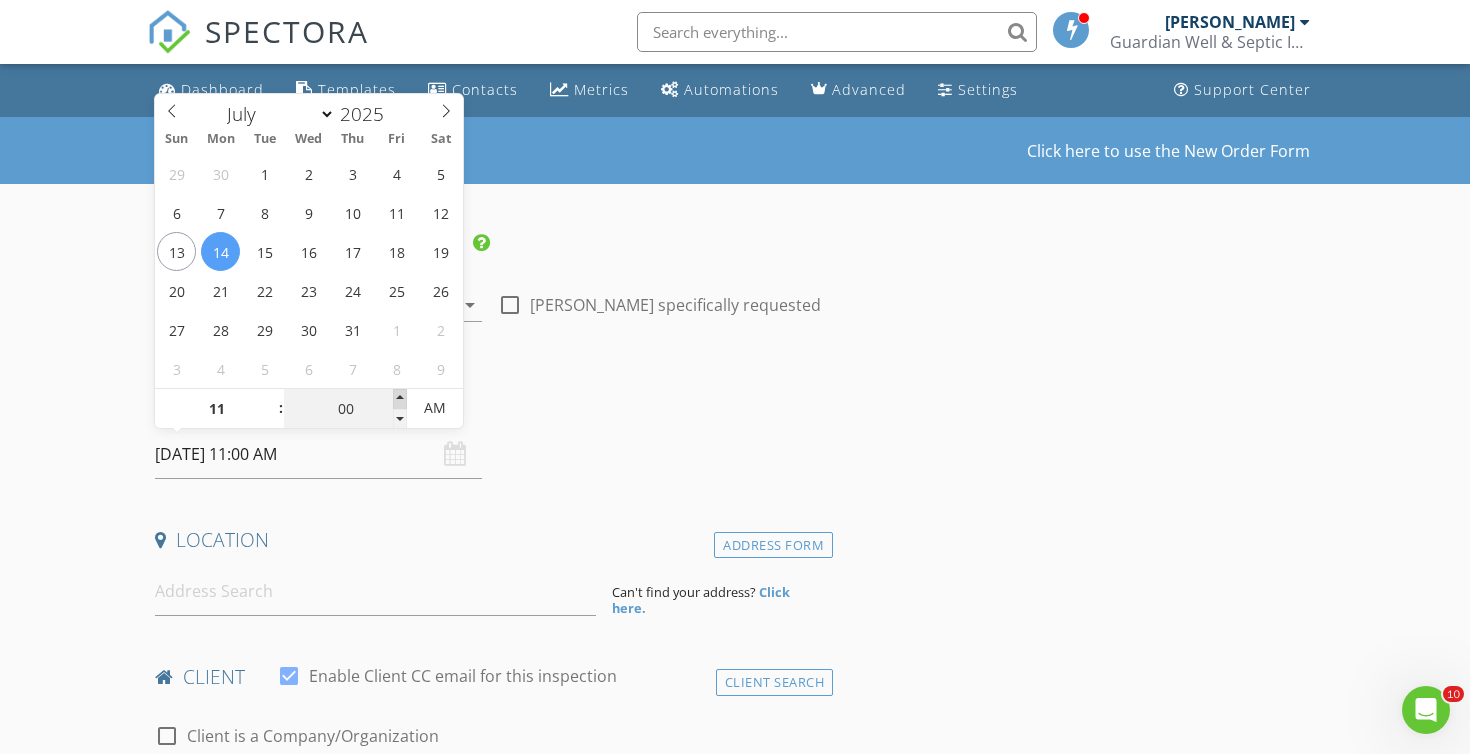 type on "05" 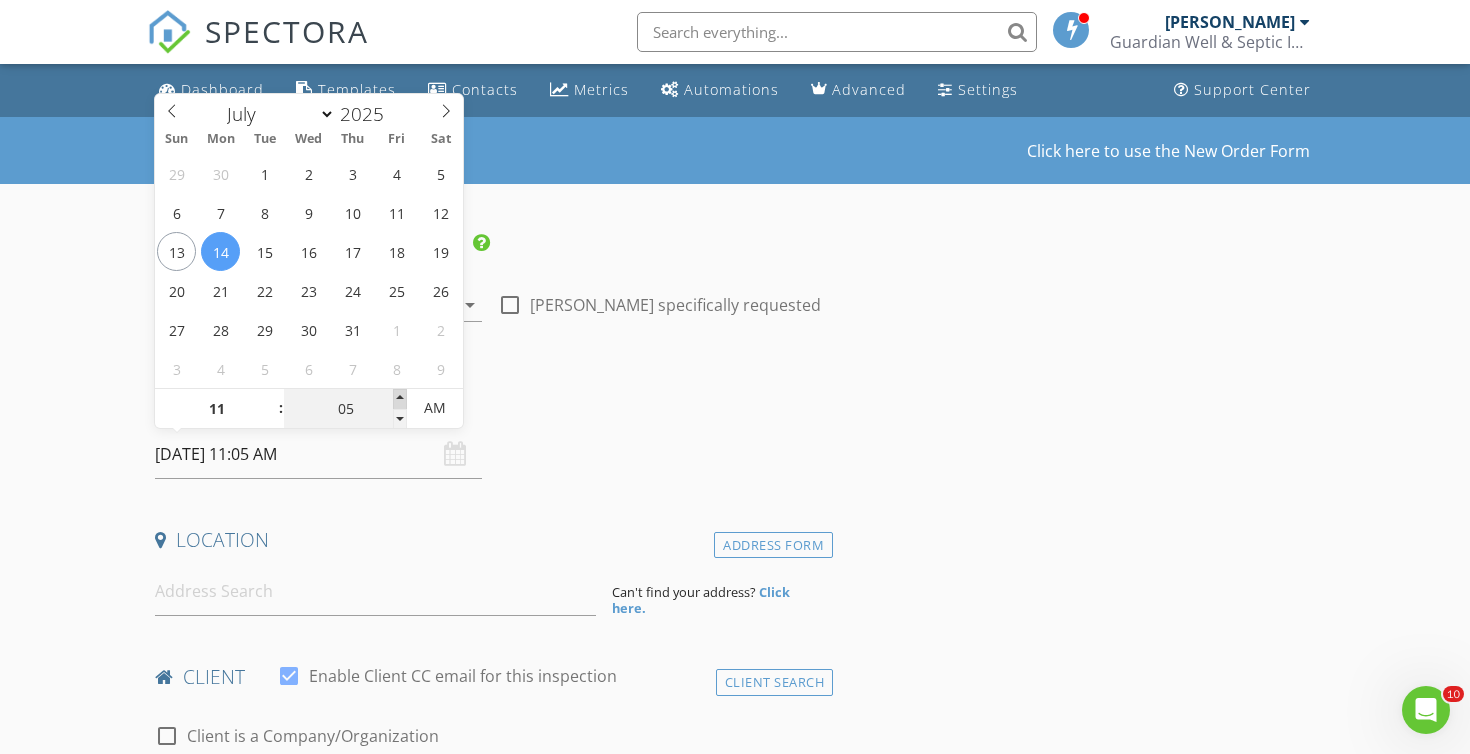 click at bounding box center [400, 399] 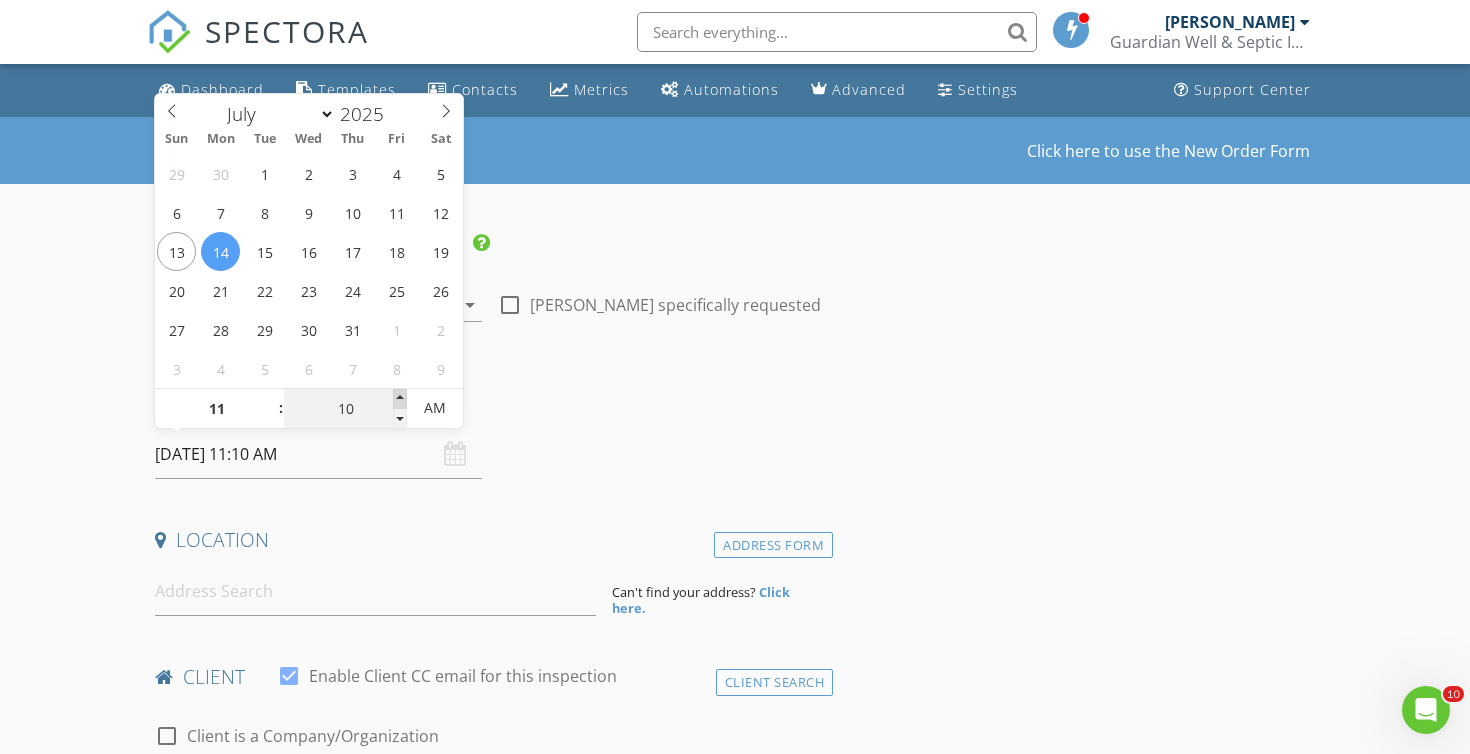 click at bounding box center (400, 399) 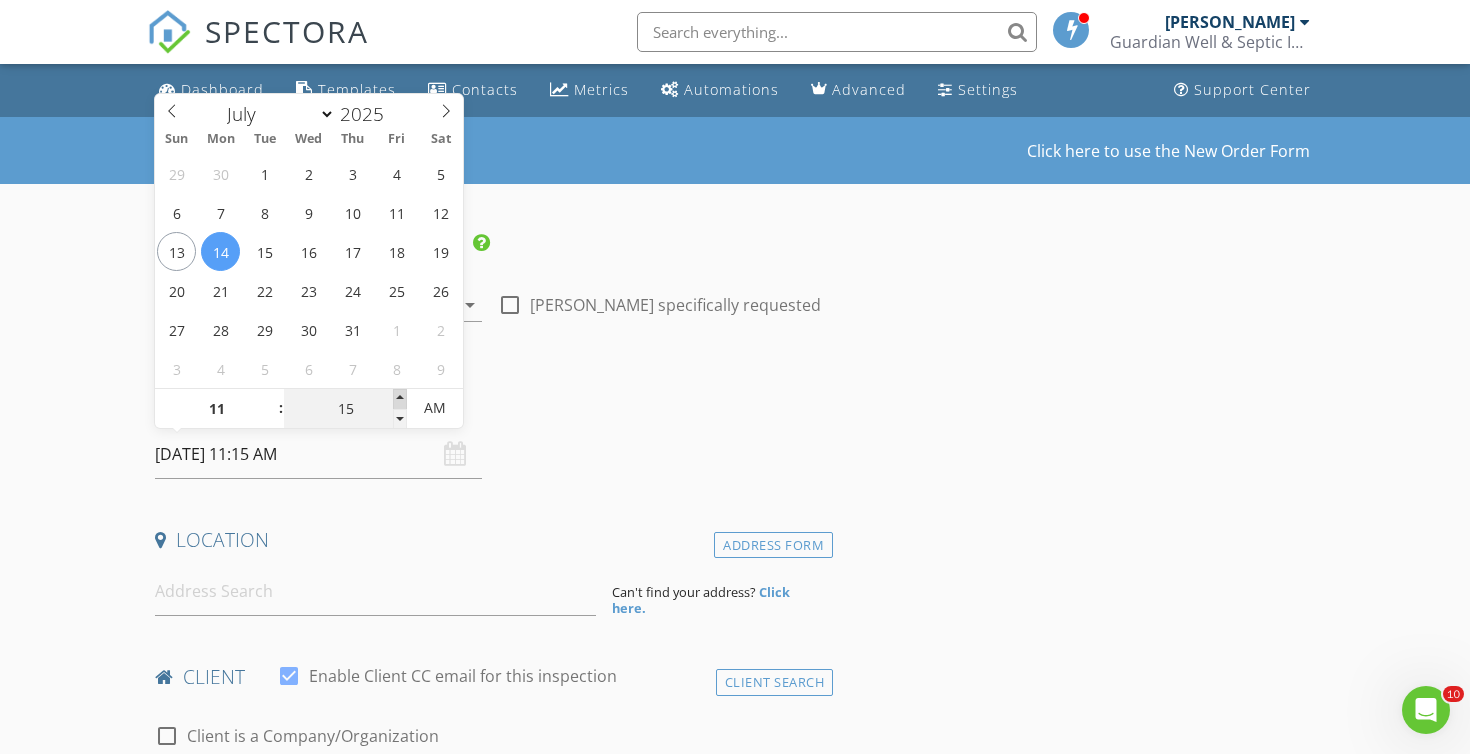click at bounding box center (400, 399) 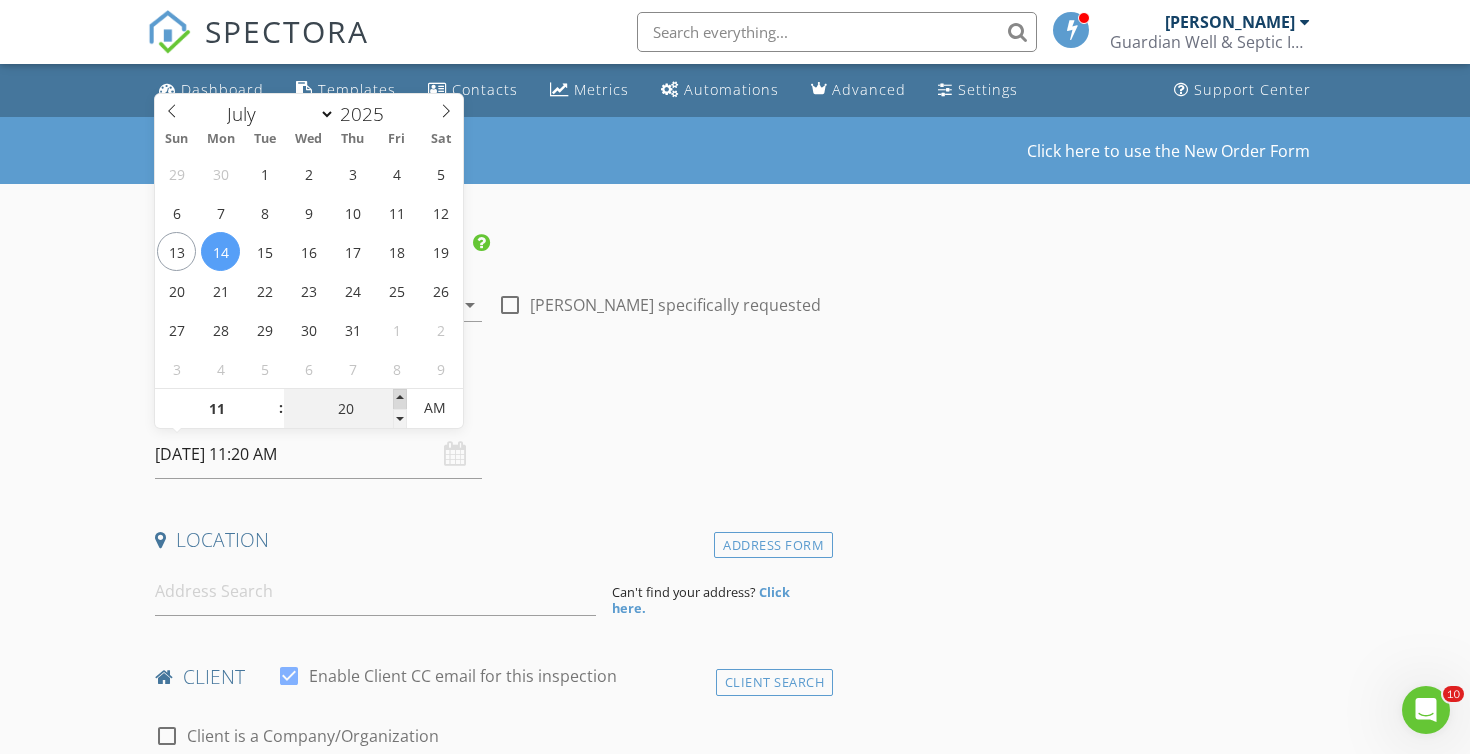 click at bounding box center [400, 399] 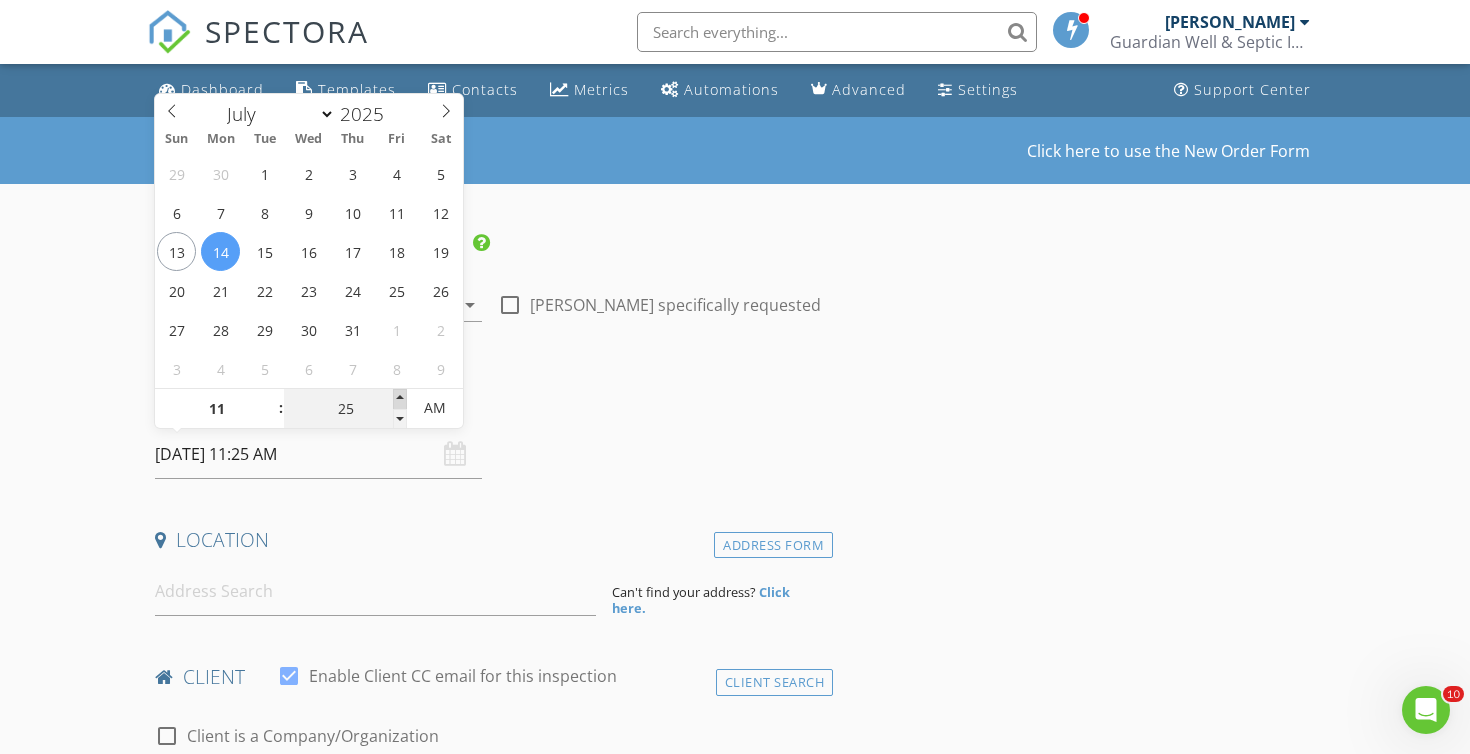 click at bounding box center [400, 399] 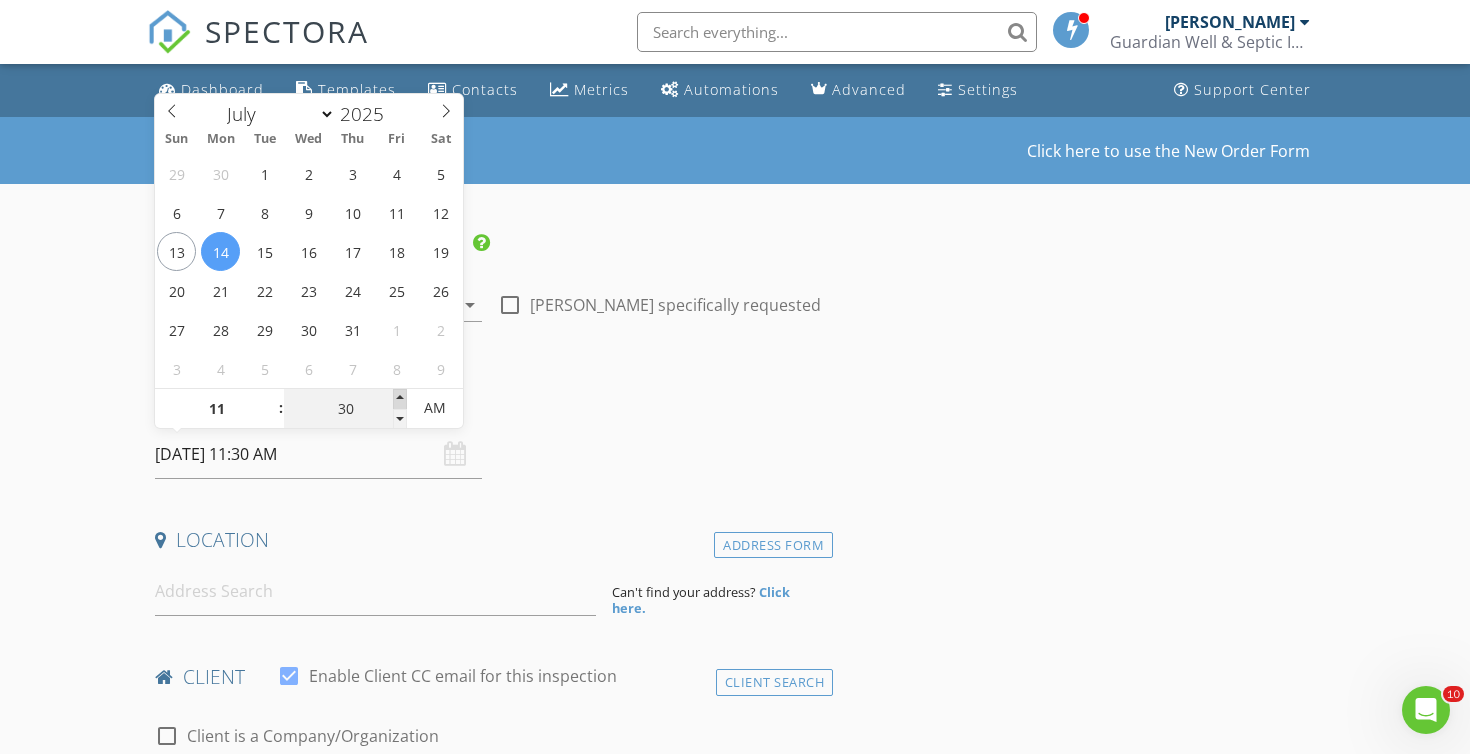 click at bounding box center [400, 399] 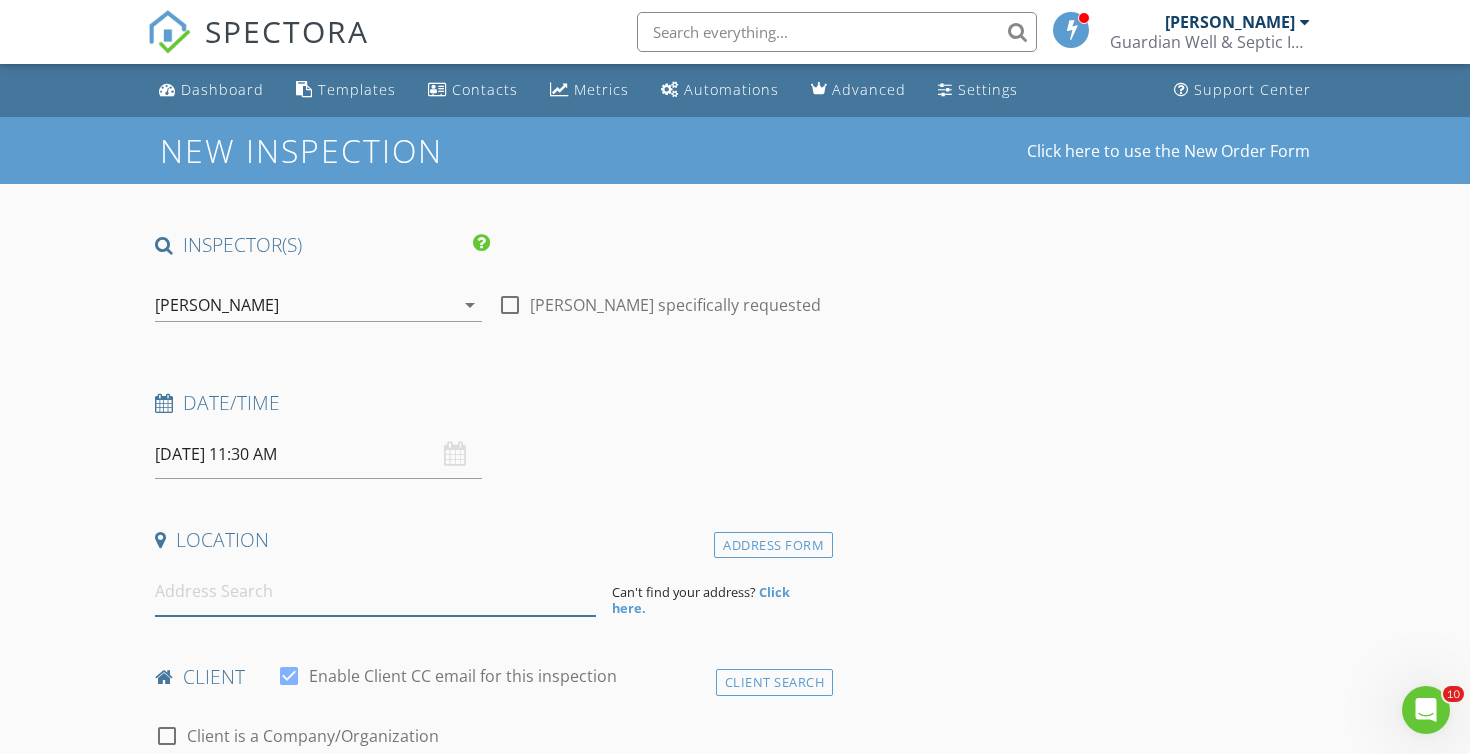 click at bounding box center (375, 591) 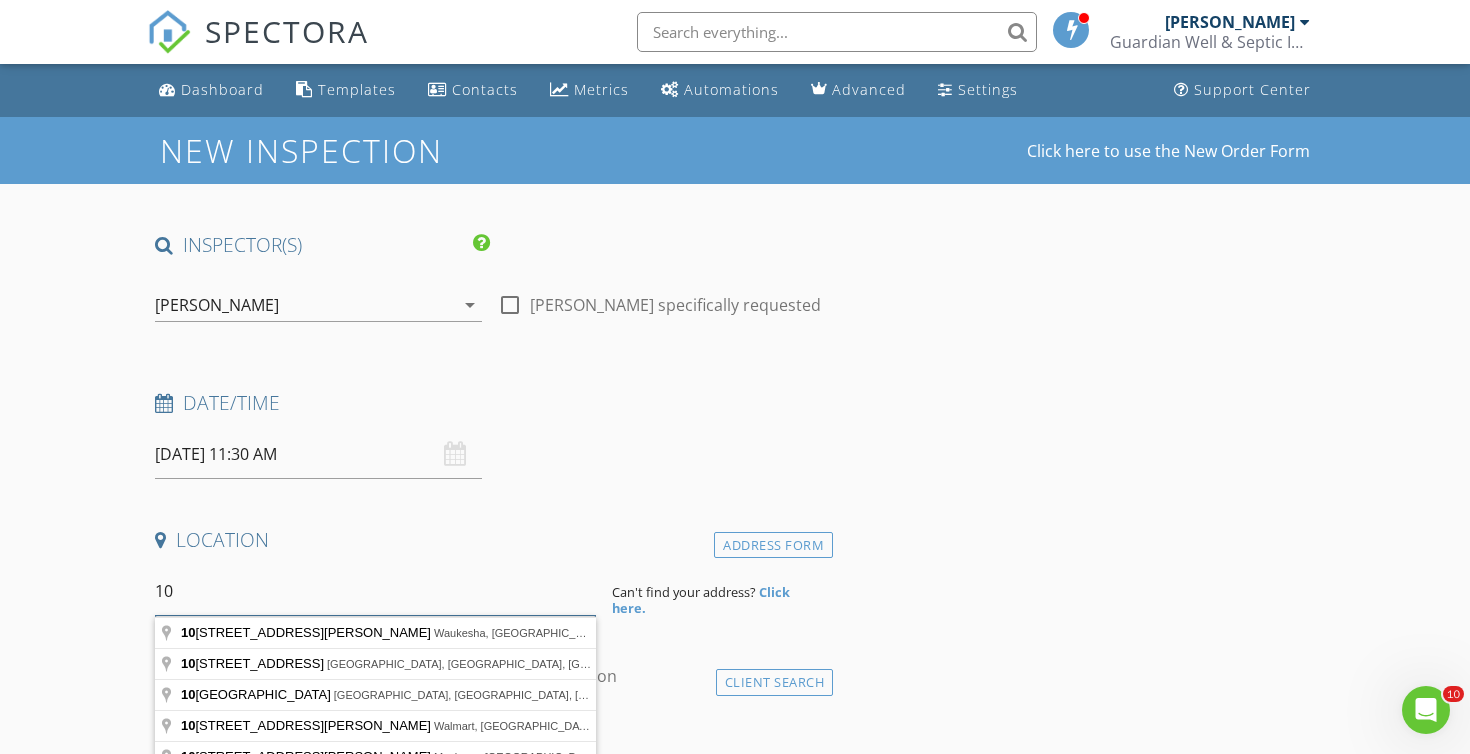 type on "1" 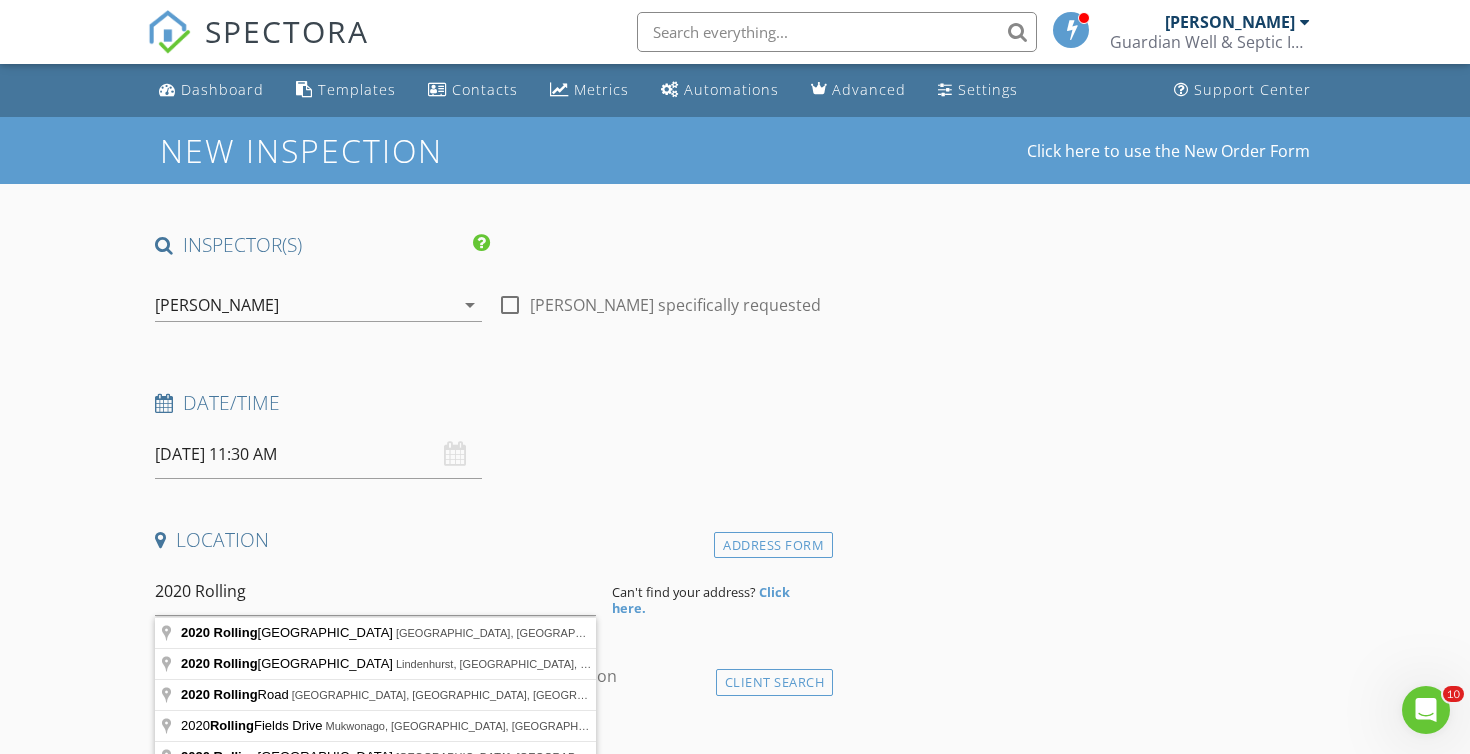 type on "2020 Rolling Ridge Drive, West Bend, WI, USA" 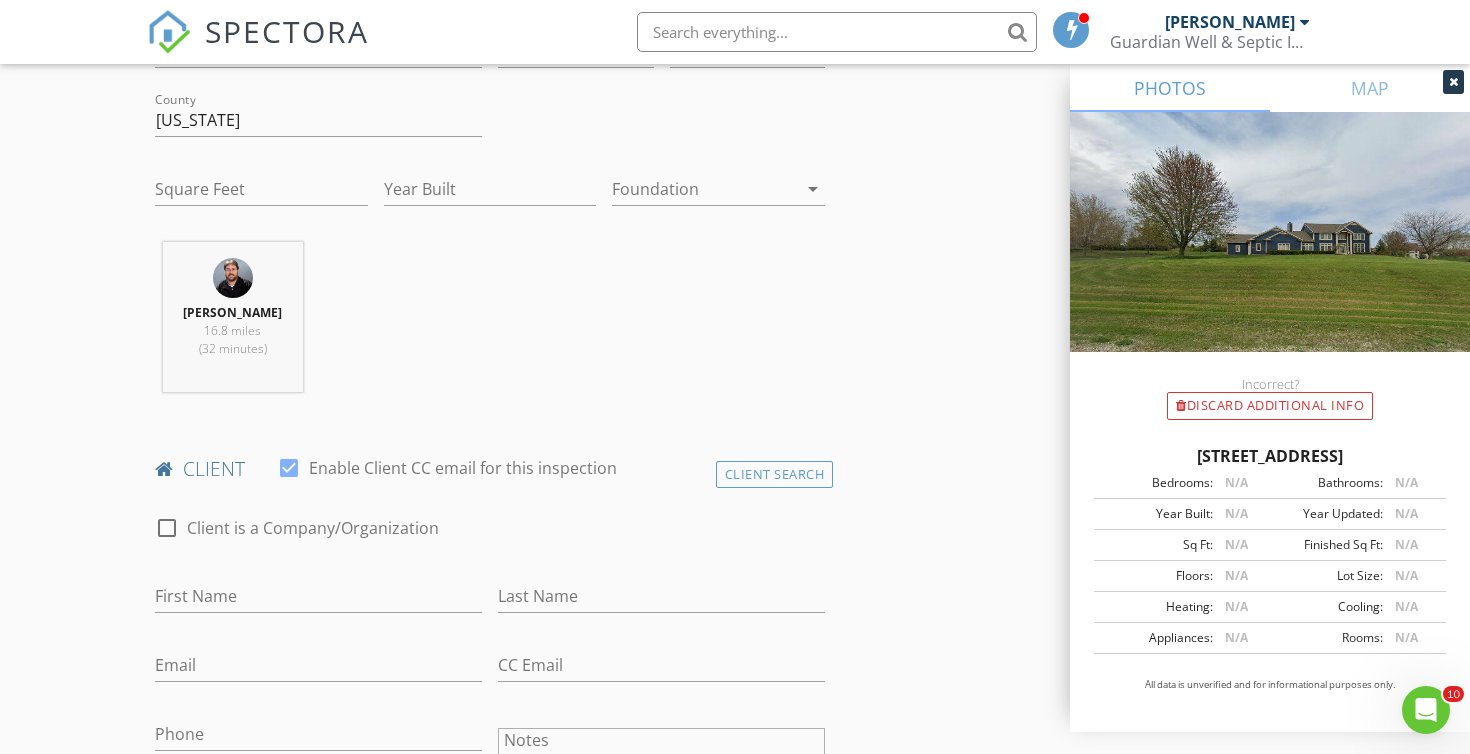 scroll, scrollTop: 618, scrollLeft: 0, axis: vertical 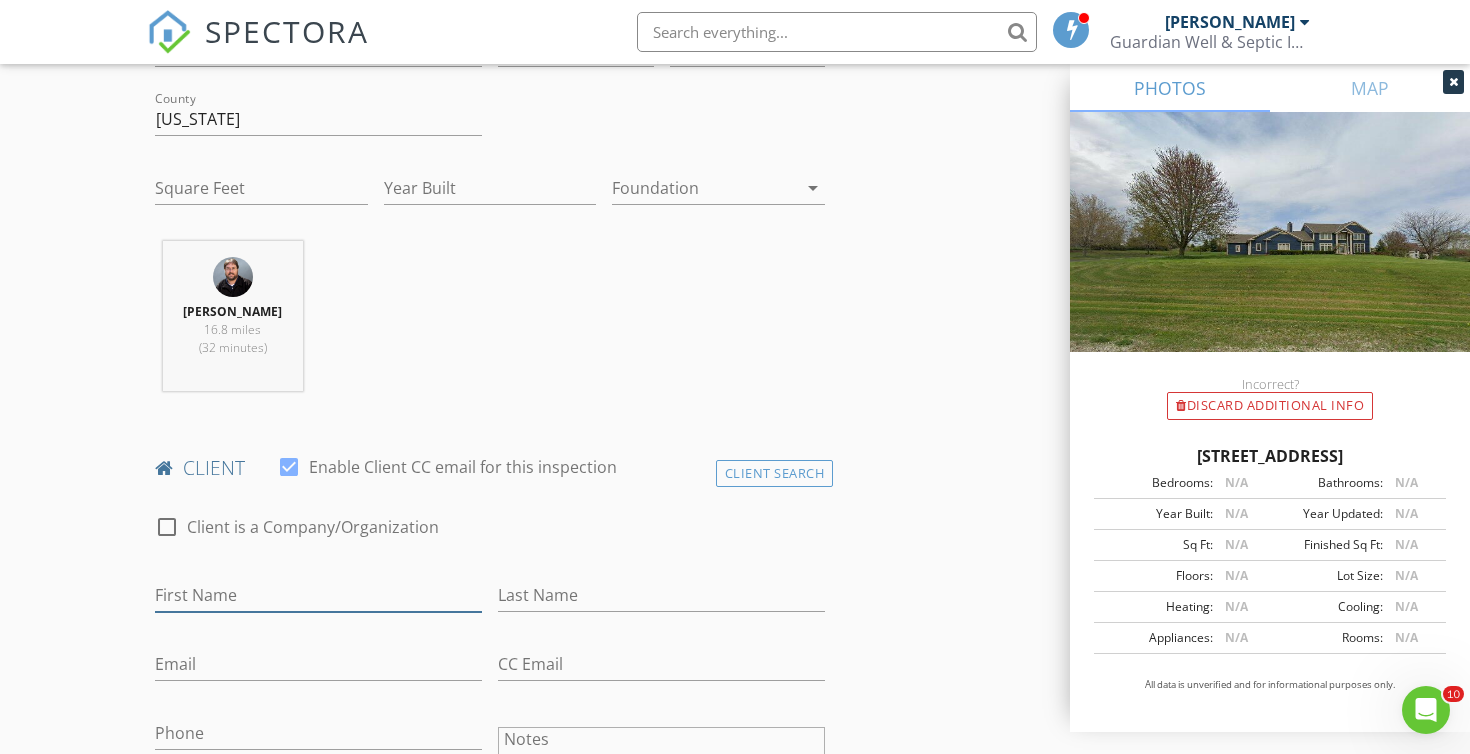 click on "First Name" at bounding box center (318, 595) 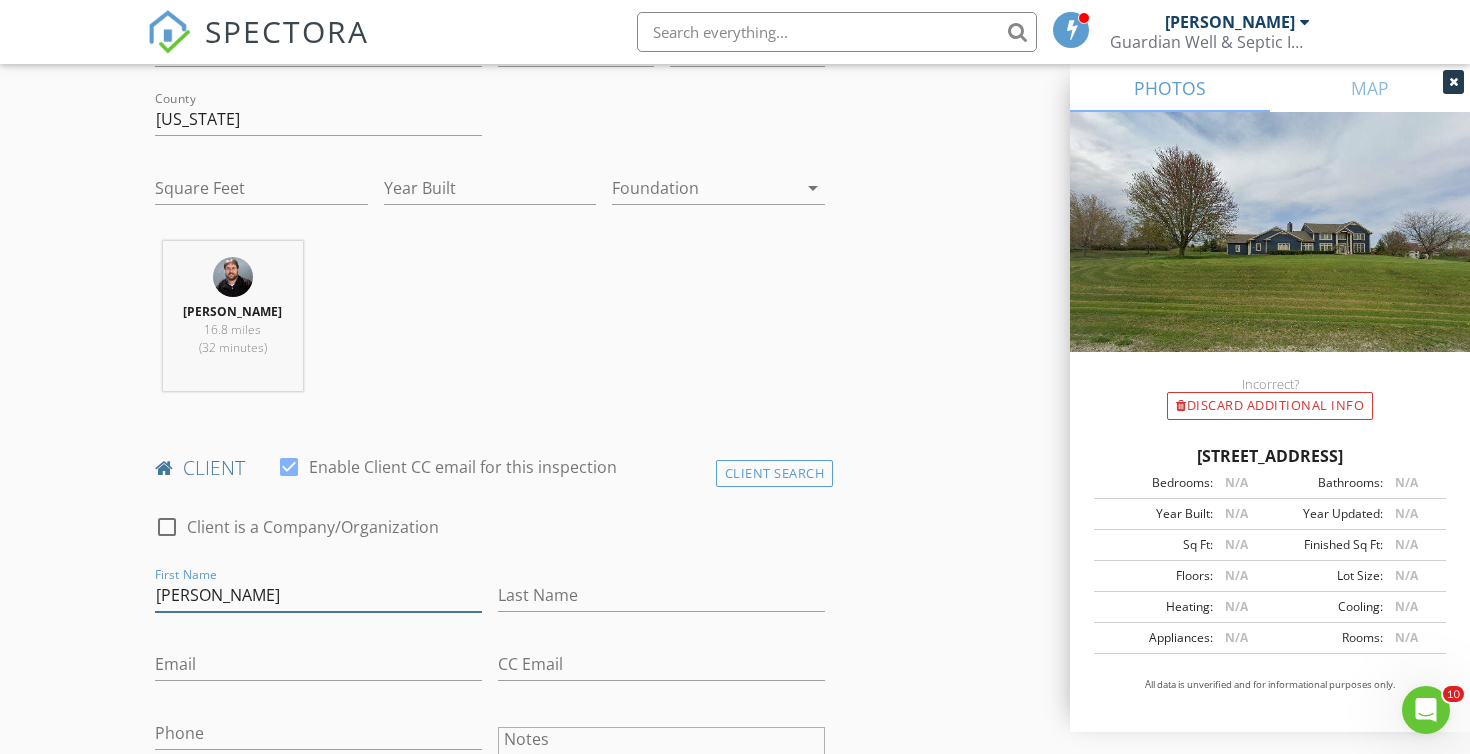 type on "[PERSON_NAME]" 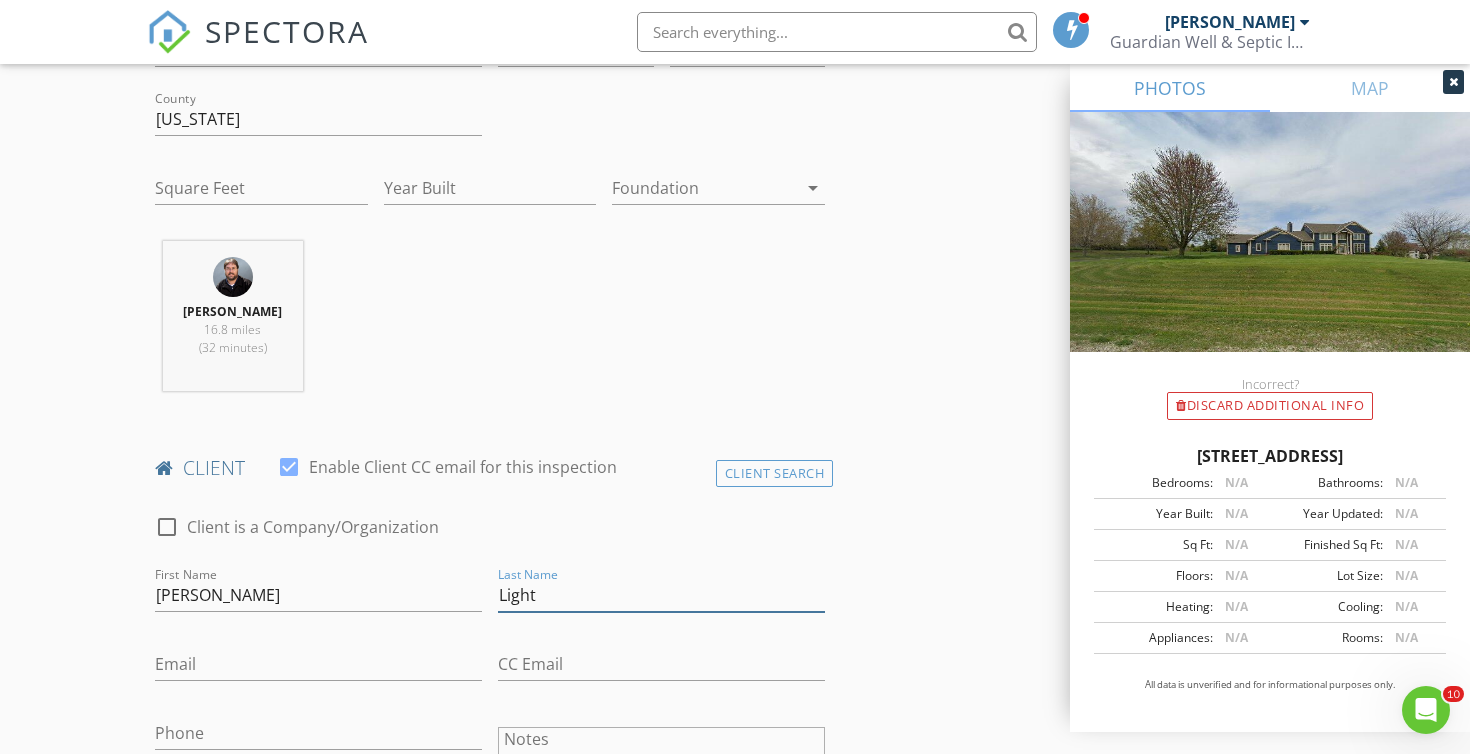 type on "Light" 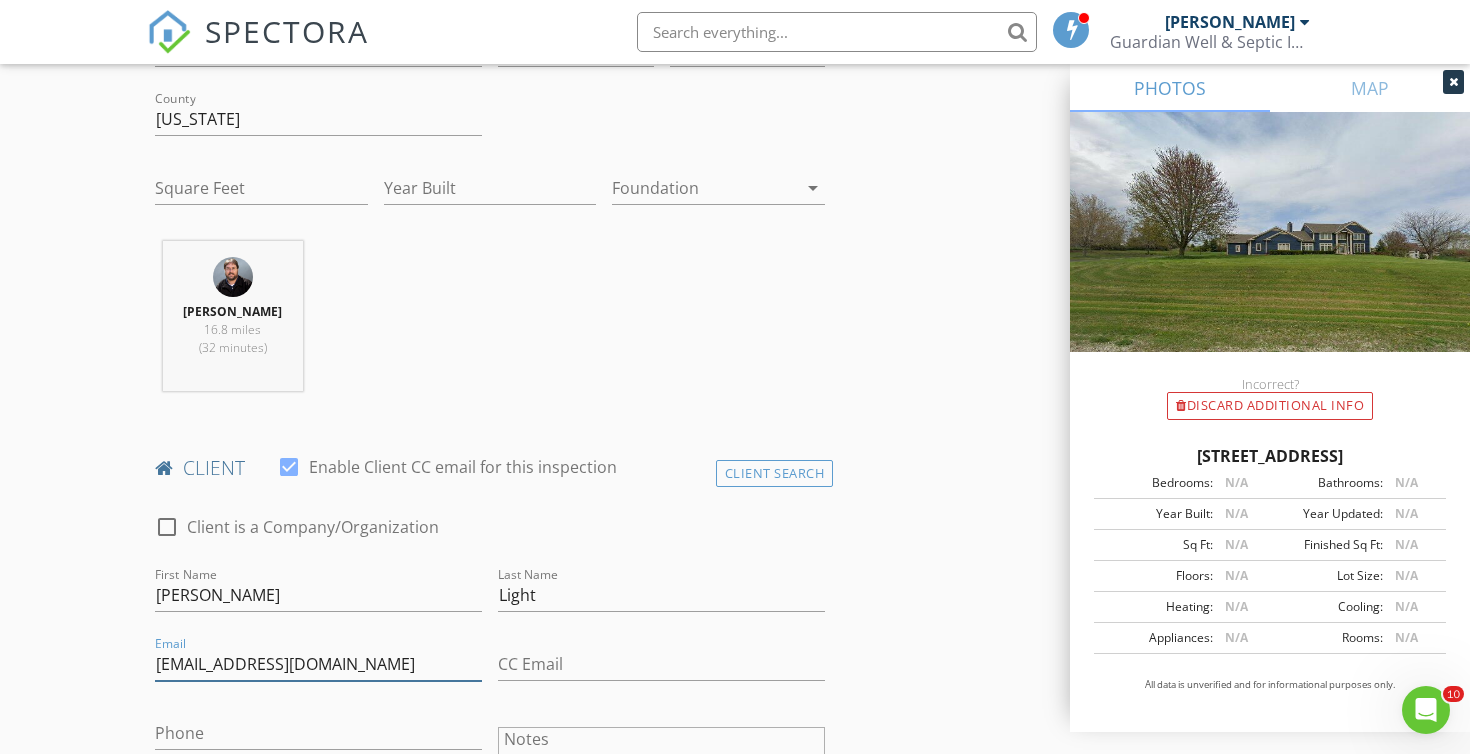type on "[EMAIL_ADDRESS][DOMAIN_NAME]" 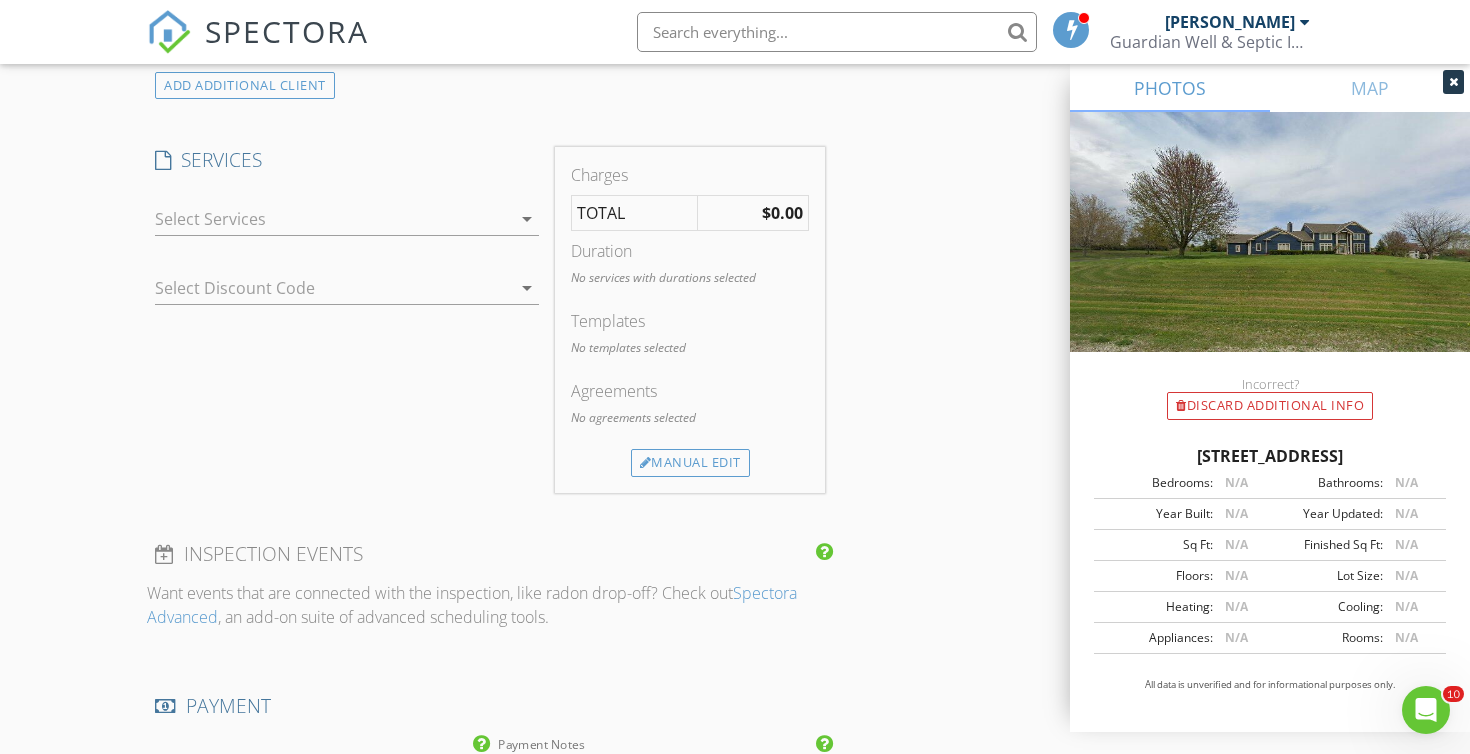 scroll, scrollTop: 1591, scrollLeft: 0, axis: vertical 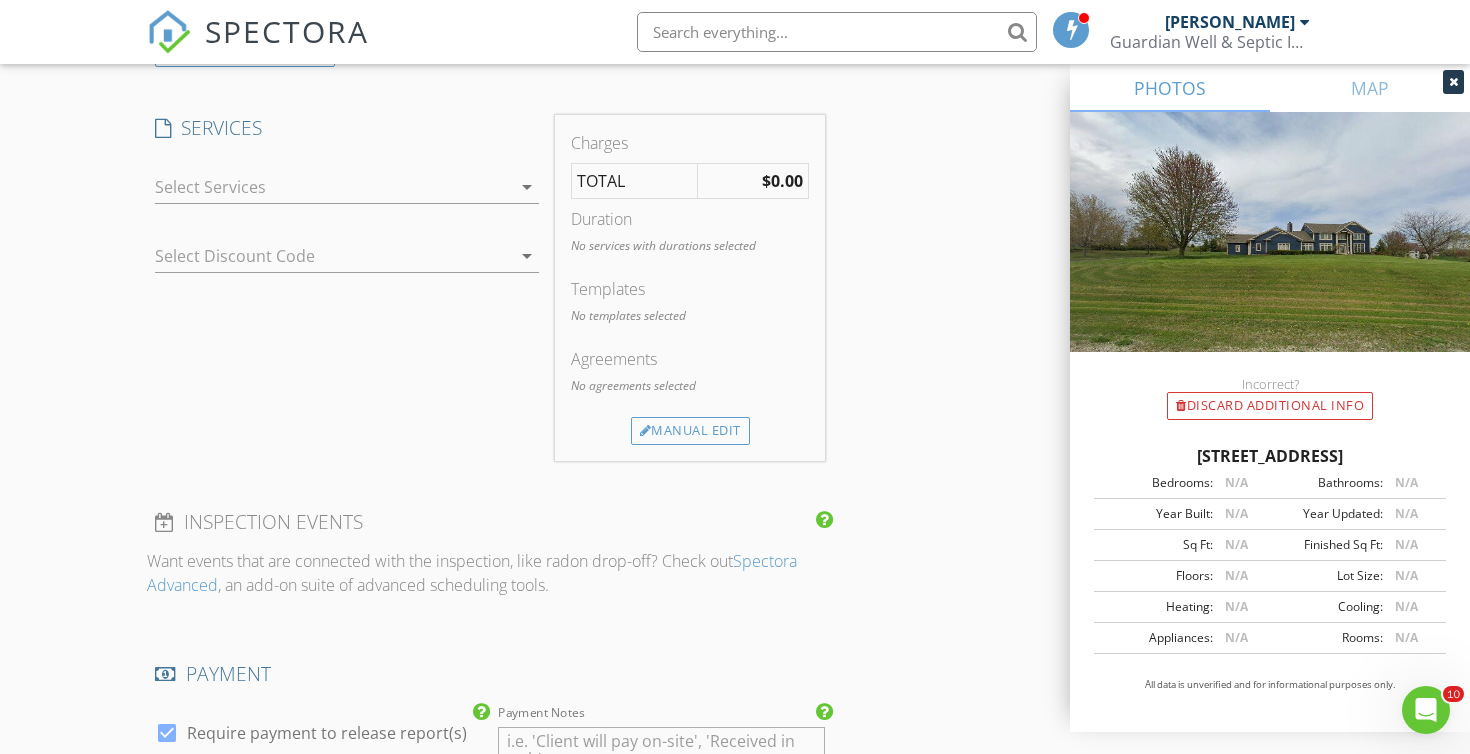 type on "608-302-7055" 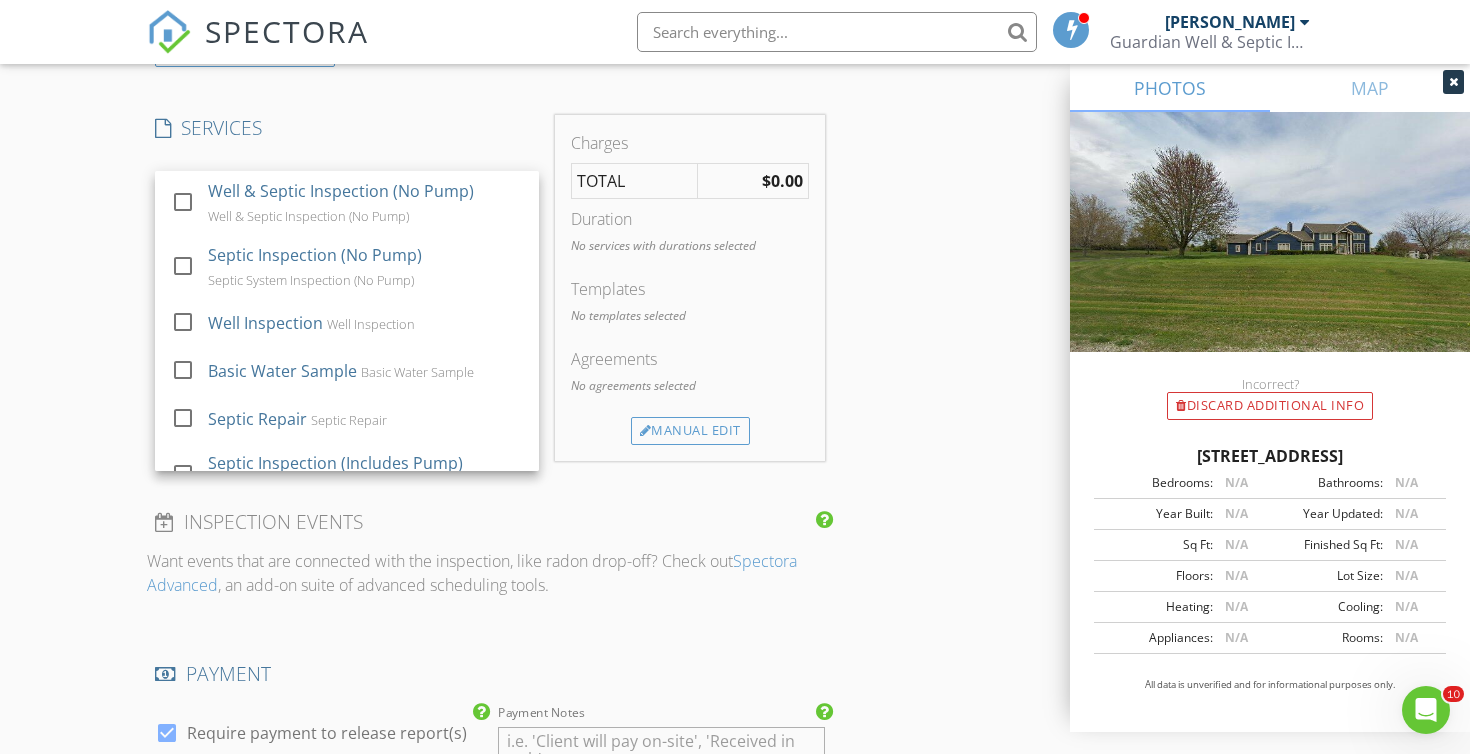click on "INSPECTOR(S)
check_box   Chad Imme   PRIMARY   Chad Imme arrow_drop_down   check_box_outline_blank Chad Imme specifically requested
Date/Time
07/14/2025 11:30 AM
Location
Address Search       Address 2020 Rolling Ridge Dr   Unit   City West Bend   State WI   Zip 53090   County Washington     Square Feet   Year Built   Foundation arrow_drop_down     Chad Imme     16.8 miles     (32 minutes)
client
check_box Enable Client CC email for this inspection   Client Search     check_box_outline_blank Client is a Company/Organization     First Name Adrianne   Last Name Light   Email adrnnr@gmail.com   CC Email   Phone 608-302-7055           Notes   Private Notes
ADD ADDITIONAL client
SERVICES
check_box_outline_blank   Well & Septic Inspection (No Pump)   check_box_outline_blank" at bounding box center (735, 314) 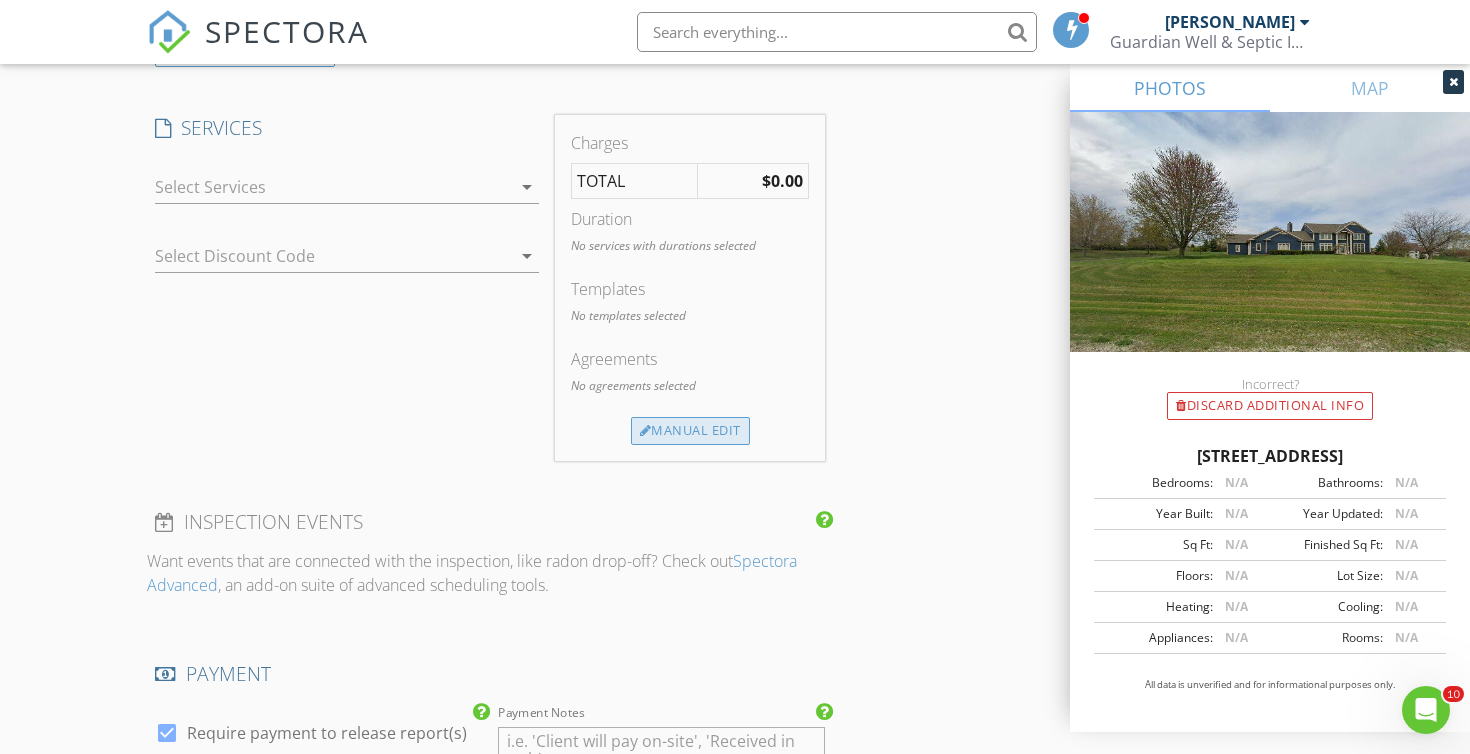 click on "Manual Edit" at bounding box center [690, 431] 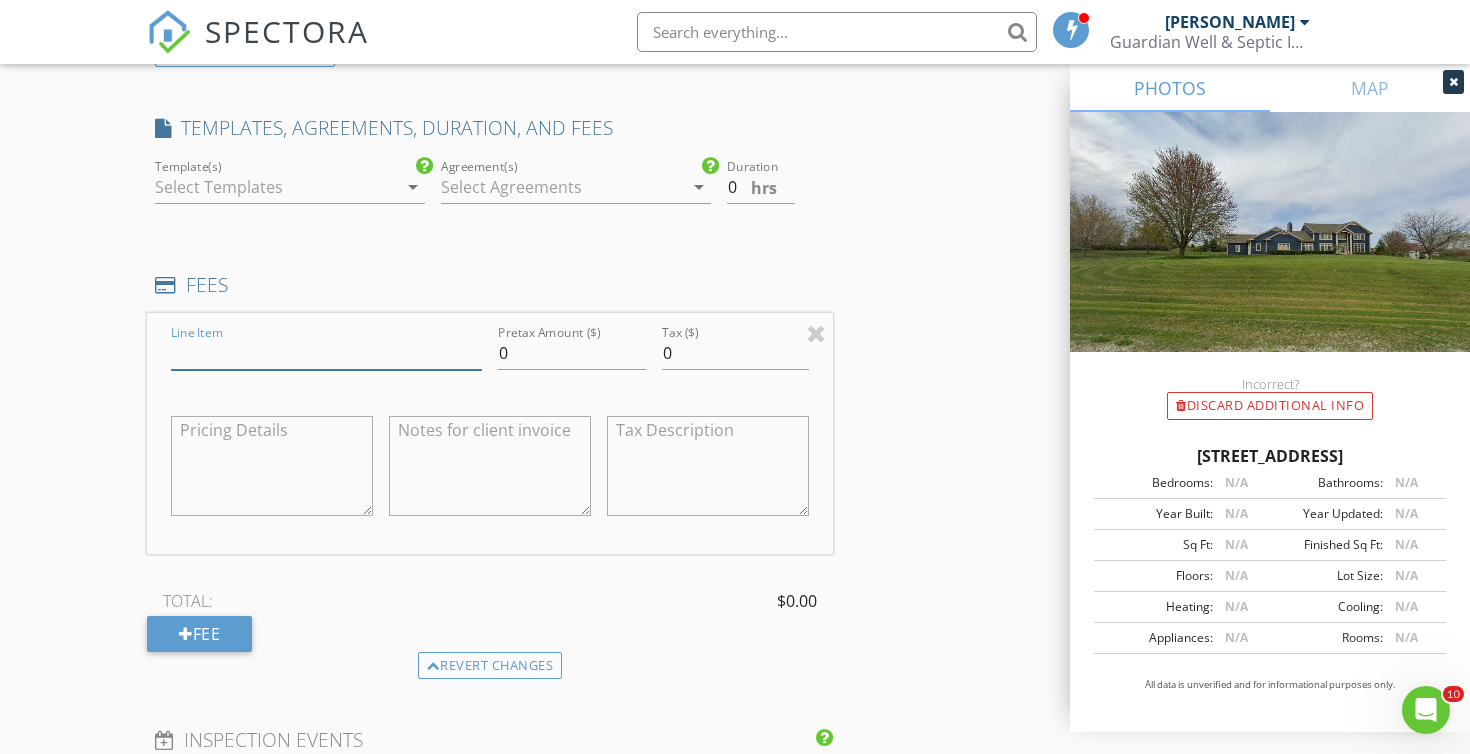 click on "Line Item" at bounding box center (326, 353) 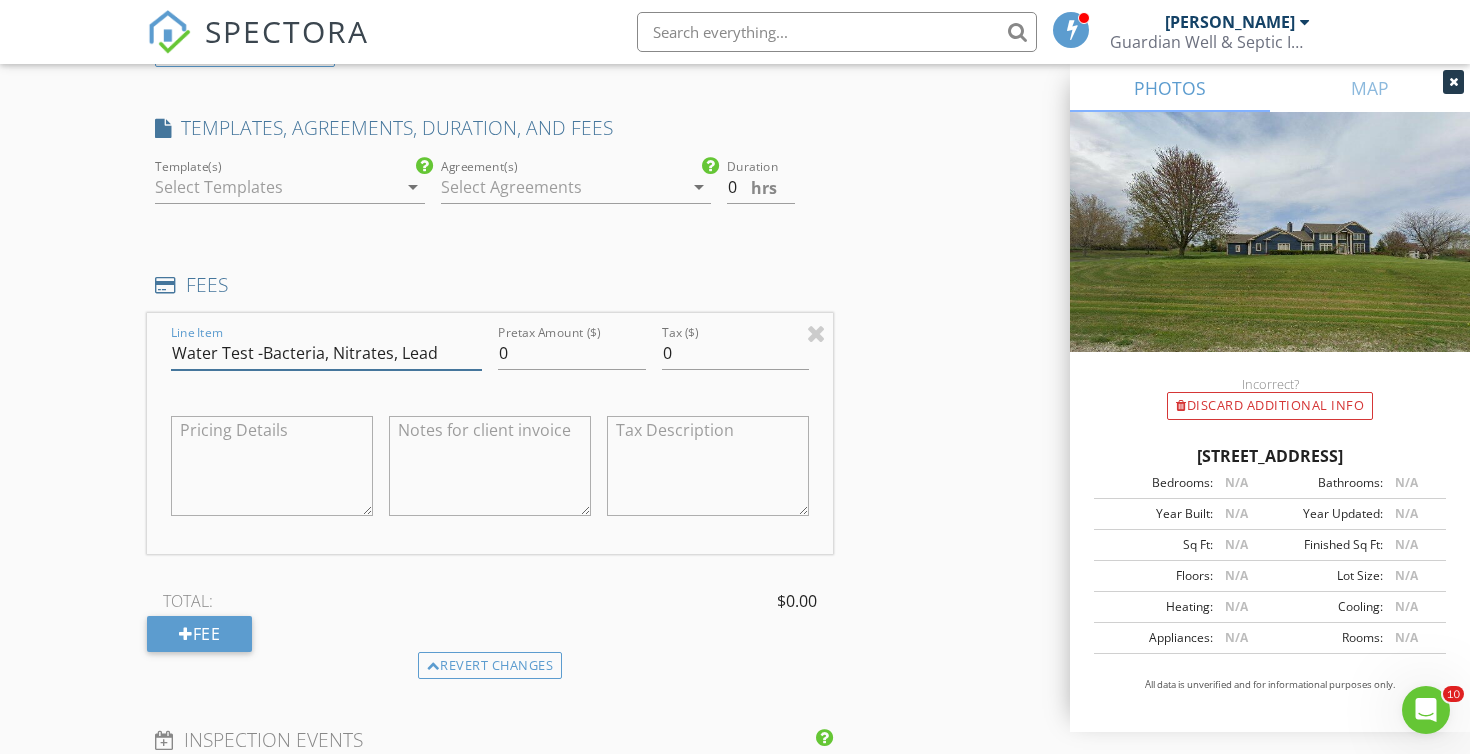 type on "Water Test -Bacteria, Nitrates, Lead" 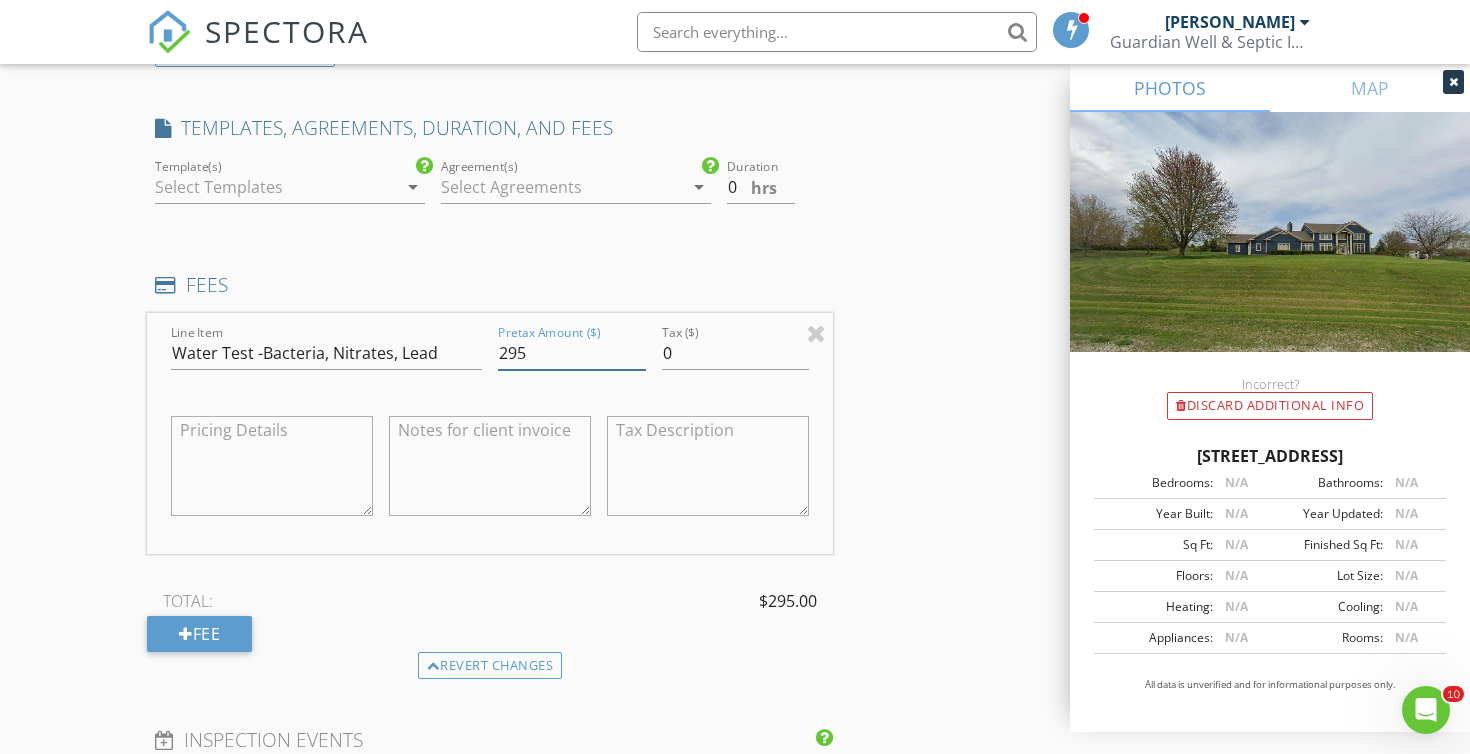 type on "295" 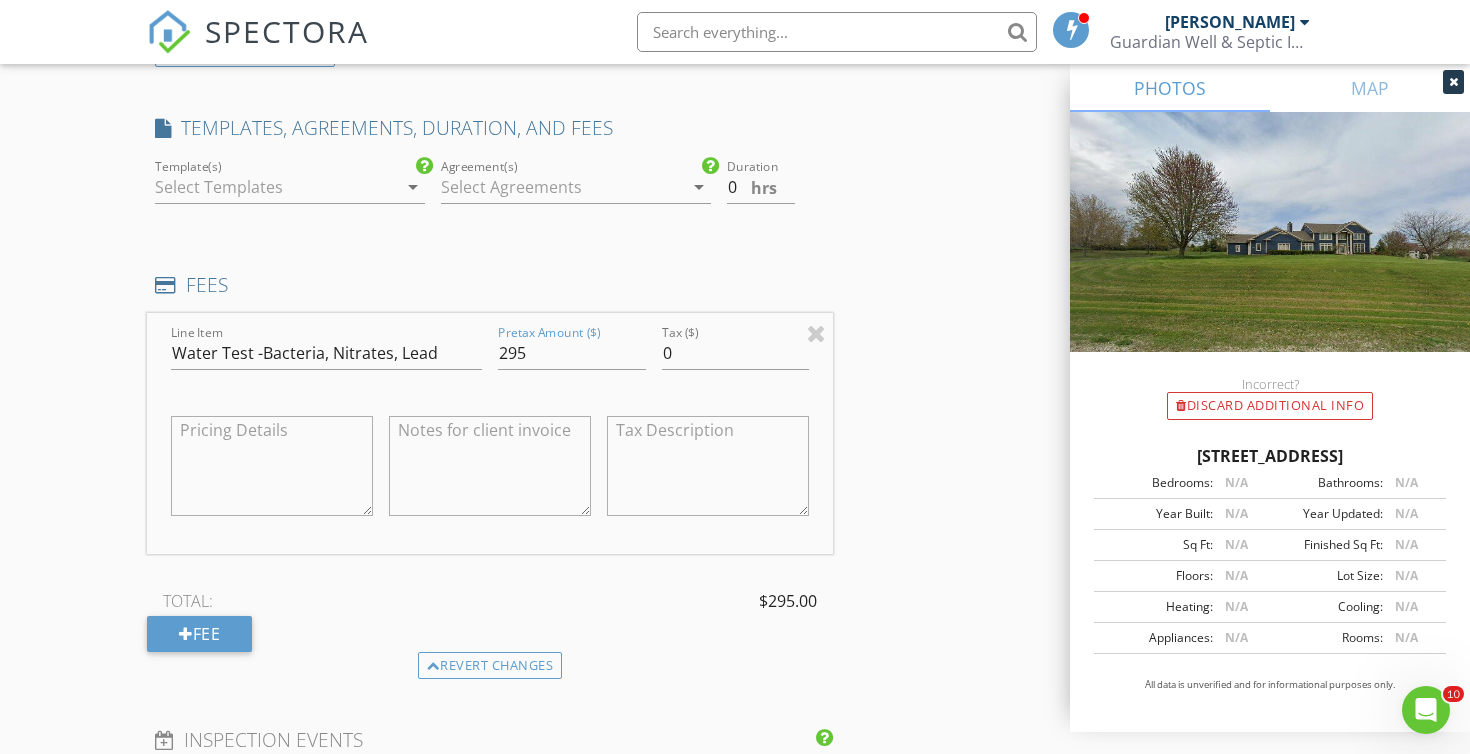 click on "INSPECTOR(S)
check_box   Chad Imme   PRIMARY   Chad Imme arrow_drop_down   check_box_outline_blank Chad Imme specifically requested
Date/Time
07/14/2025 11:30 AM
Location
Address Search       Address 2020 Rolling Ridge Dr   Unit   City West Bend   State WI   Zip 53090   County Washington     Square Feet   Year Built   Foundation arrow_drop_down     Chad Imme     16.8 miles     (32 minutes)
client
check_box Enable Client CC email for this inspection   Client Search     check_box_outline_blank Client is a Company/Organization     First Name Adrianne   Last Name Light   Email adrnnr@gmail.com   CC Email   Phone 608-302-7055           Notes   Private Notes
ADD ADDITIONAL client
SERVICES
check_box_outline_blank   Well & Septic Inspection (No Pump)   check_box_outline_blank" at bounding box center [735, 424] 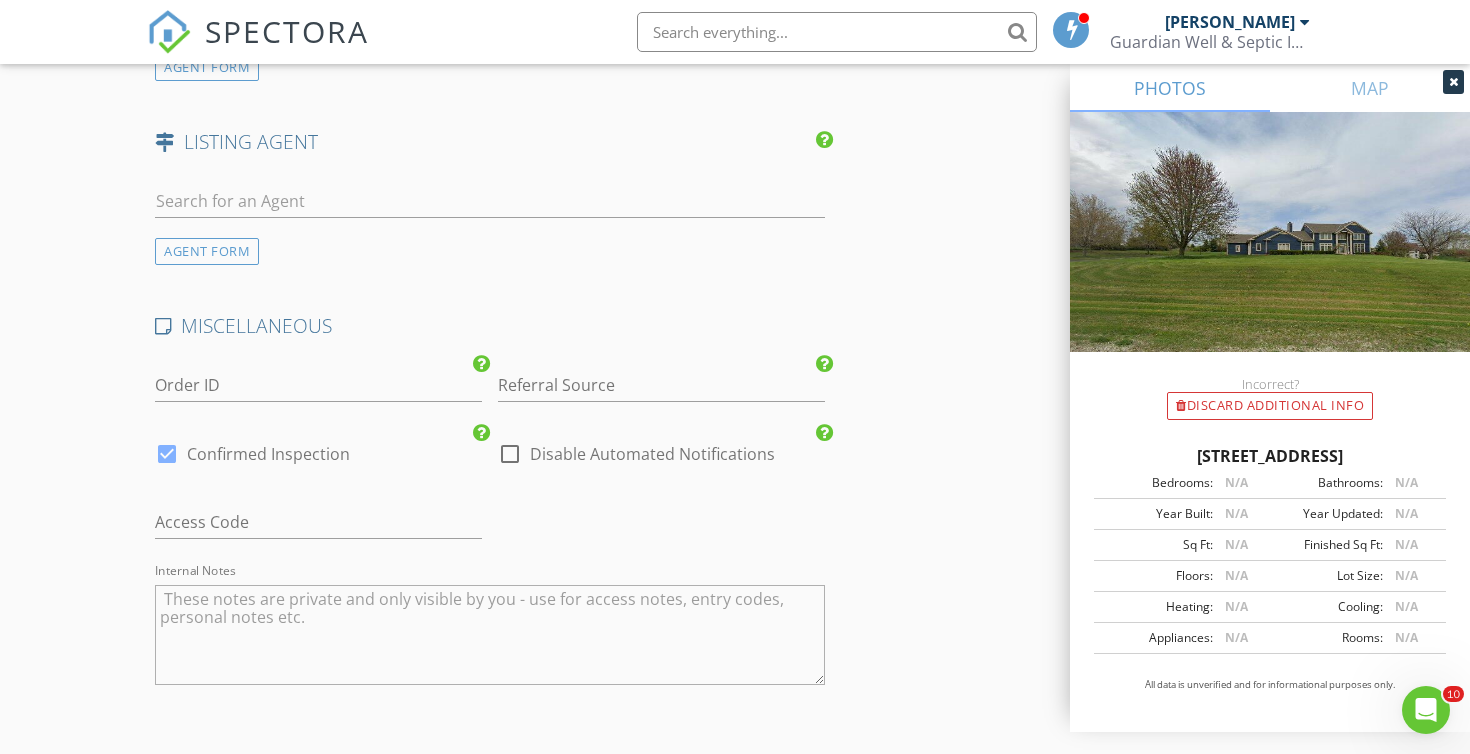 scroll, scrollTop: 2938, scrollLeft: 0, axis: vertical 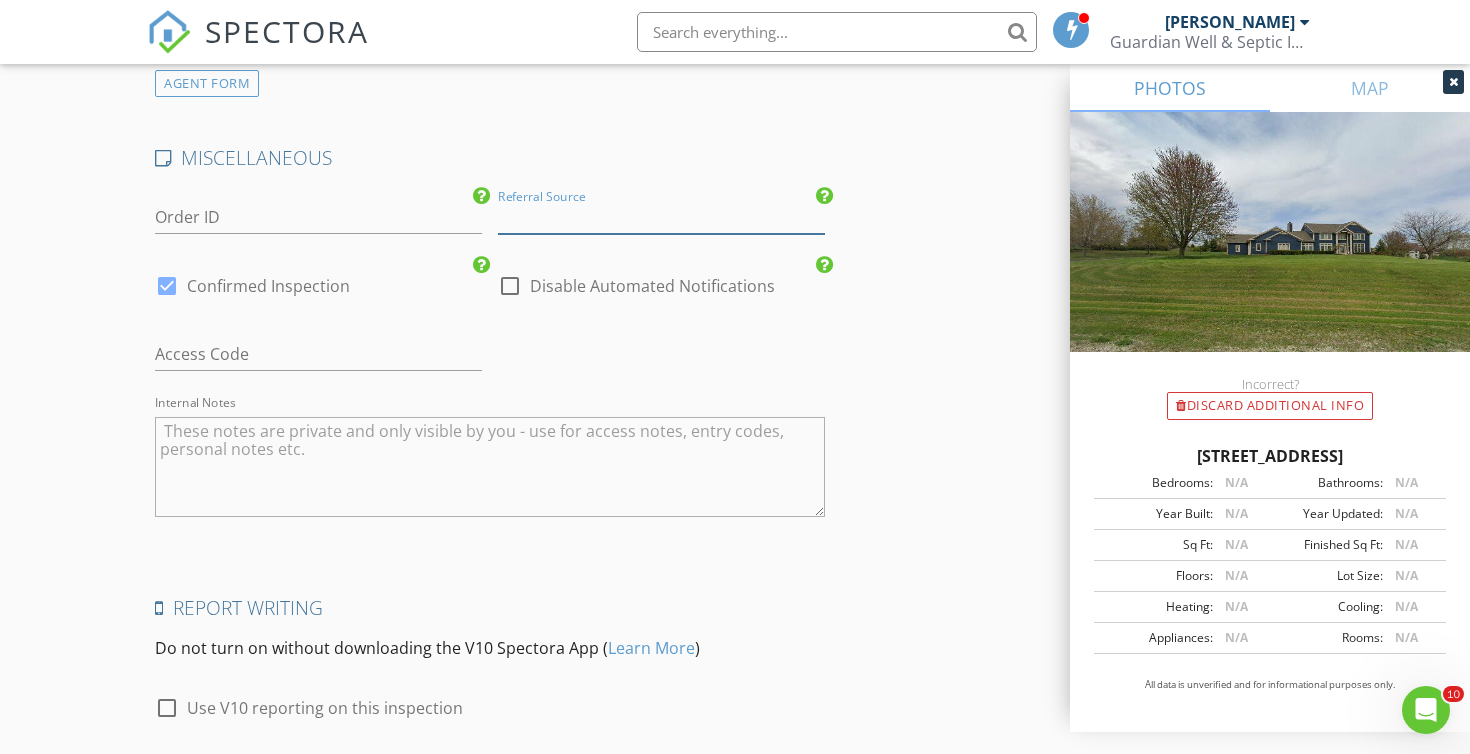 click at bounding box center (661, 217) 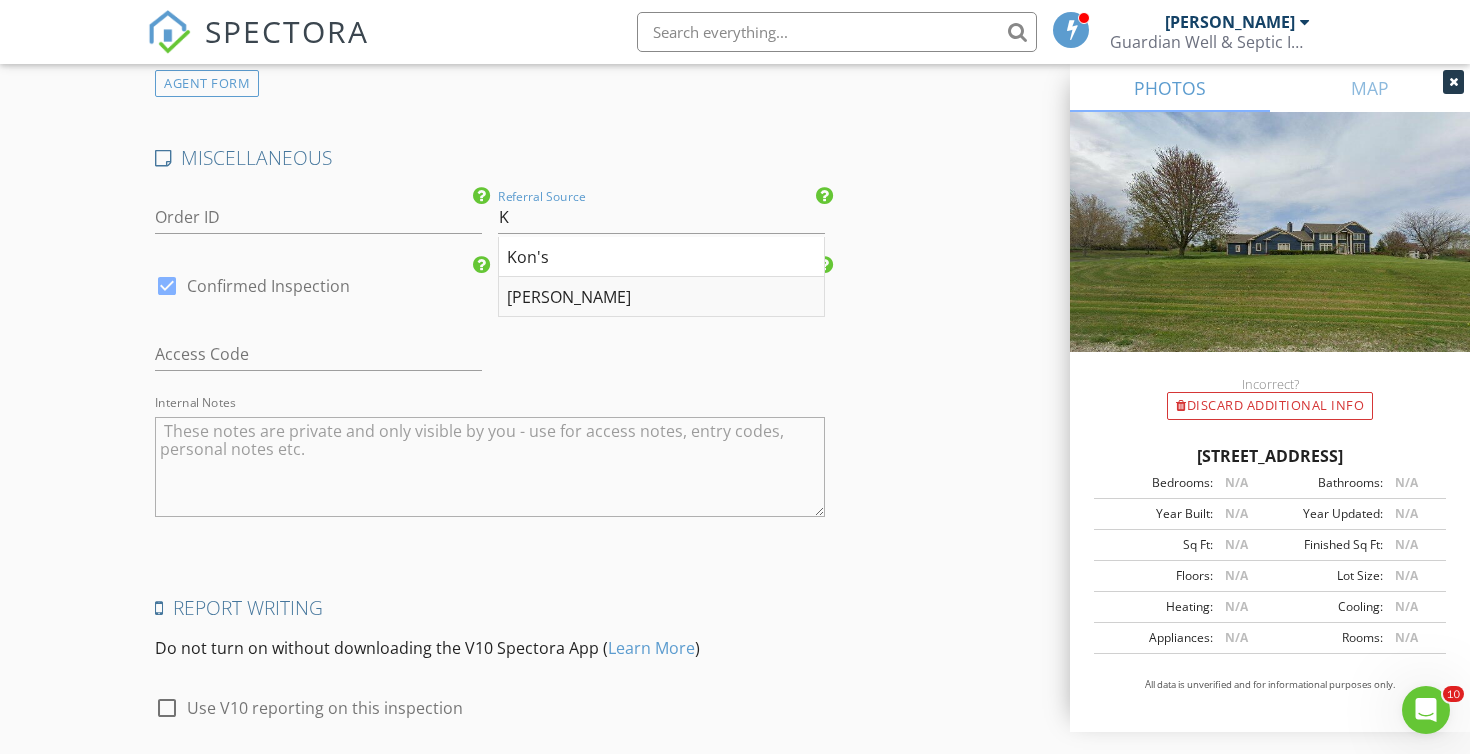 click on "Ken Schafer" at bounding box center (661, 297) 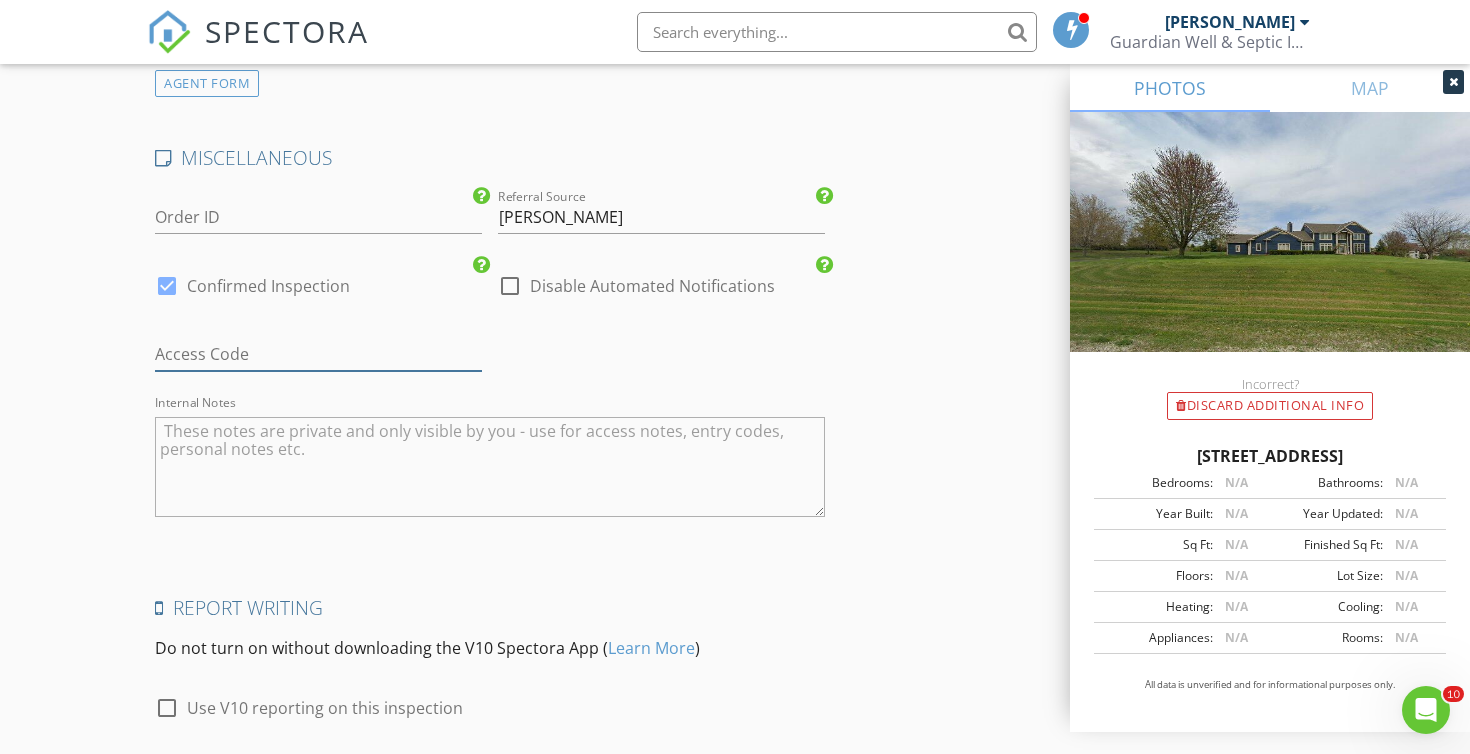click at bounding box center (318, 354) 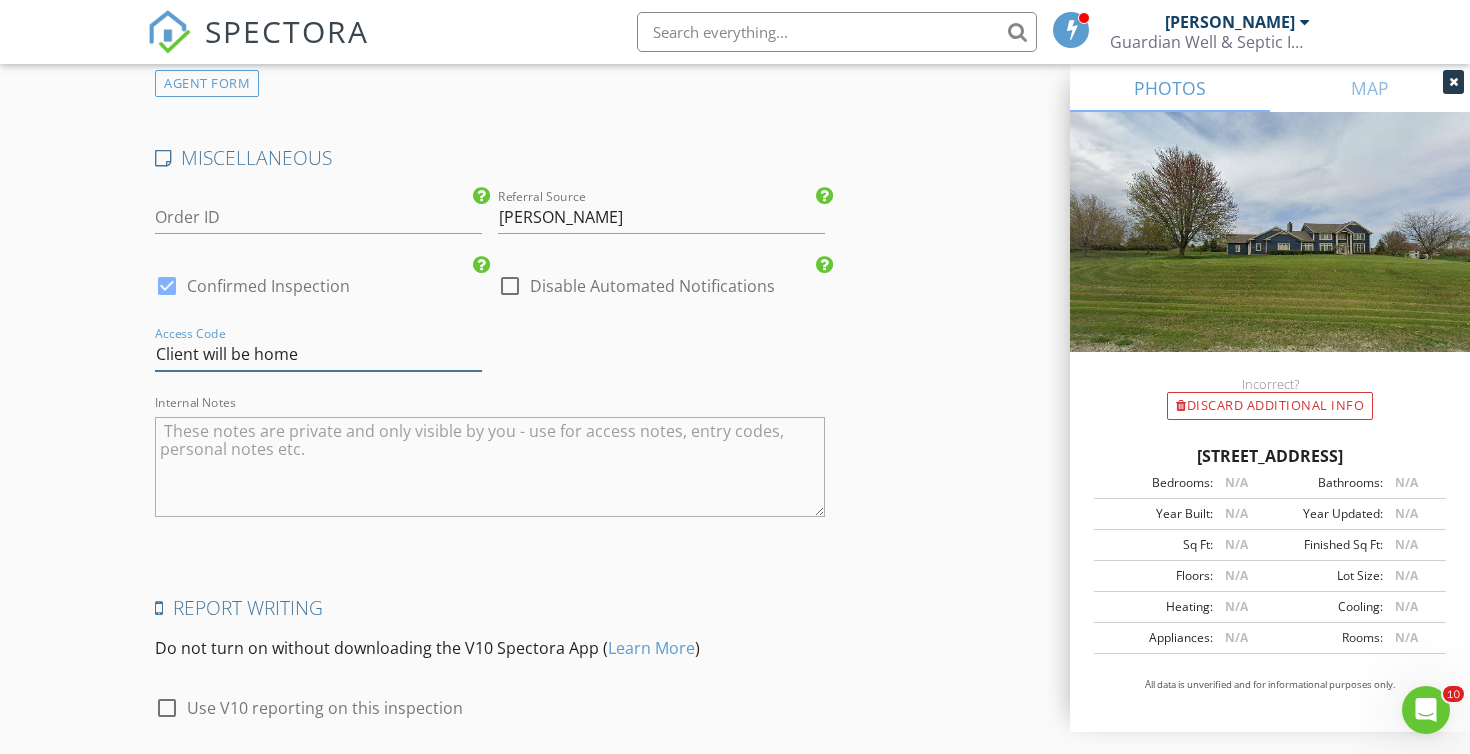 type on "Client will be home" 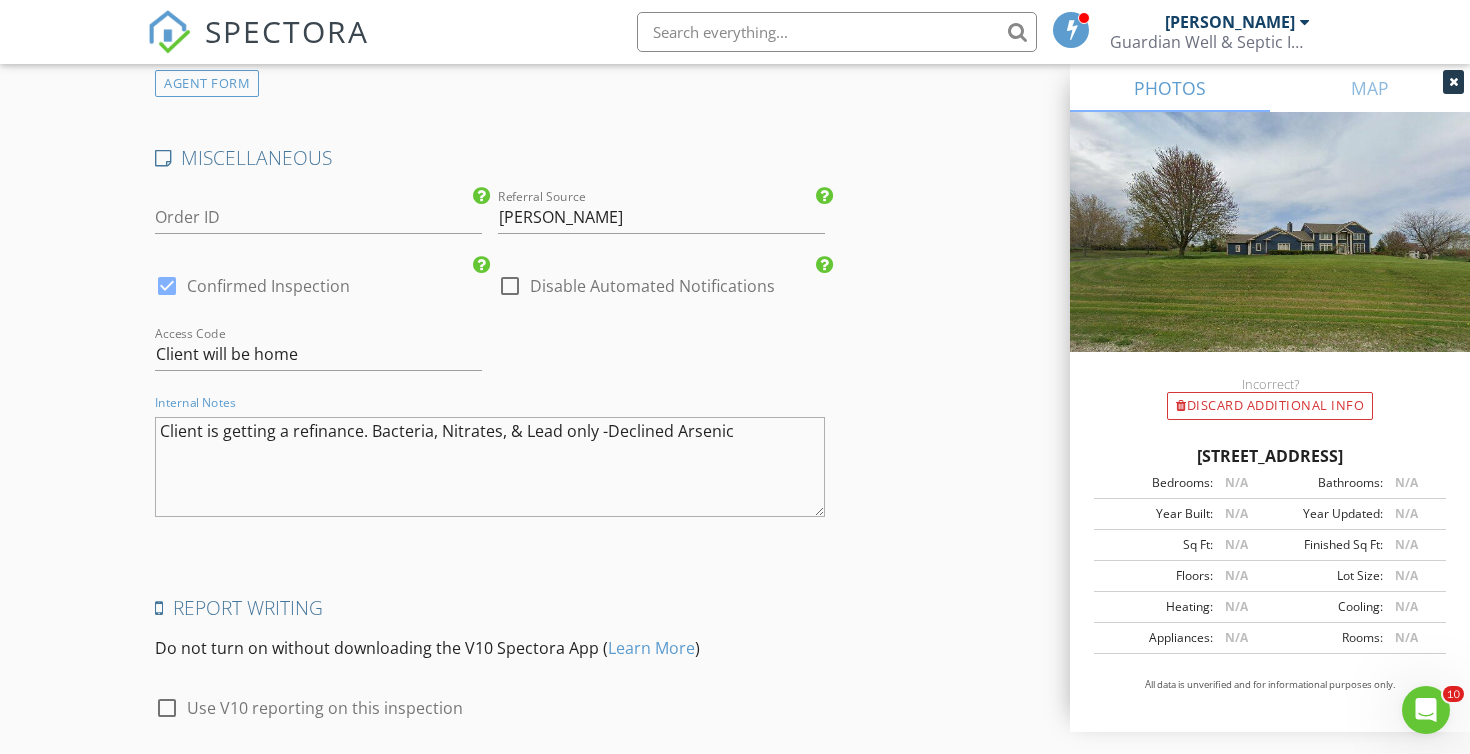 scroll, scrollTop: 3092, scrollLeft: 0, axis: vertical 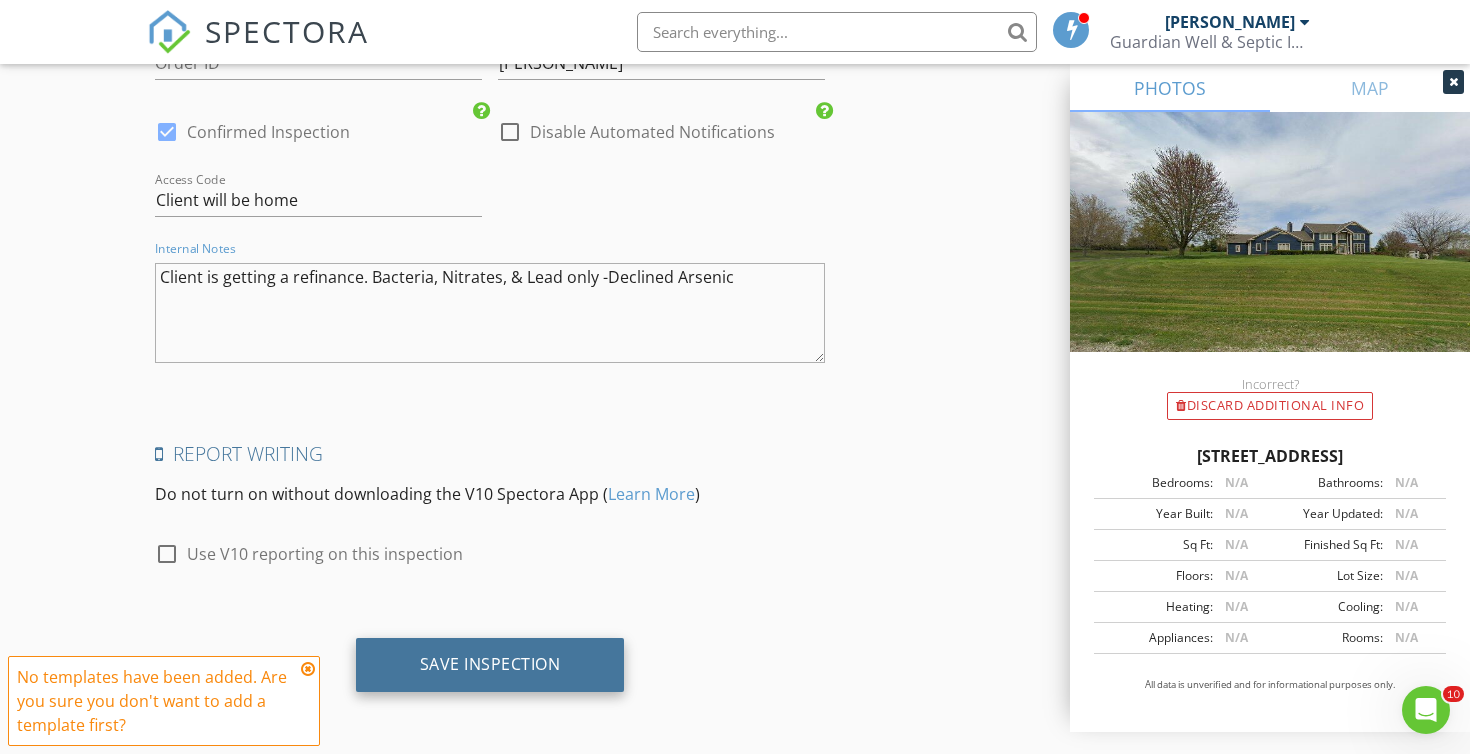 type on "Client is getting a refinance. Bacteria, Nitrates, & Lead only -Declined Arsenic" 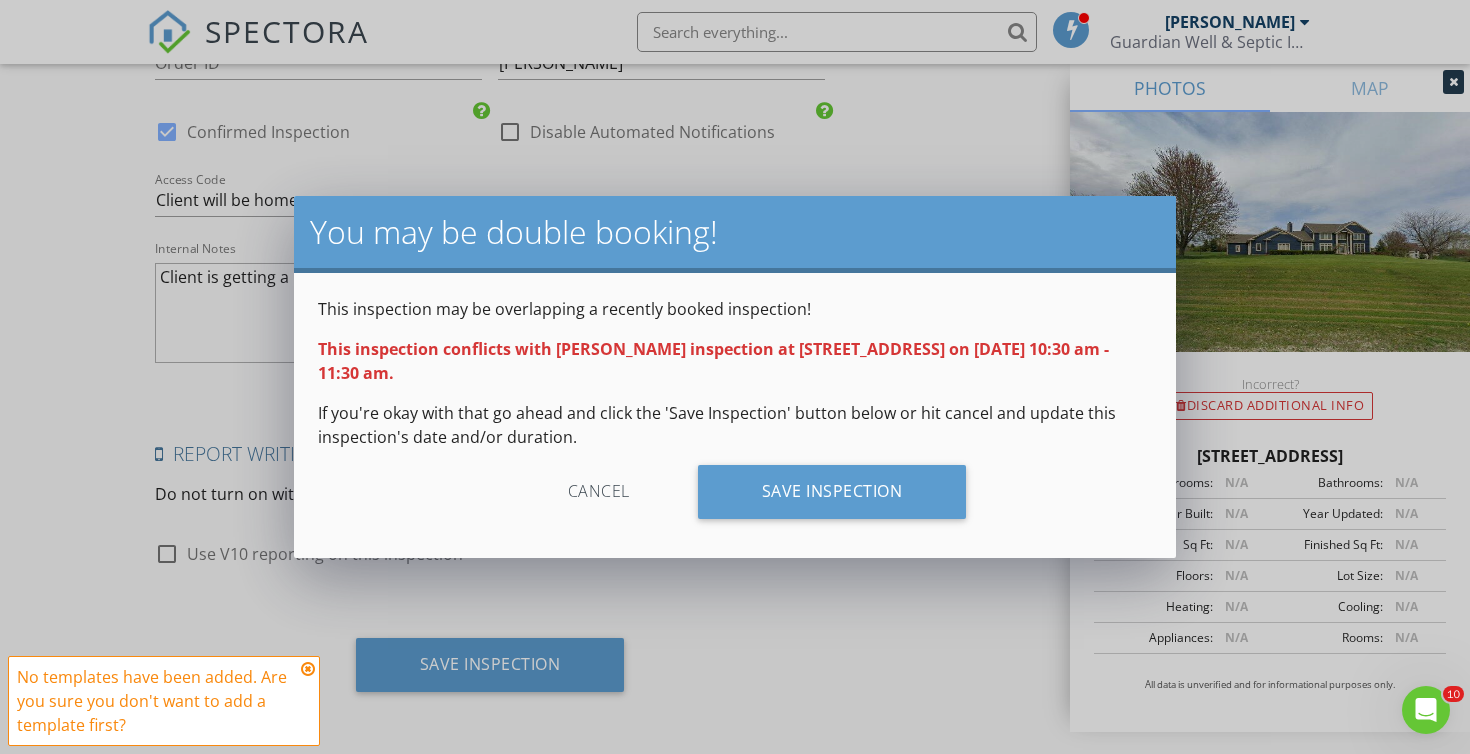 click on "Cancel" at bounding box center [599, 492] 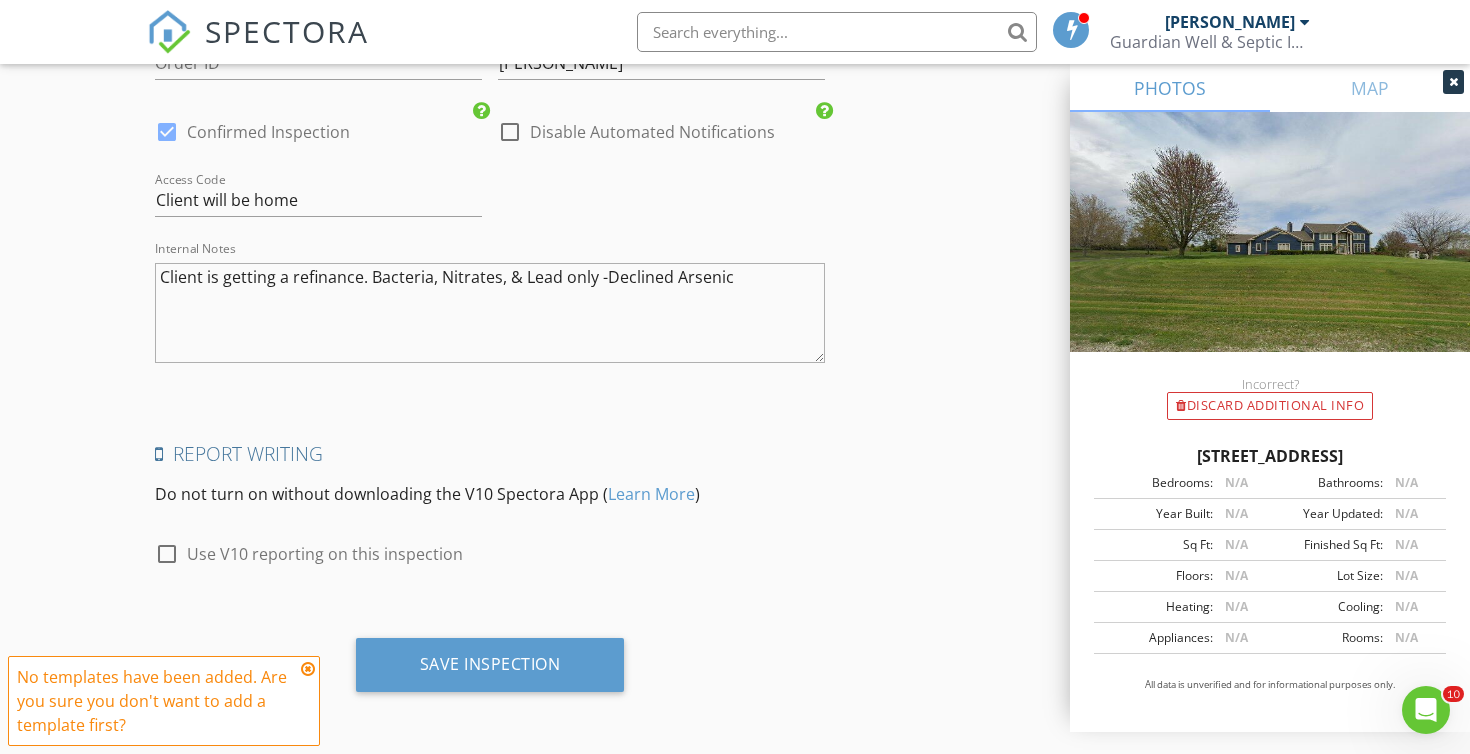 click on "check_box_outline_blank Disable Automated Notifications" at bounding box center [636, 144] 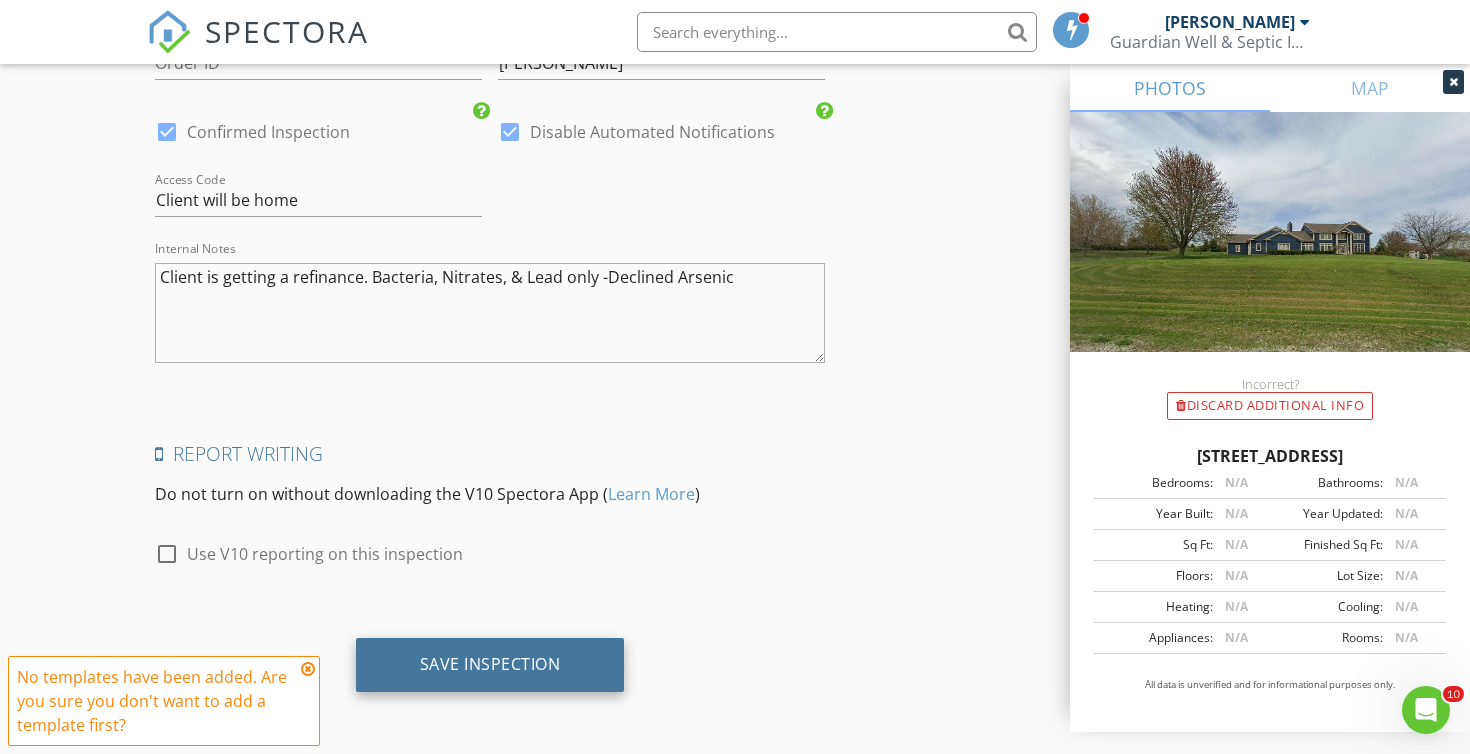 click on "Save Inspection" at bounding box center [490, 664] 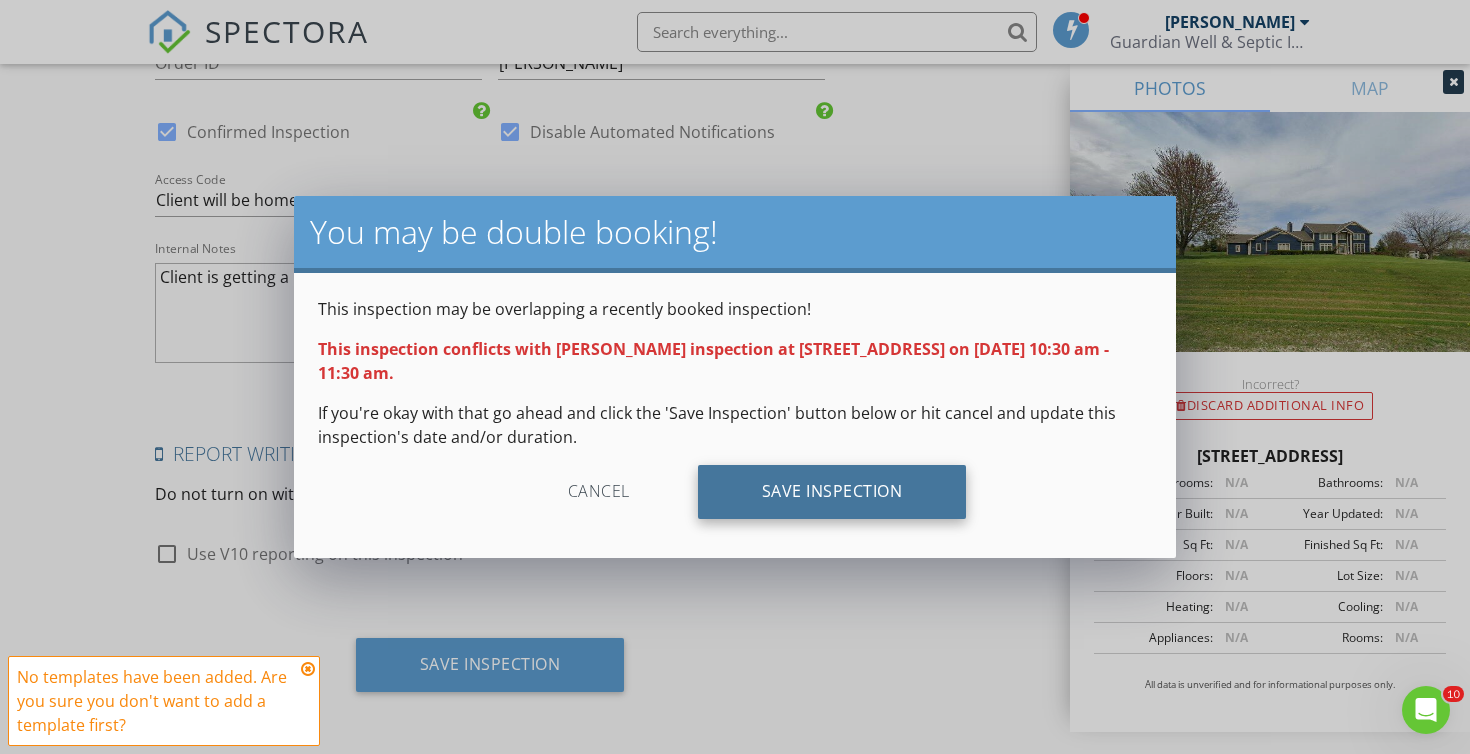 click on "Save Inspection" at bounding box center [832, 492] 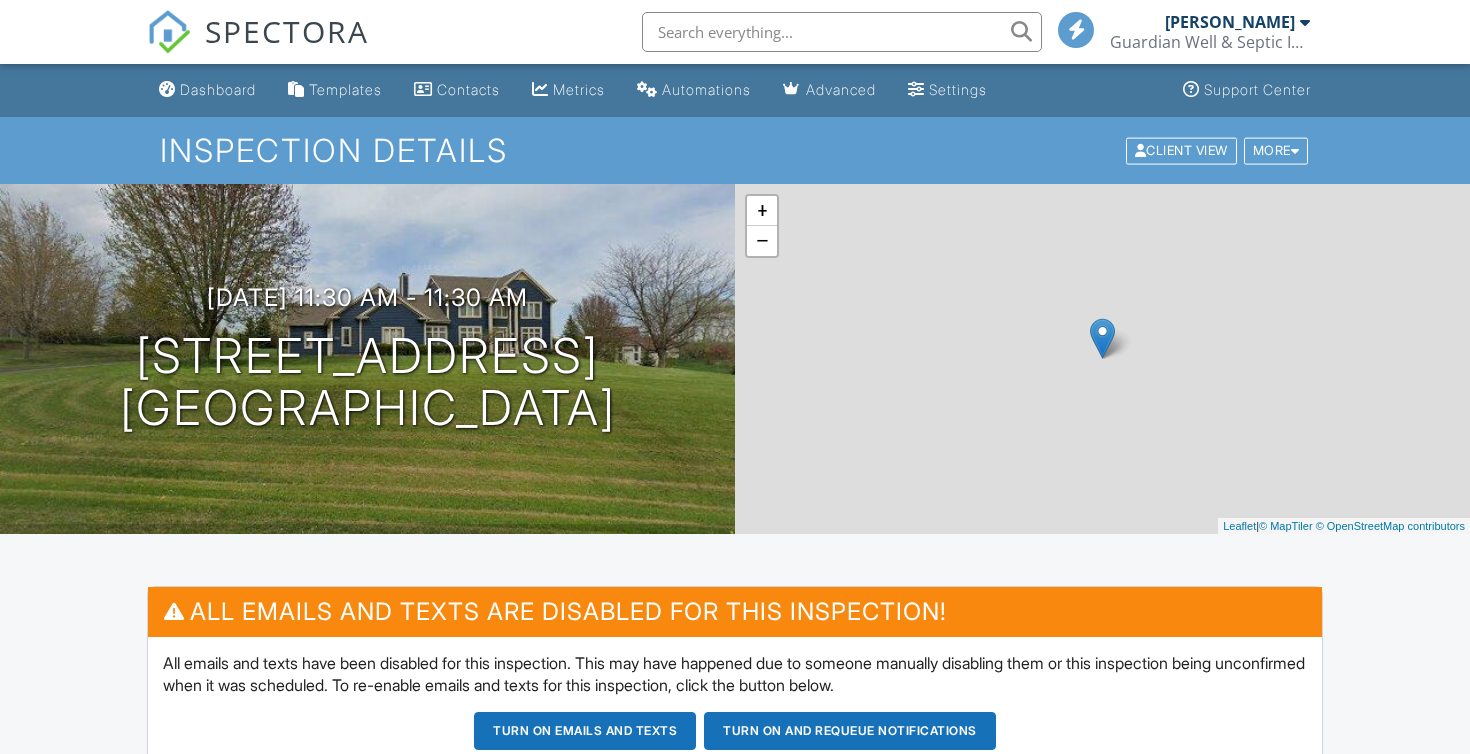 scroll, scrollTop: 0, scrollLeft: 0, axis: both 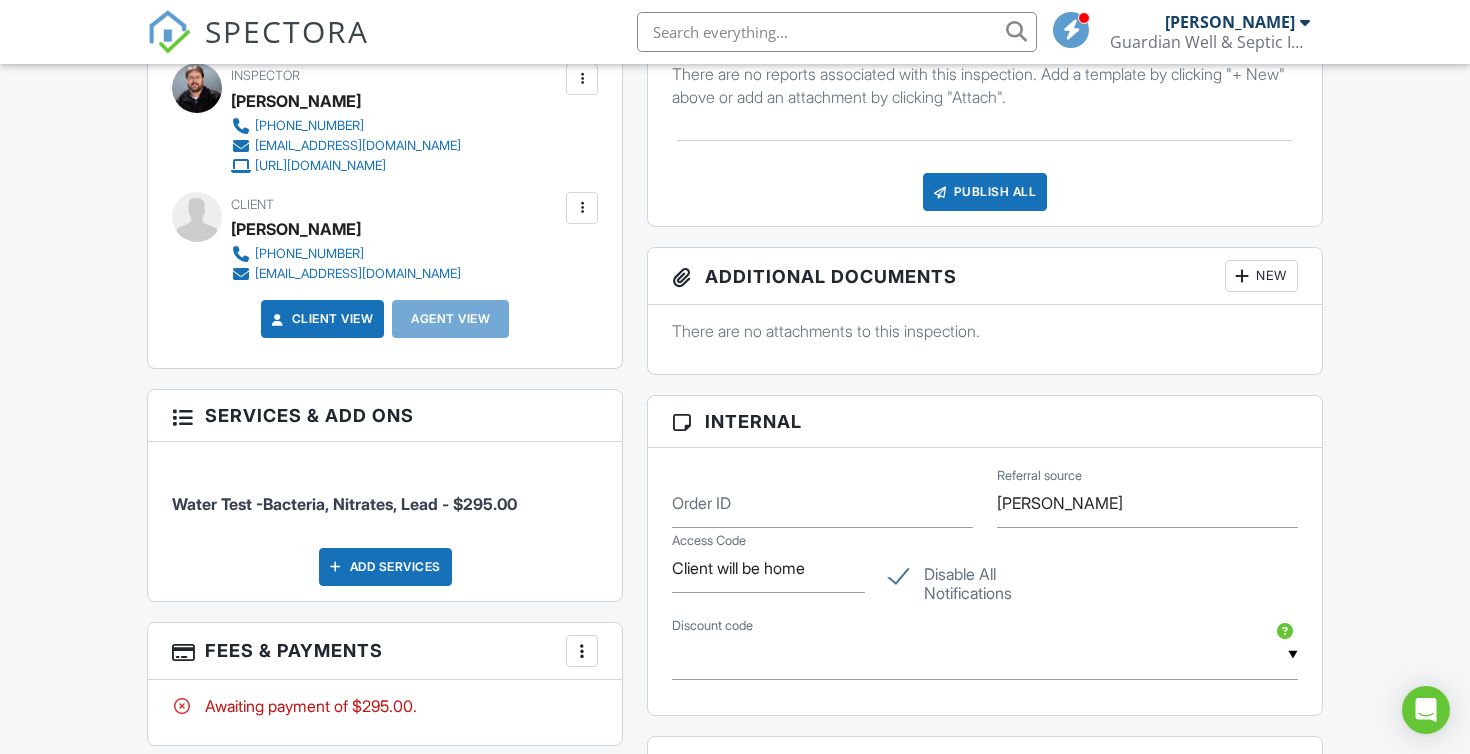 click on "Disable All Notifications" at bounding box center (985, 577) 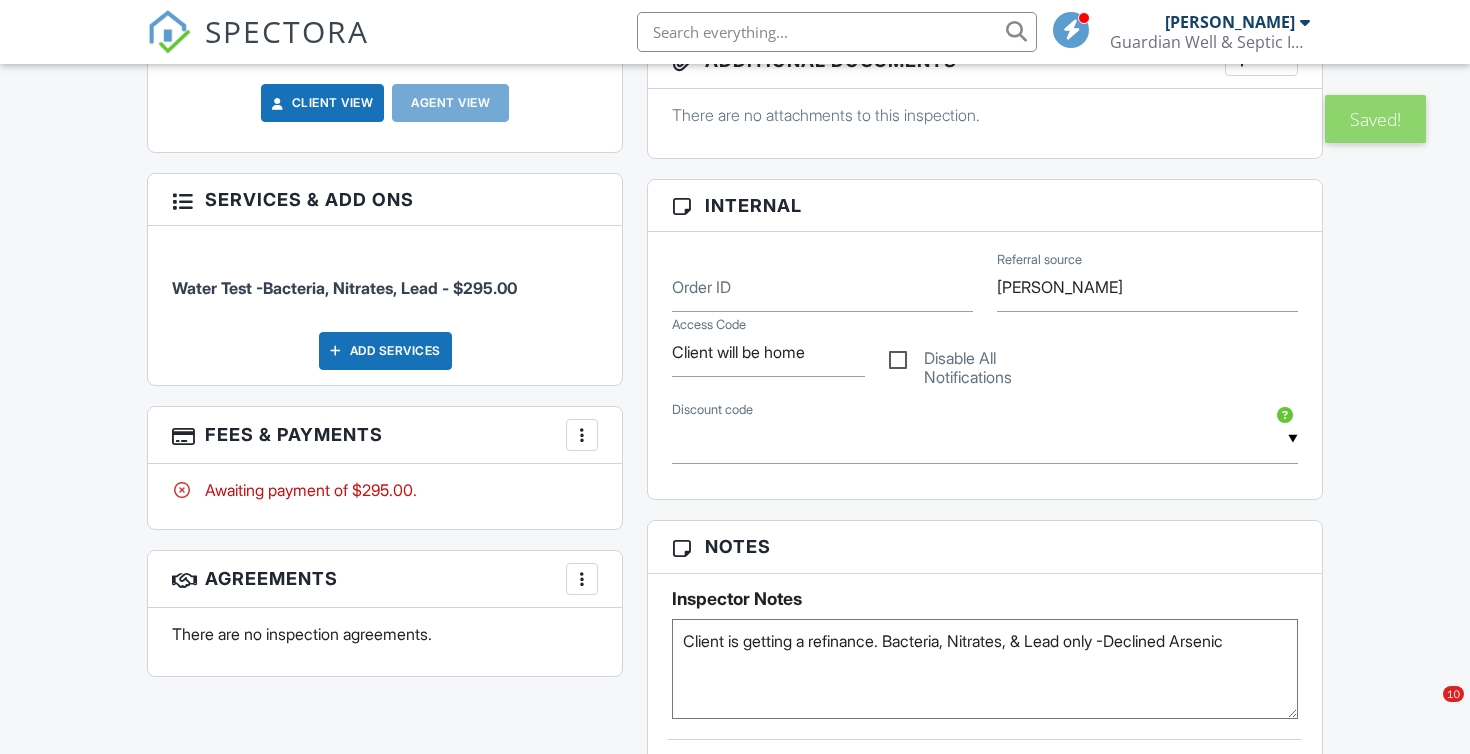scroll, scrollTop: 596, scrollLeft: 0, axis: vertical 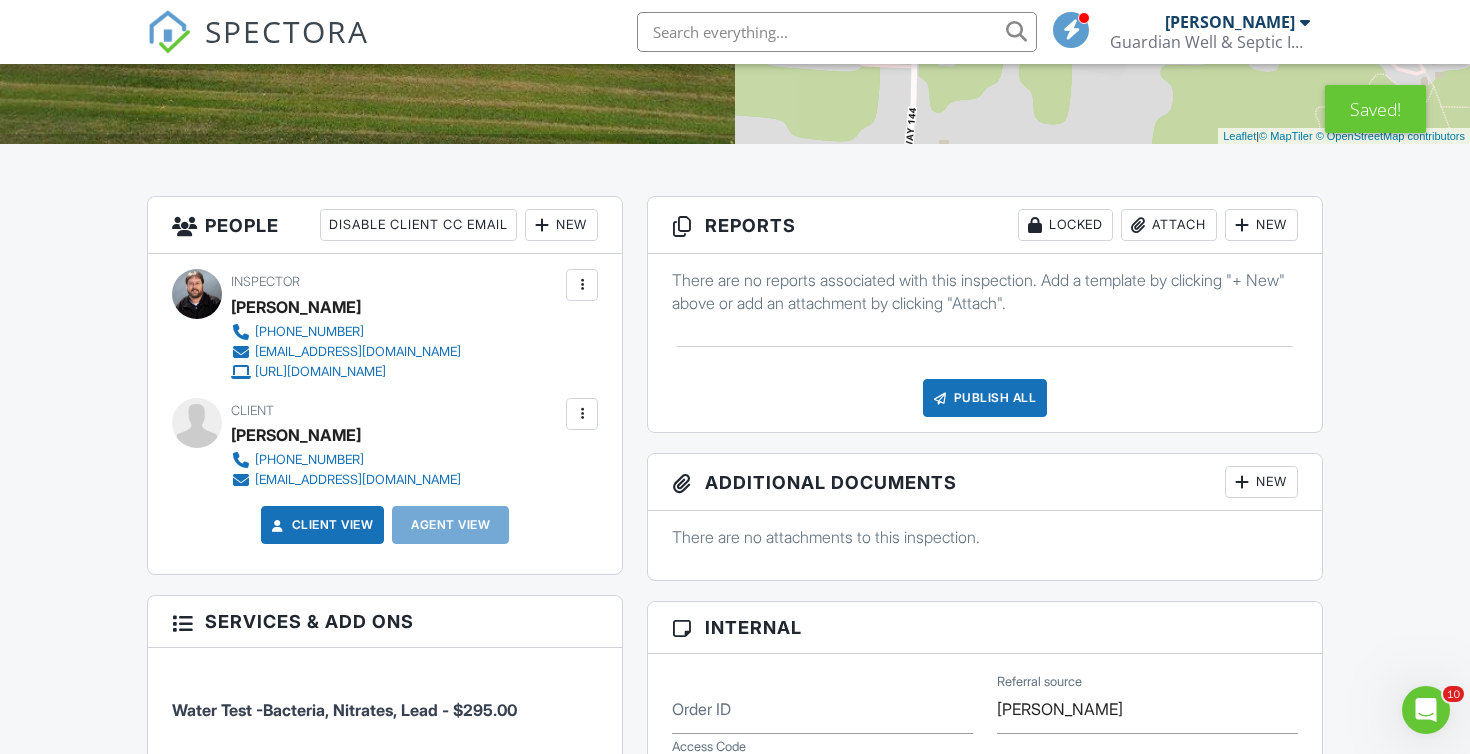 click at bounding box center [582, 414] 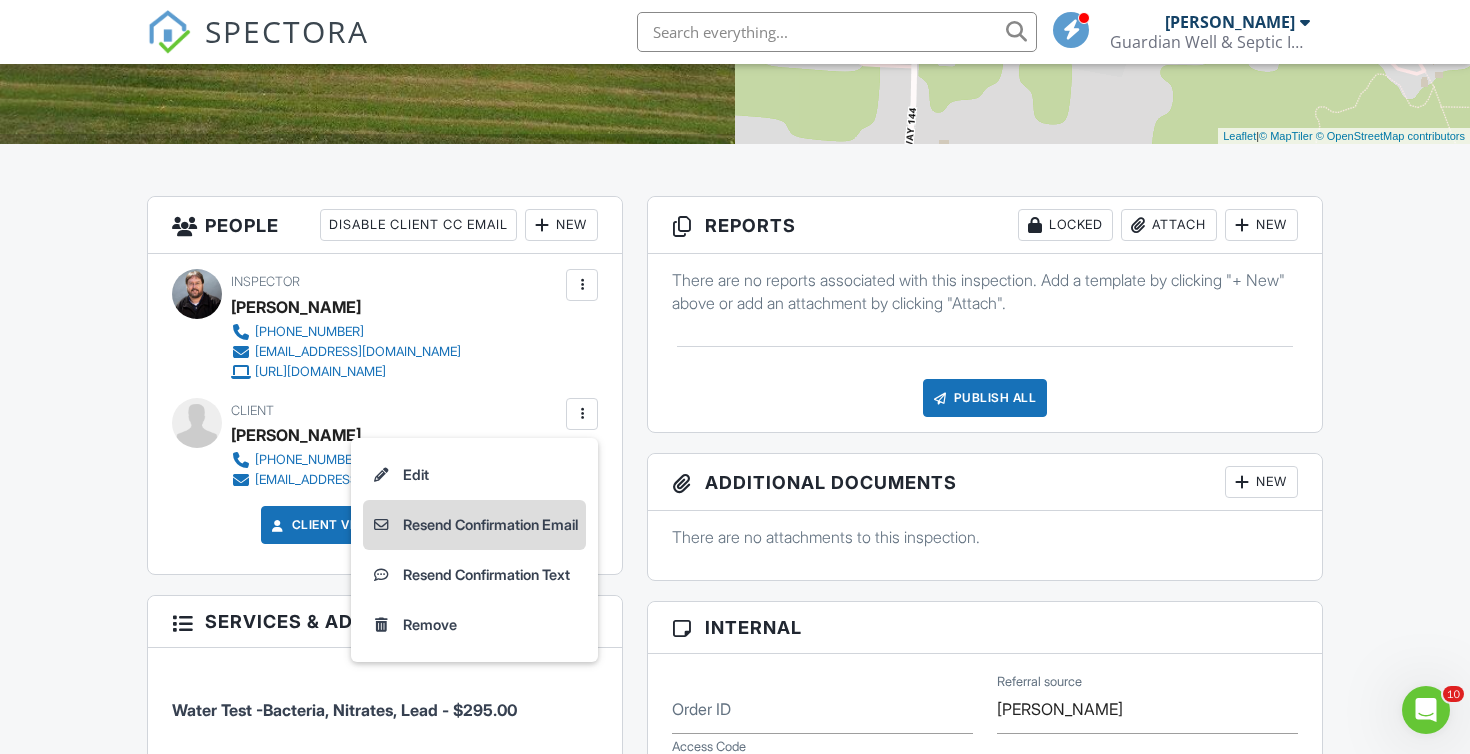 click on "Resend Confirmation Email" at bounding box center [474, 525] 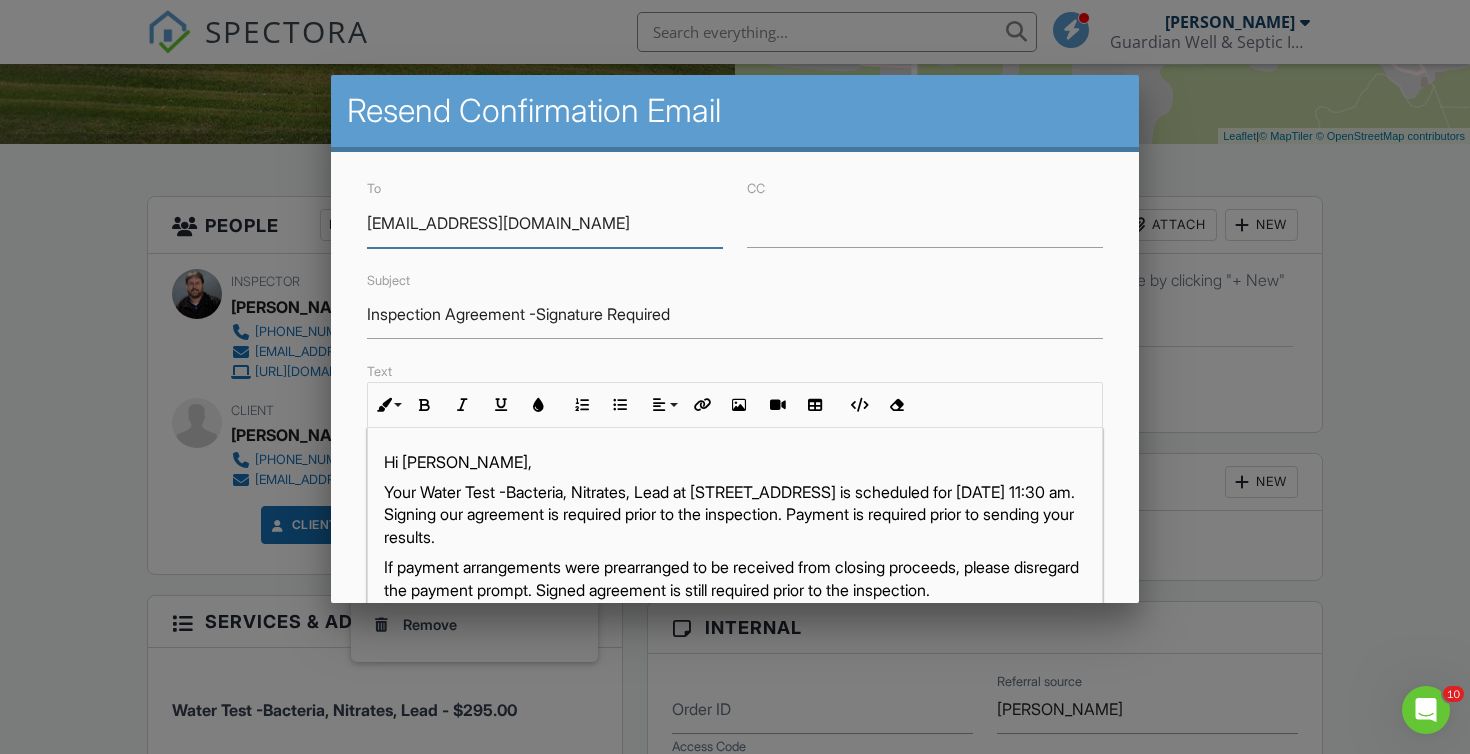scroll, scrollTop: 0, scrollLeft: 0, axis: both 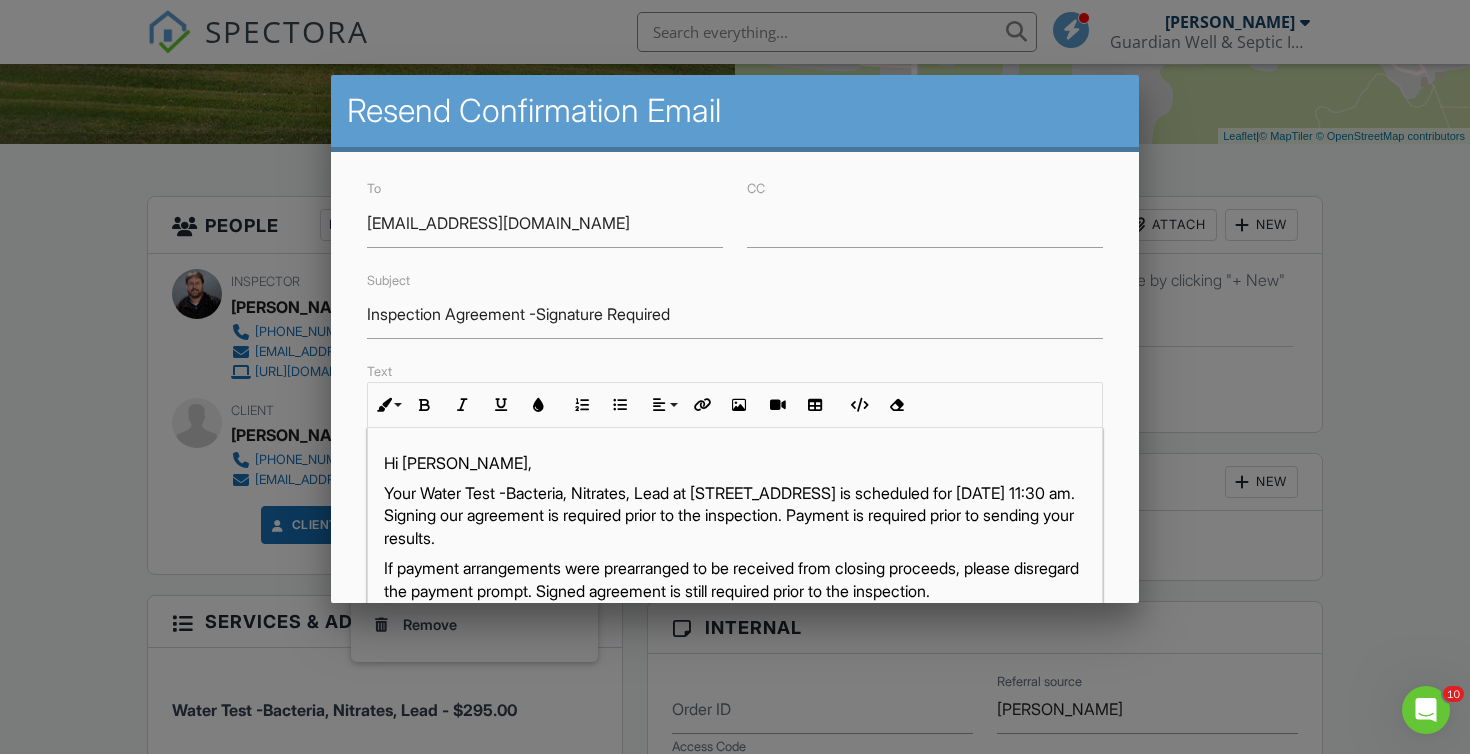 click on "Your Water Test -Bacteria, Nitrates, Lead at 2020 Rolling Ridge Dr, West Bend, WI 53090 is scheduled for 07/14/2025 at 11:30 am. Signing our agreement is required prior to the inspection. Payment is required prior to sending your results." at bounding box center [735, 515] 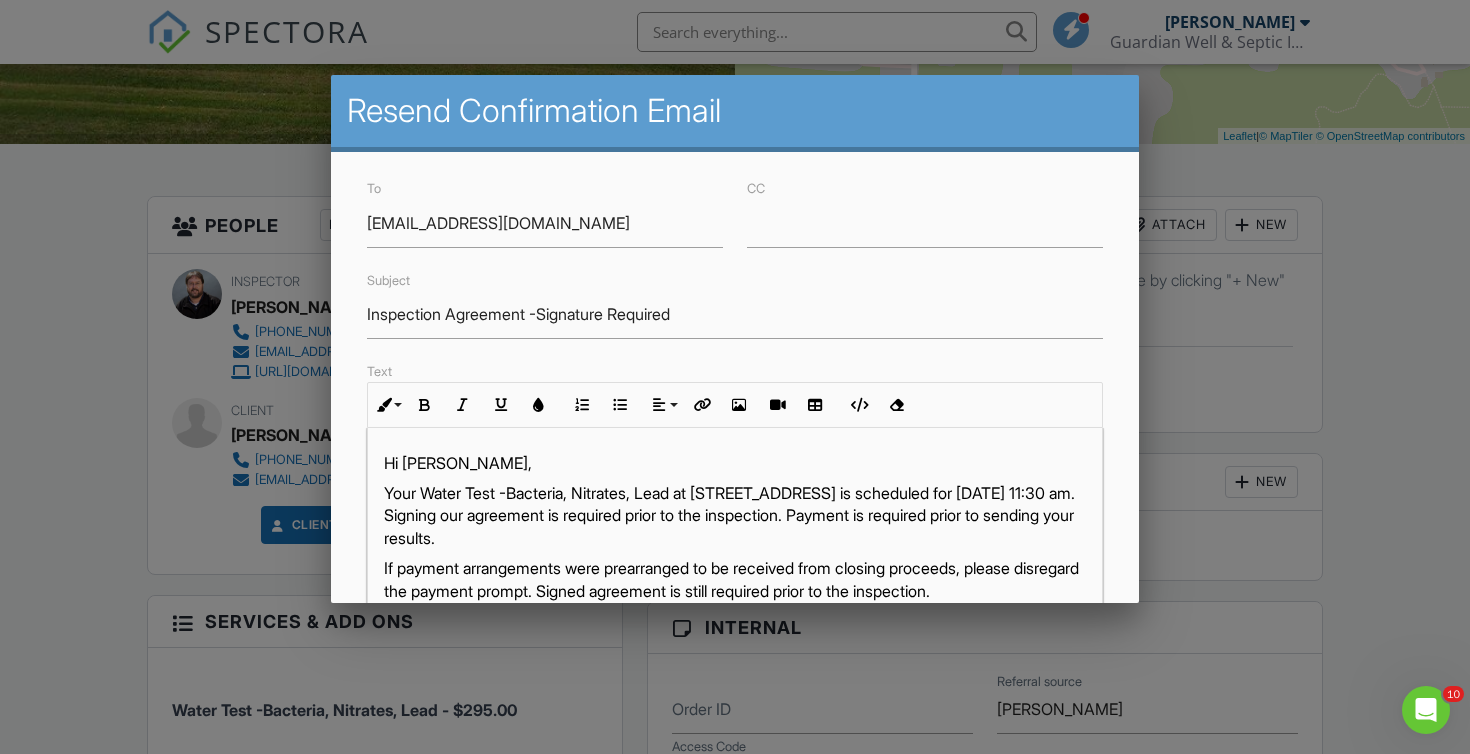 type 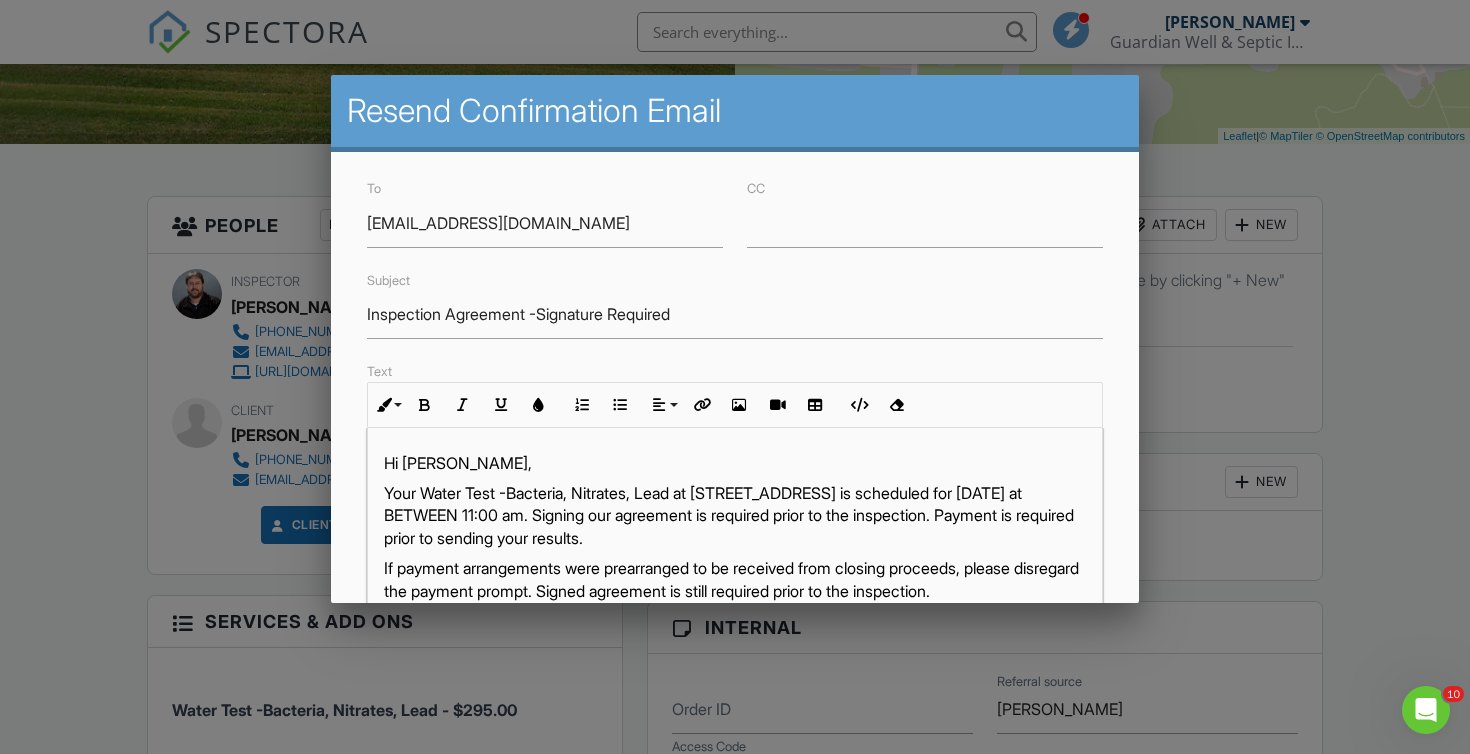 click on "Your Water Test -Bacteria, Nitrates, Lead at 2020 Rolling Ridge Dr, West Bend, WI 53090 is scheduled for 07/14/2025 at BETWEEN 11:00 am. Signing our agreement is required prior to the inspection. Payment is required prior to sending your results." at bounding box center [735, 515] 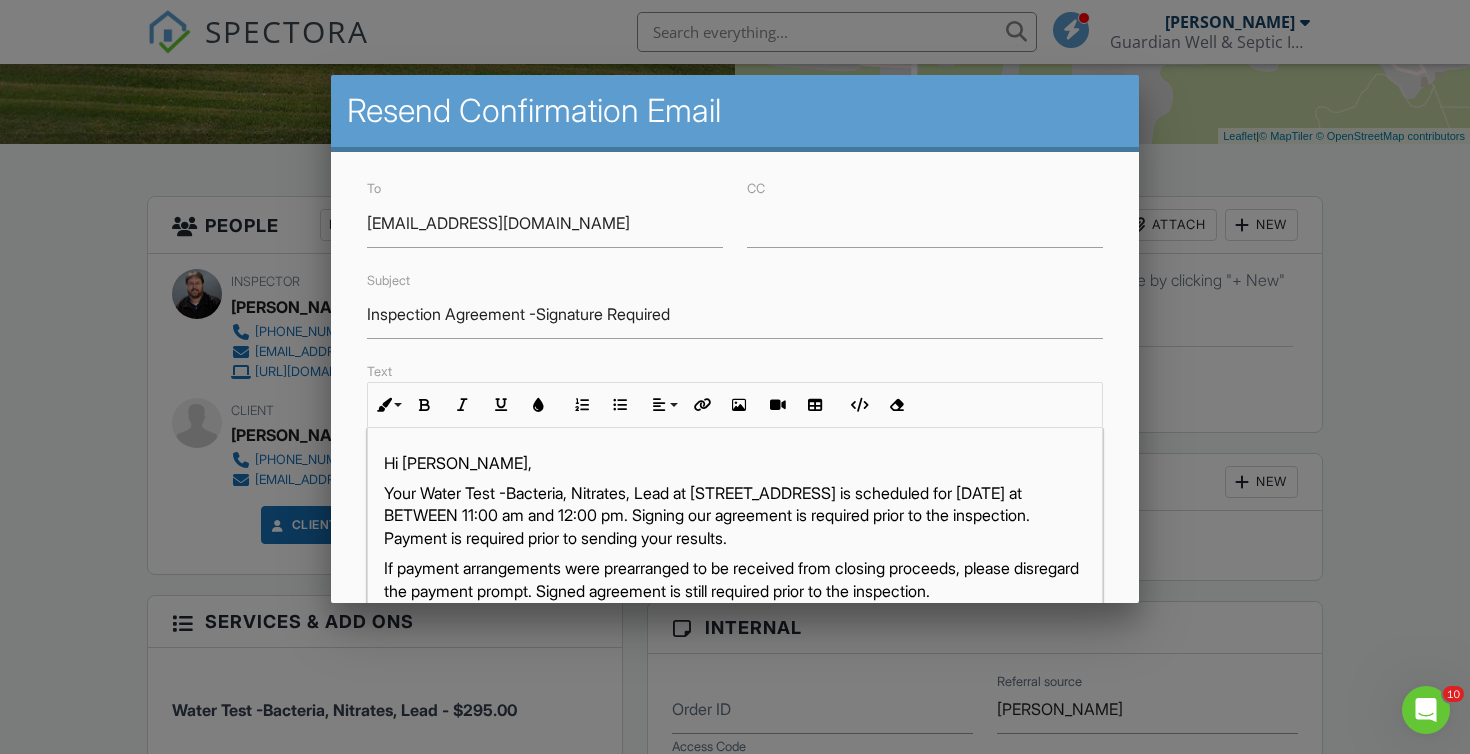 scroll, scrollTop: 1, scrollLeft: 0, axis: vertical 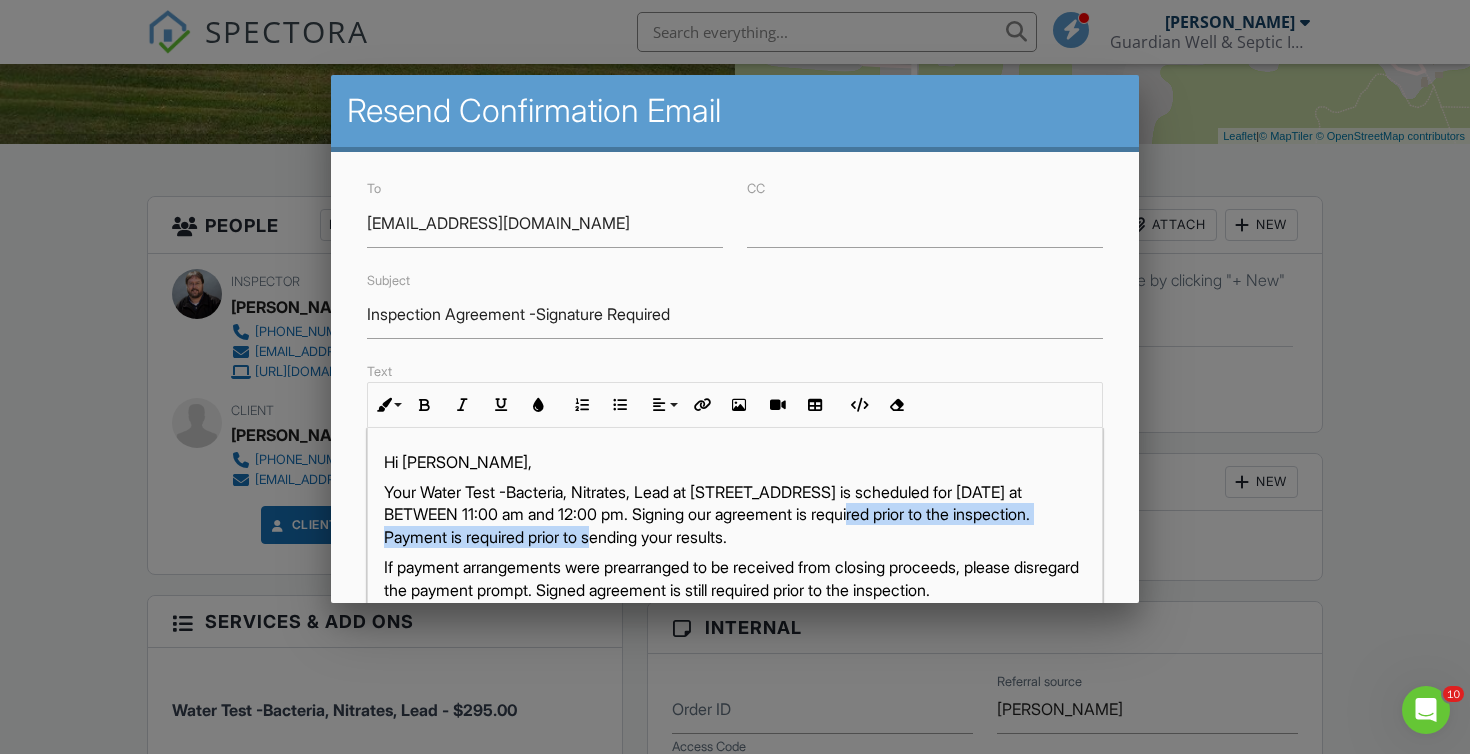 drag, startPoint x: 622, startPoint y: 539, endPoint x: 860, endPoint y: 517, distance: 239.01465 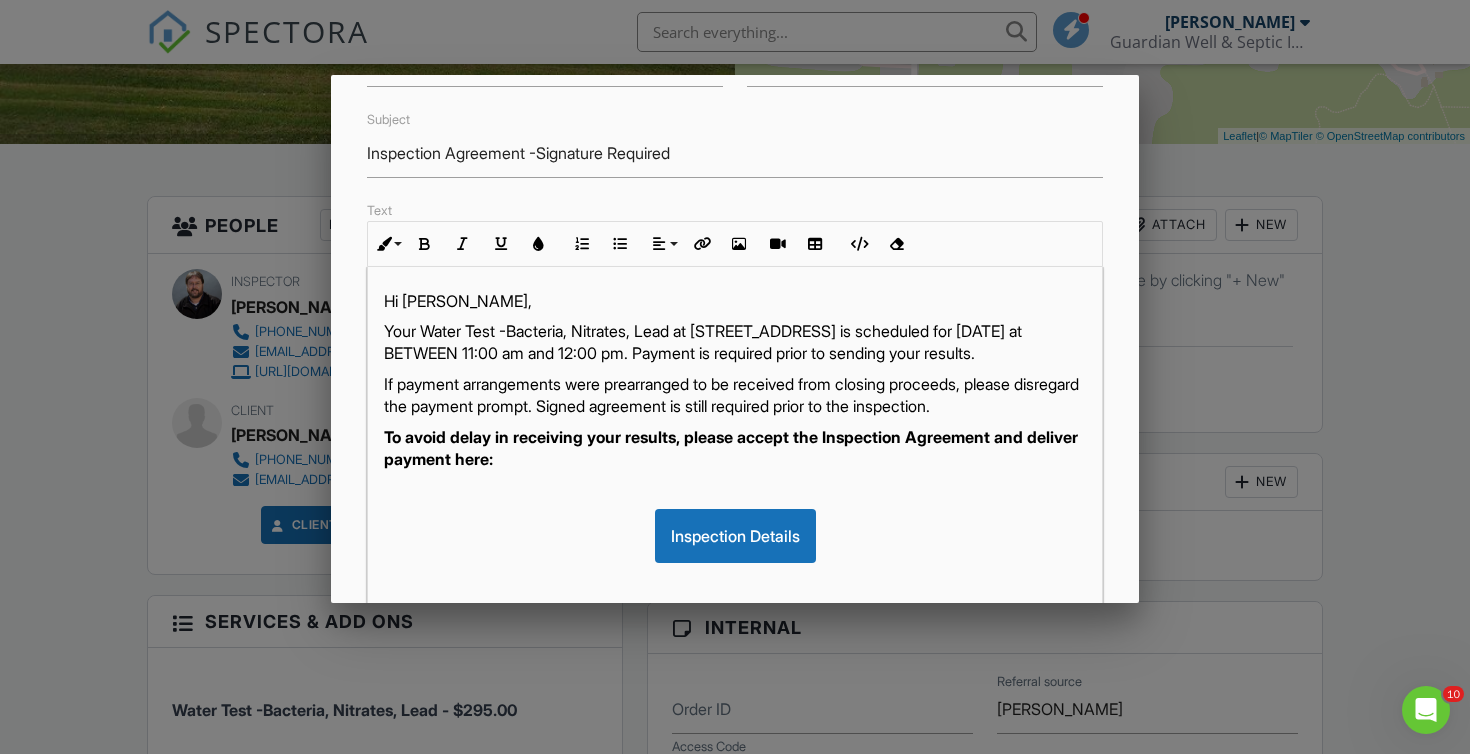 scroll, scrollTop: 174, scrollLeft: 0, axis: vertical 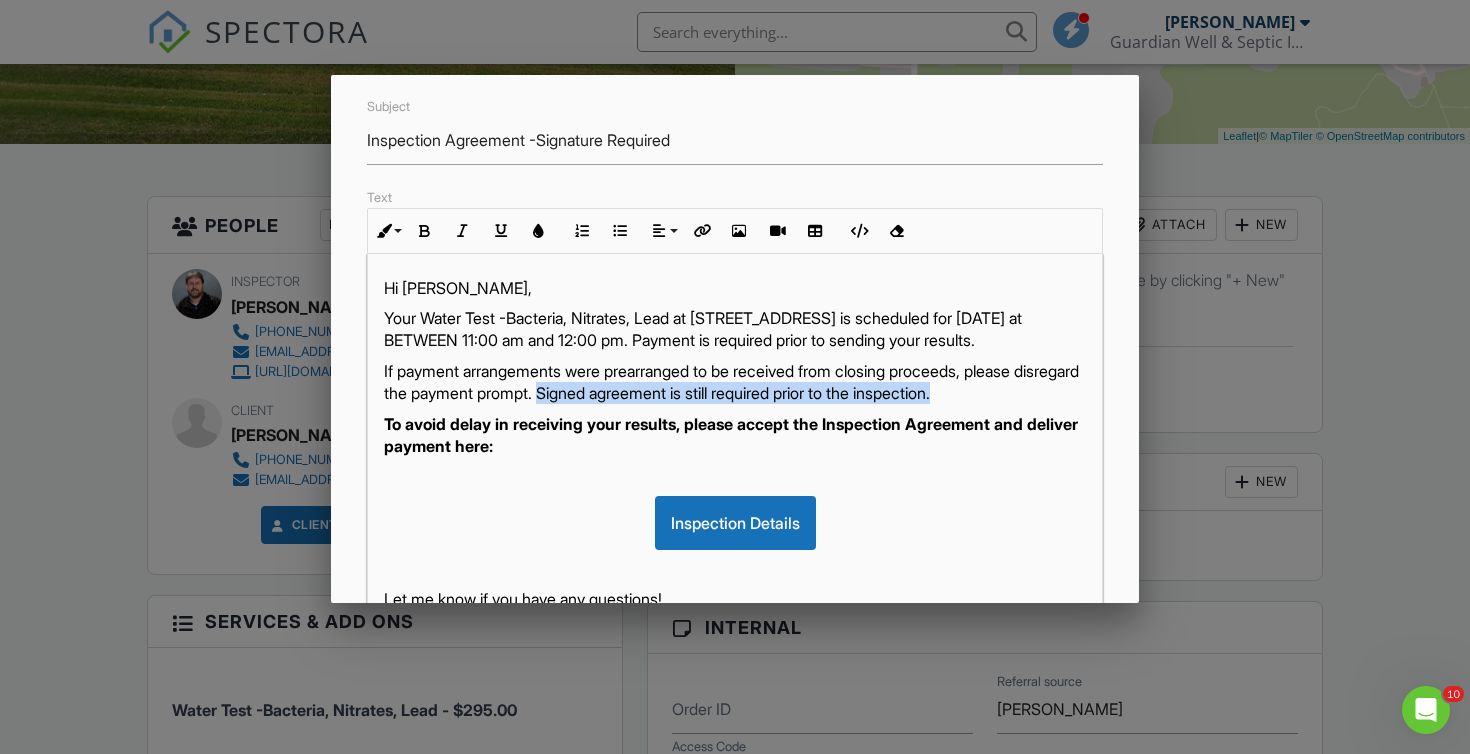 drag, startPoint x: 1048, startPoint y: 419, endPoint x: 625, endPoint y: 419, distance: 423 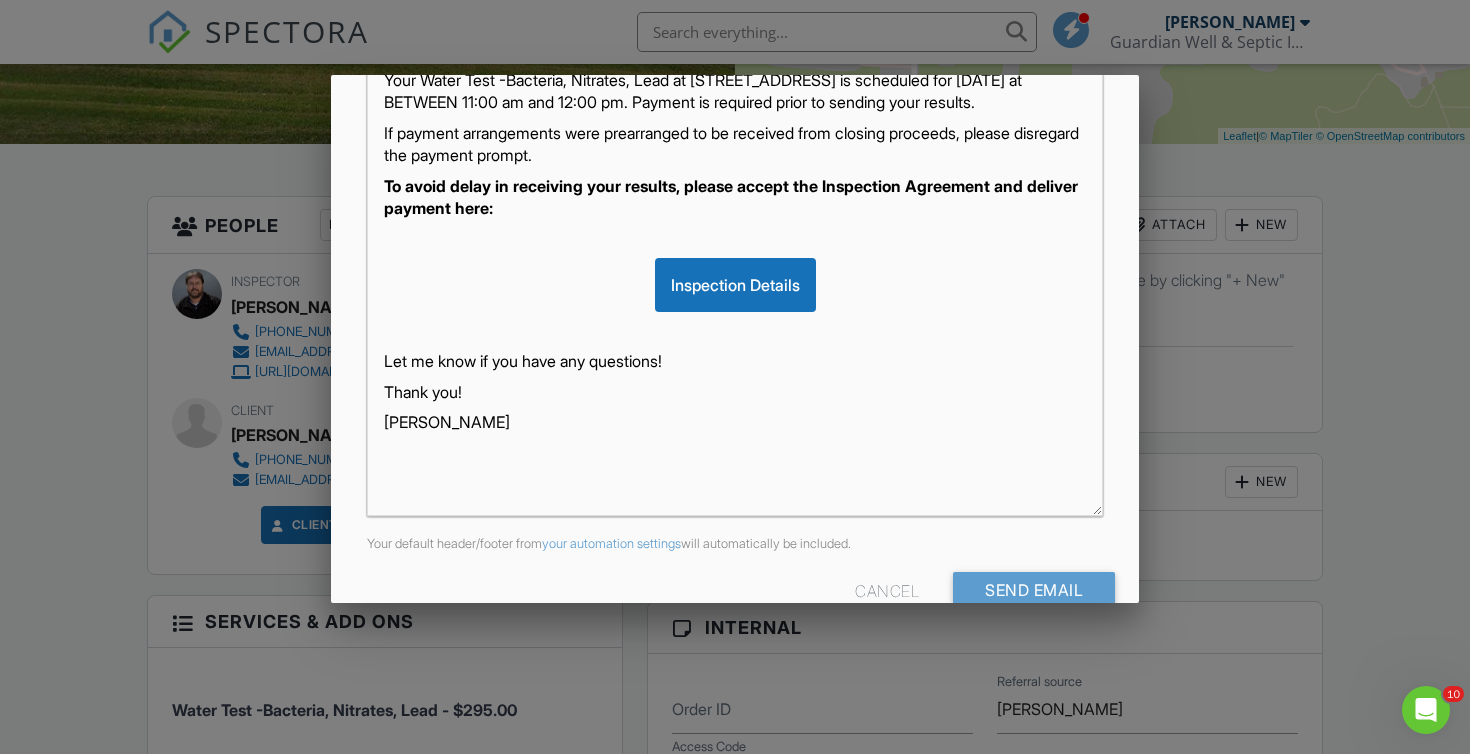 scroll, scrollTop: 455, scrollLeft: 0, axis: vertical 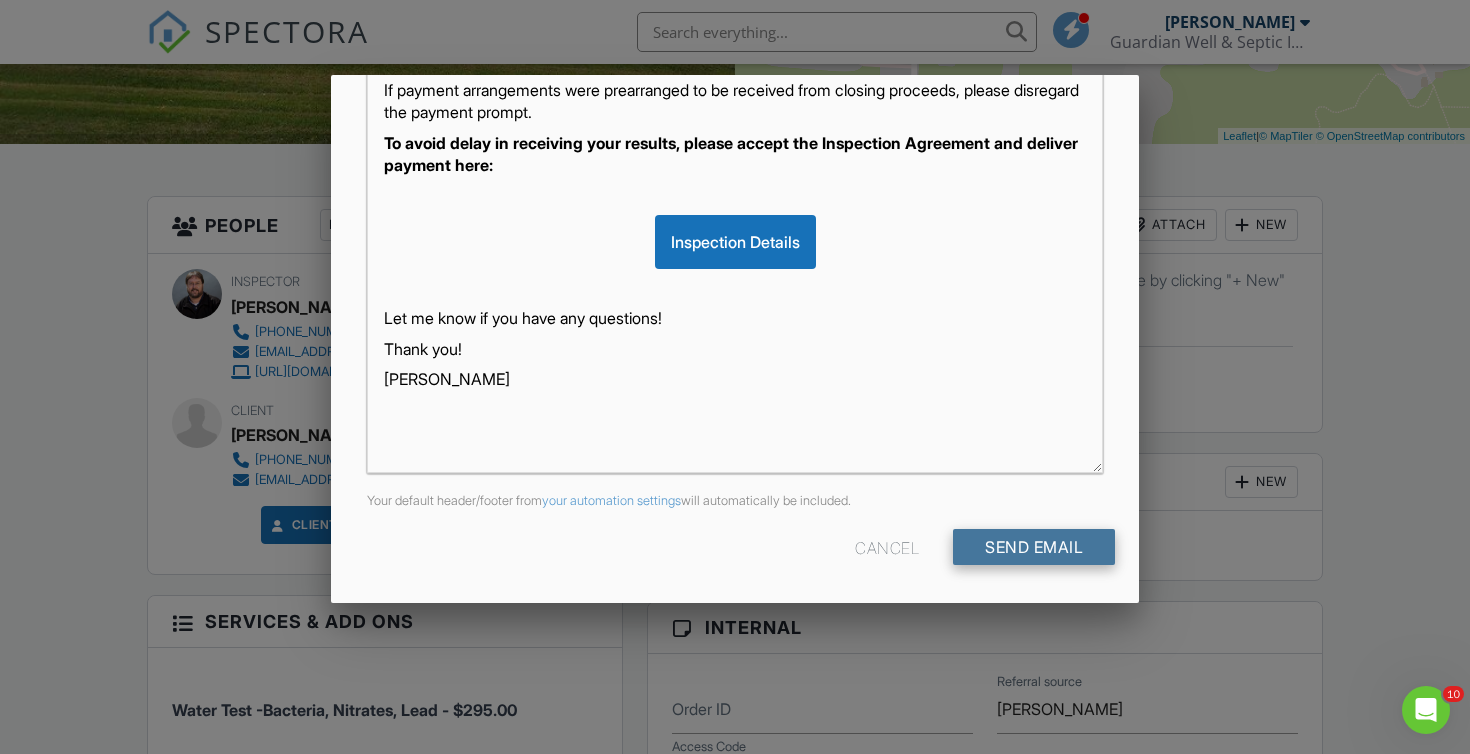 click on "Send Email" at bounding box center [1034, 547] 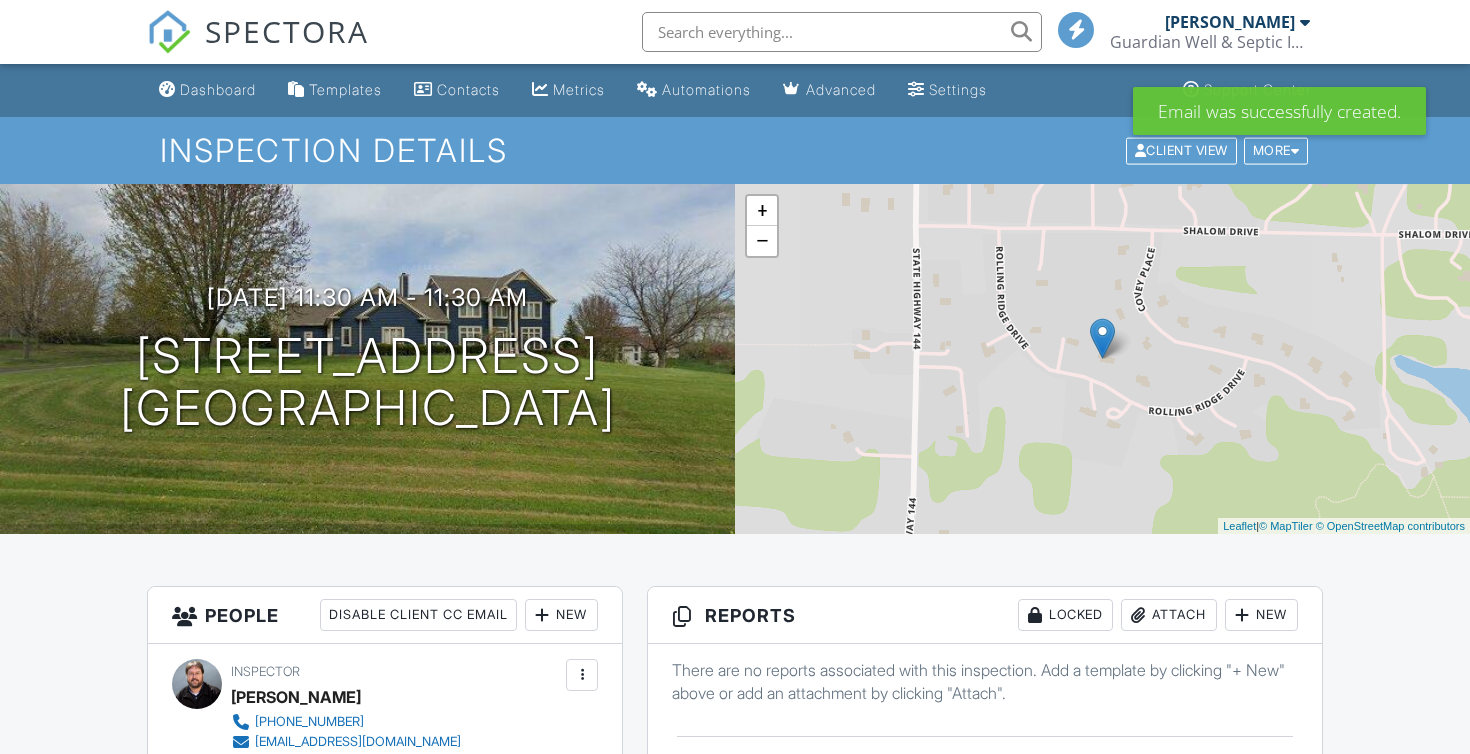 scroll, scrollTop: 0, scrollLeft: 0, axis: both 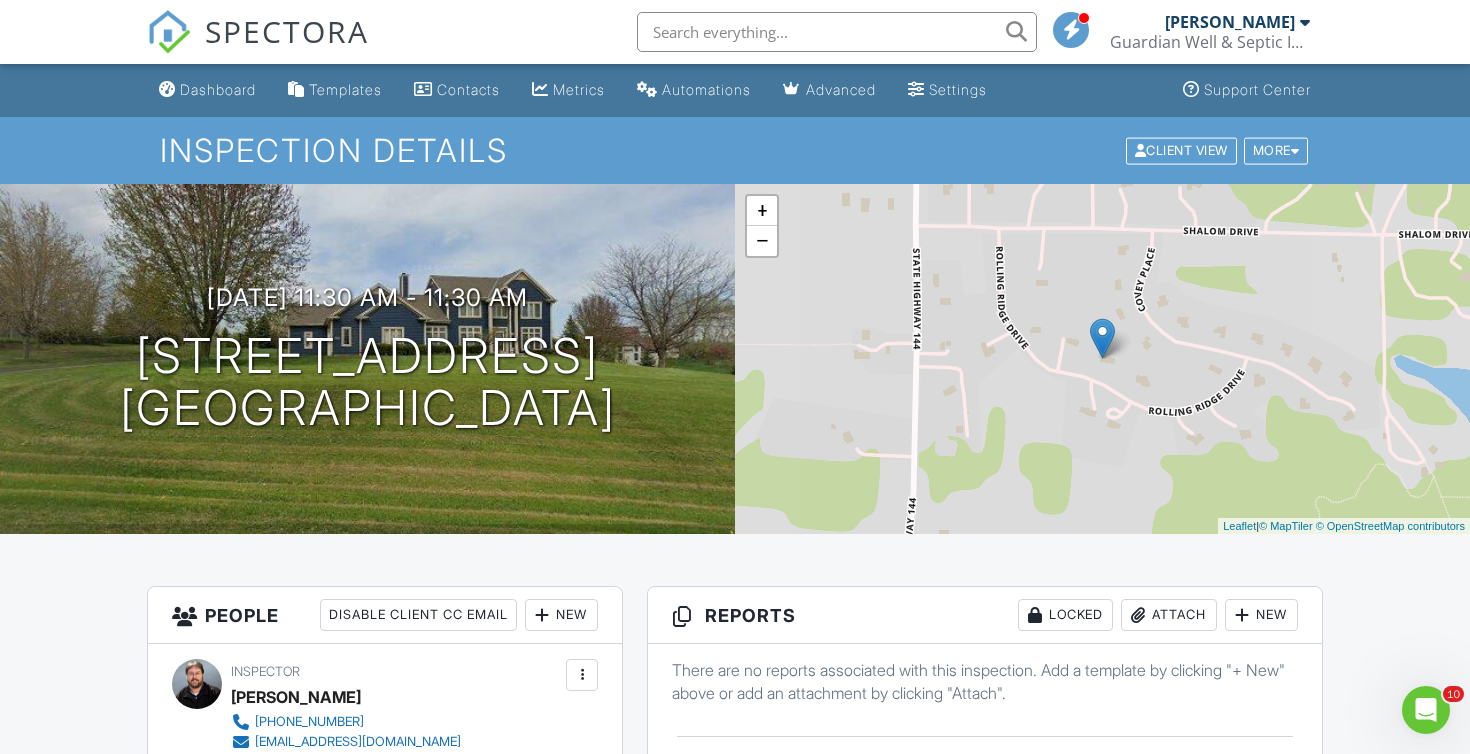 click on "SPECTORA" at bounding box center [287, 31] 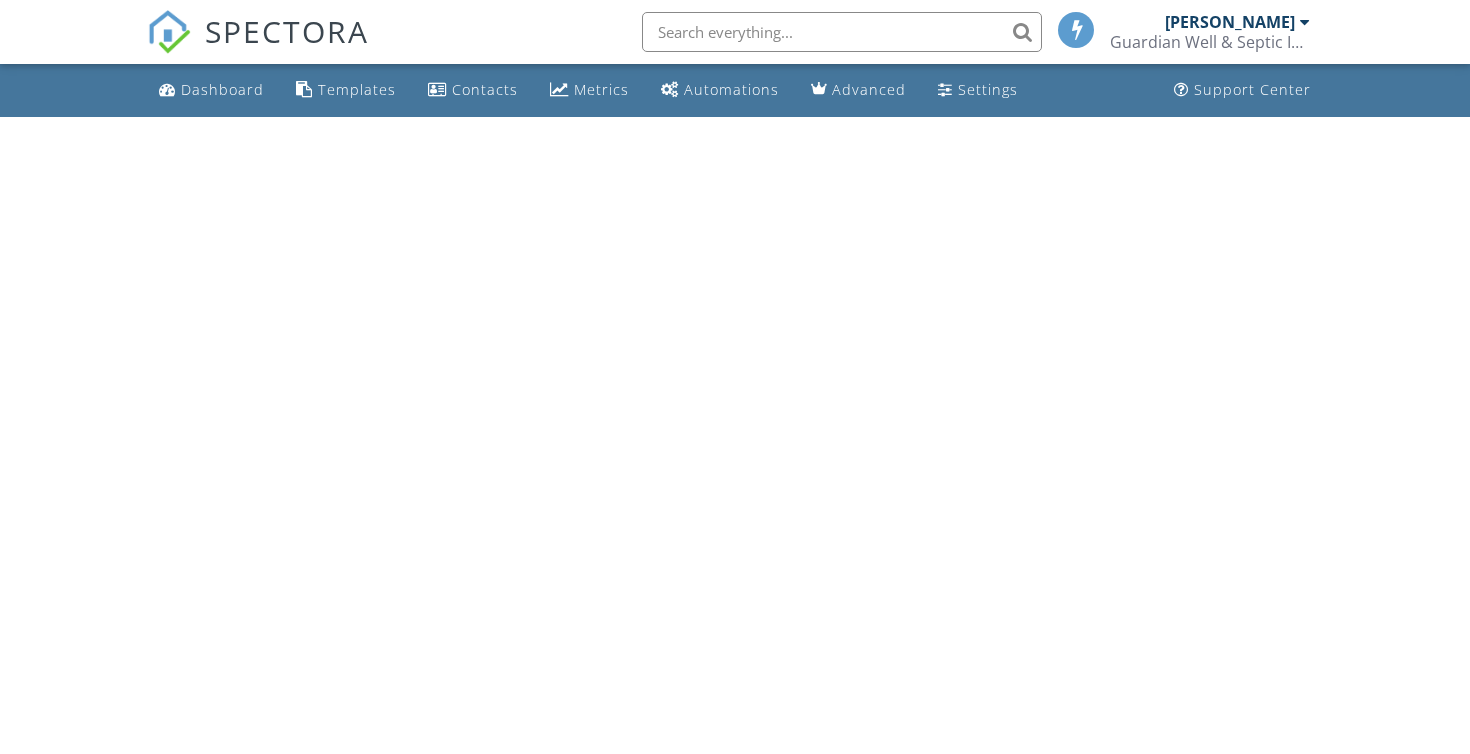 scroll, scrollTop: 0, scrollLeft: 0, axis: both 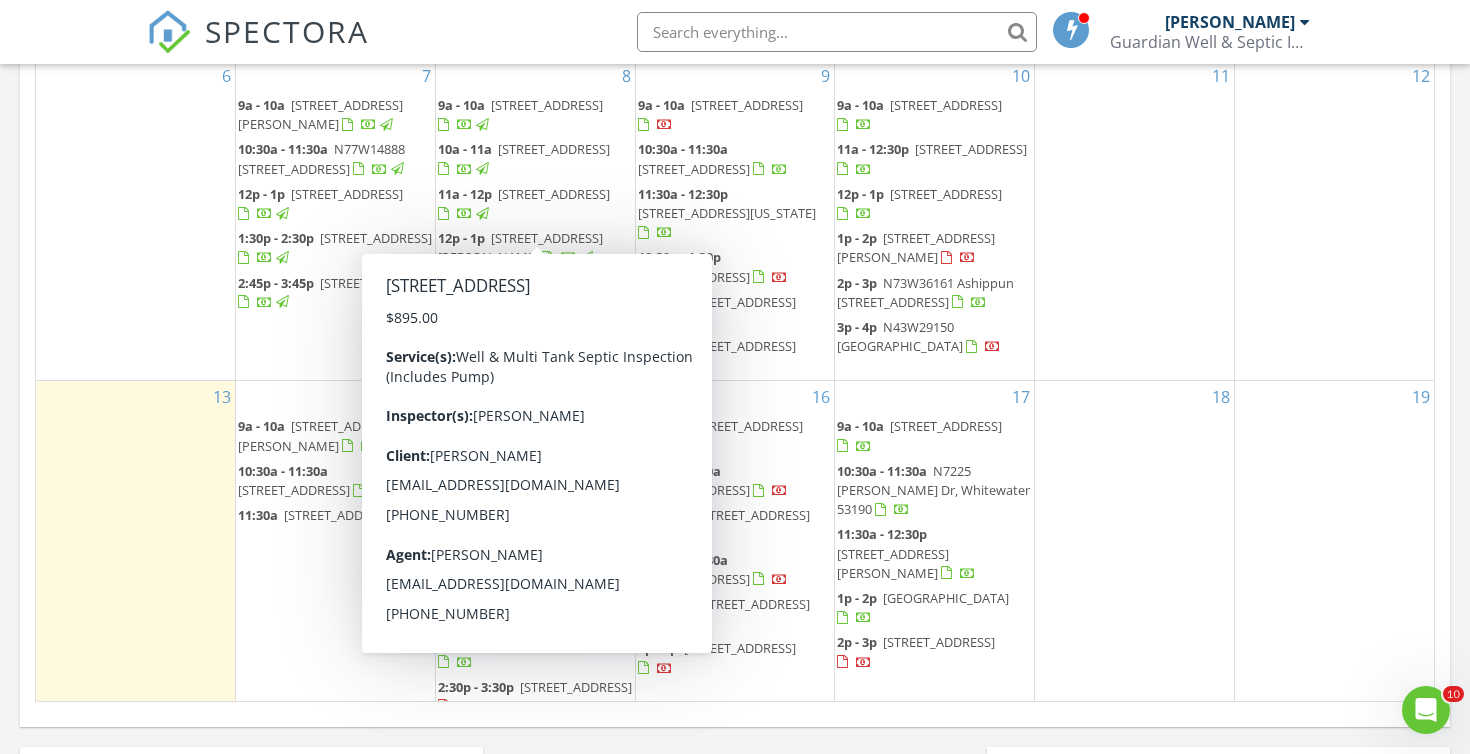click at bounding box center [837, 32] 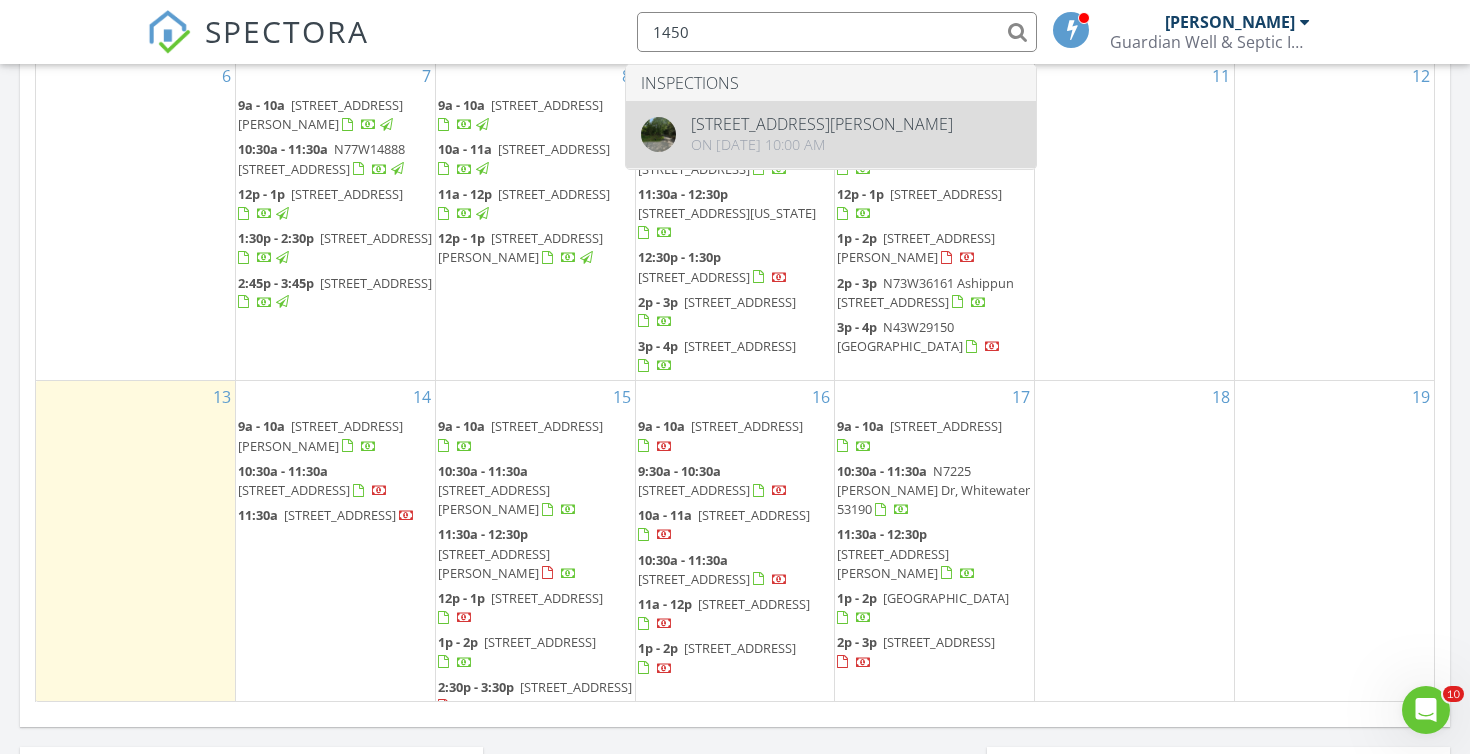type on "1450" 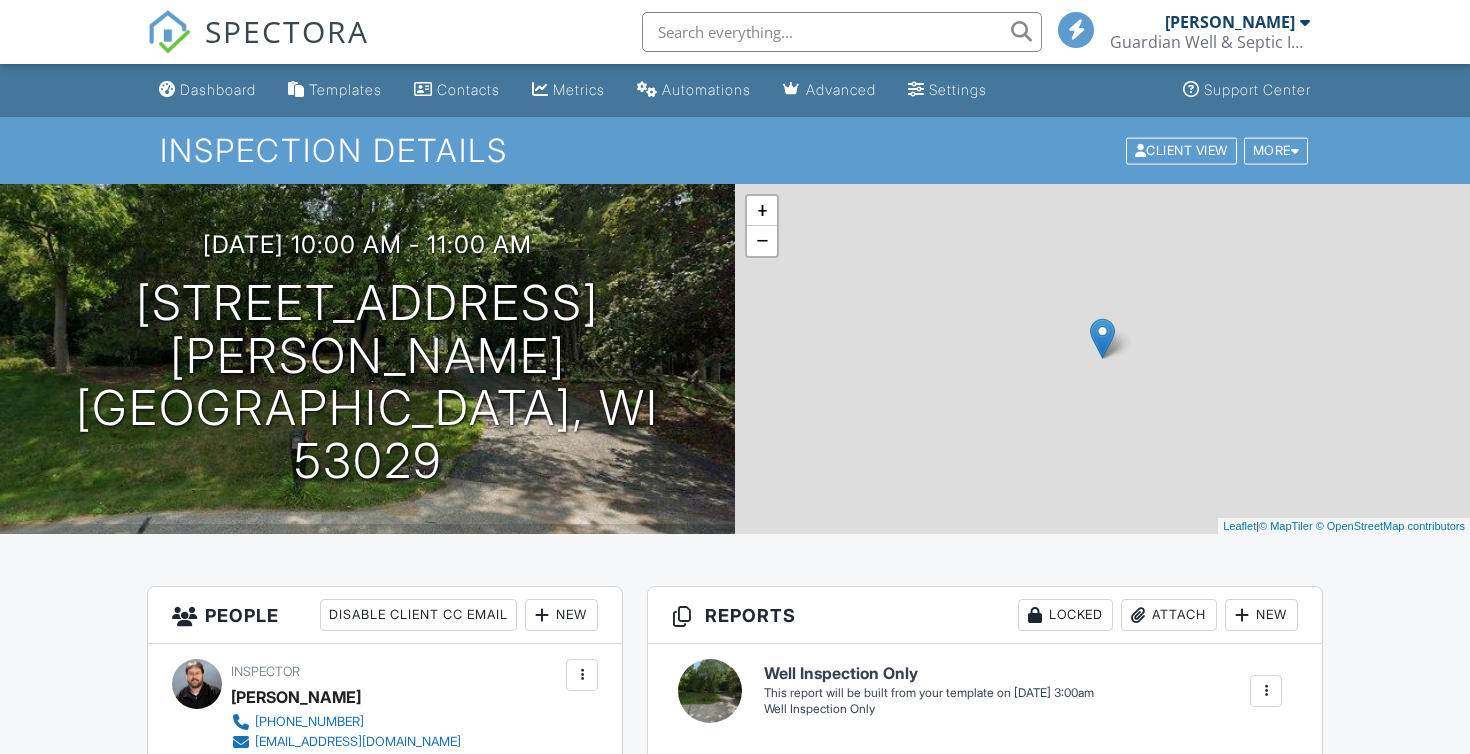 scroll, scrollTop: 0, scrollLeft: 0, axis: both 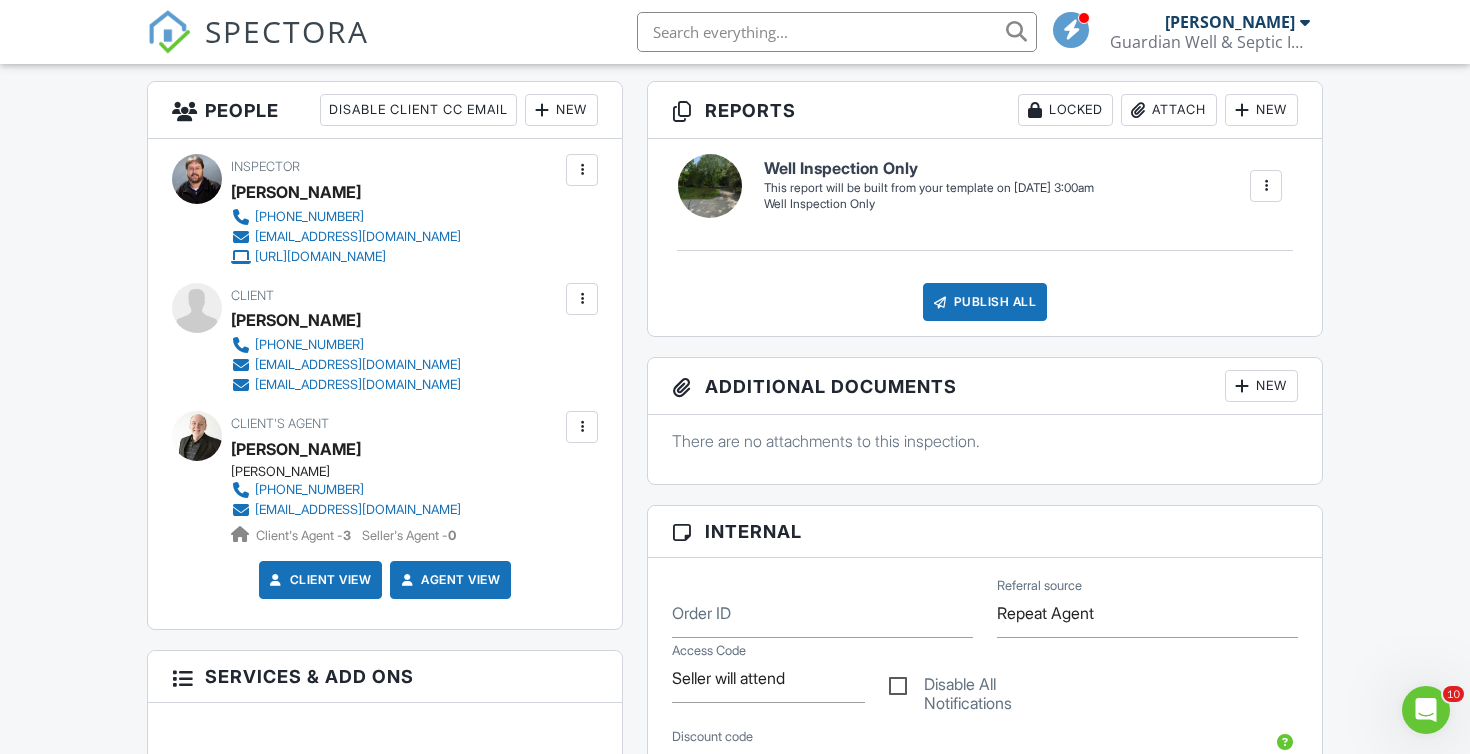 click on "Disable All Notifications" at bounding box center (985, 682) 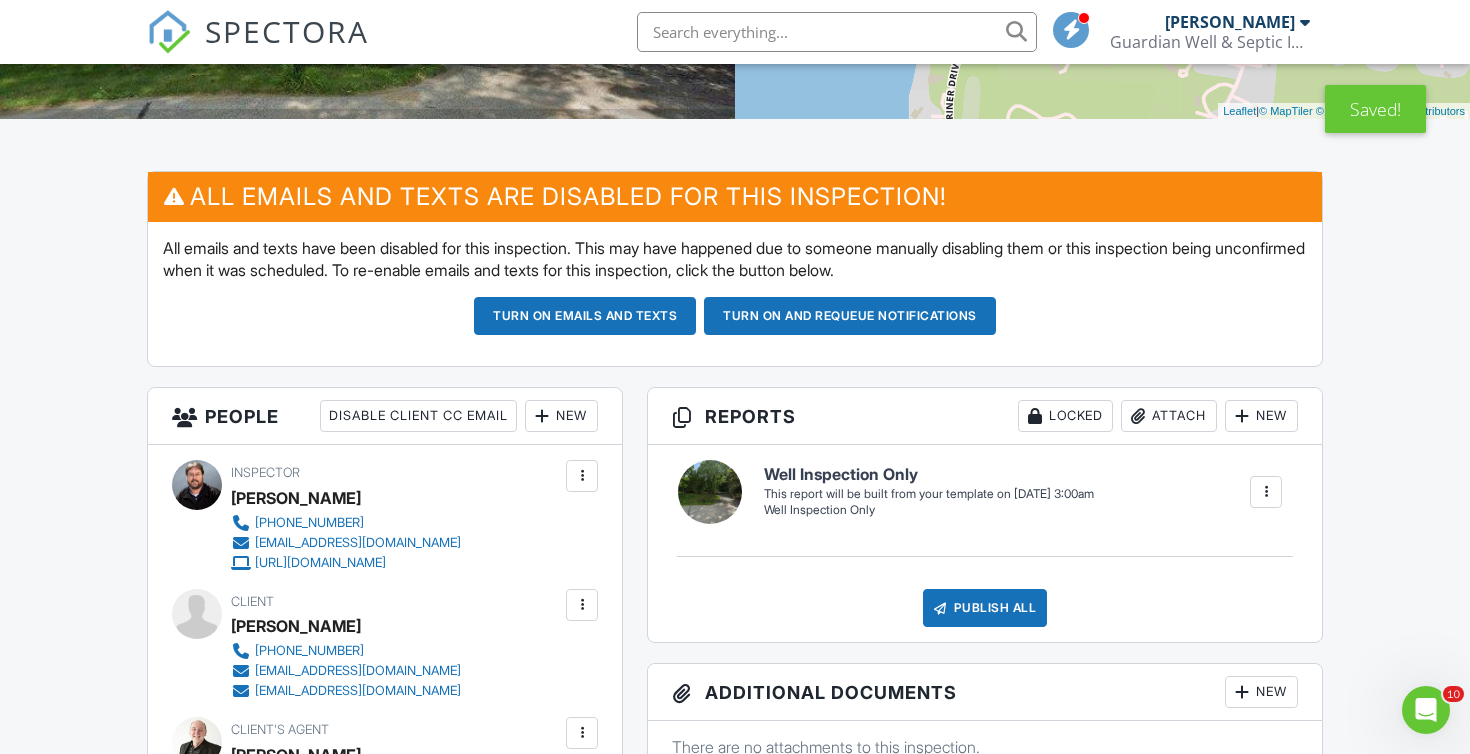 scroll, scrollTop: 0, scrollLeft: 0, axis: both 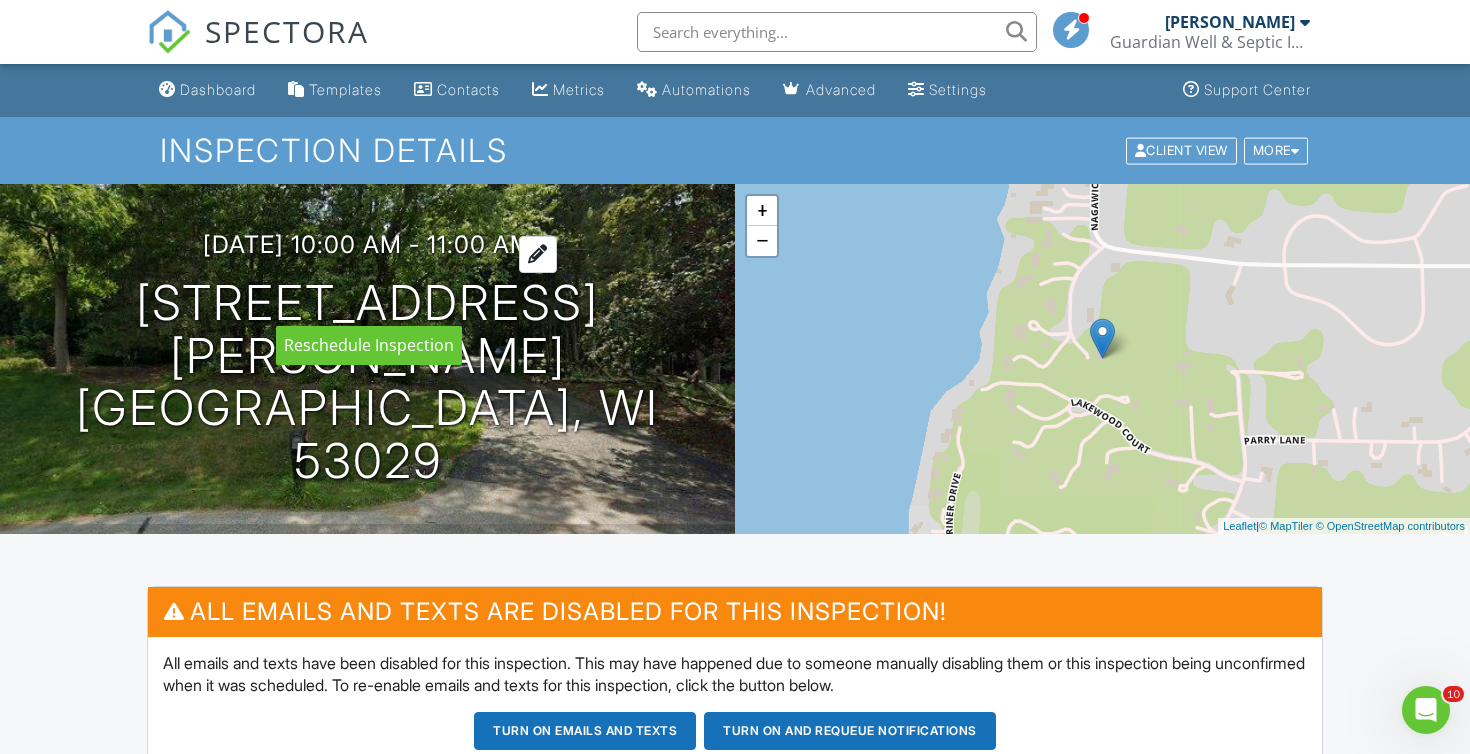 click on "07/21/2025 10:00 am
- 11:00 am" at bounding box center [367, 244] 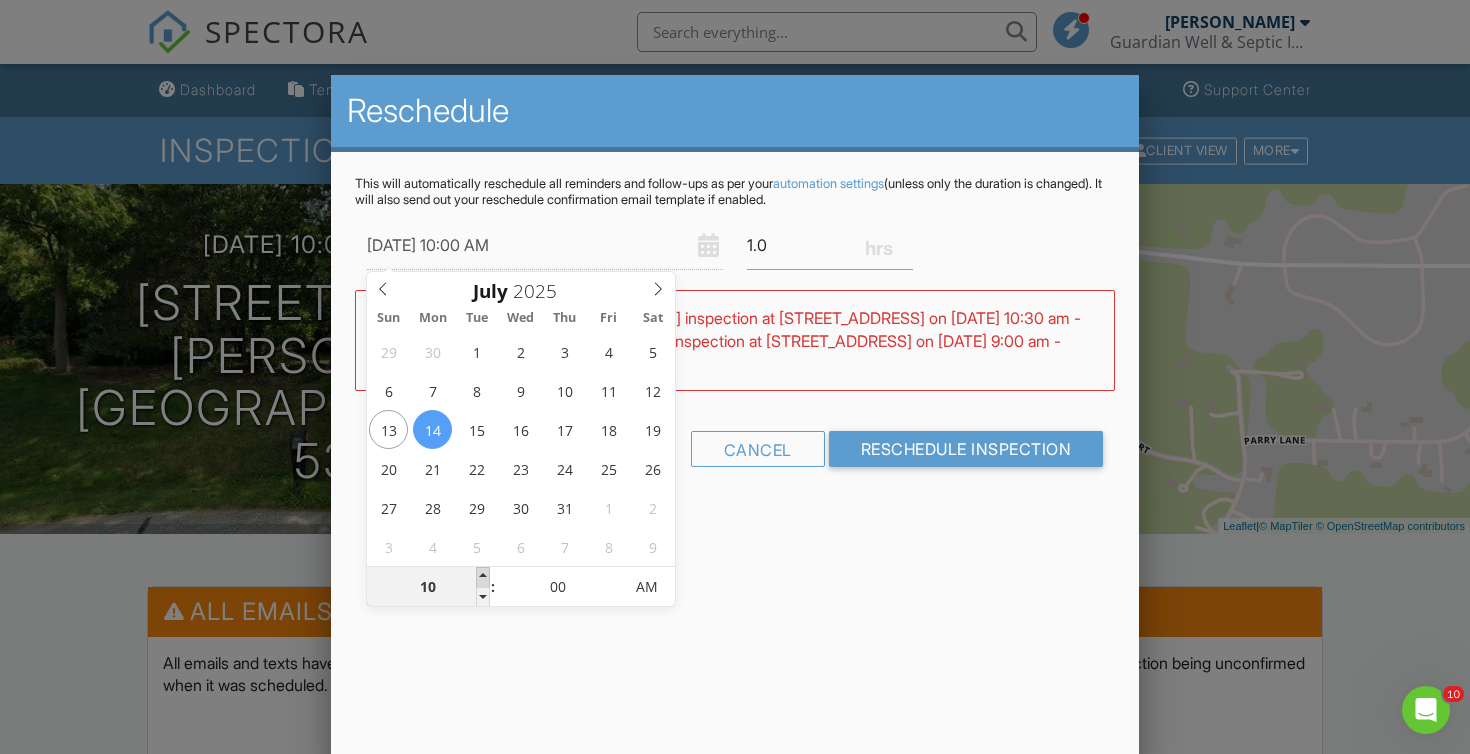 type on "[DATE] 11:00 AM" 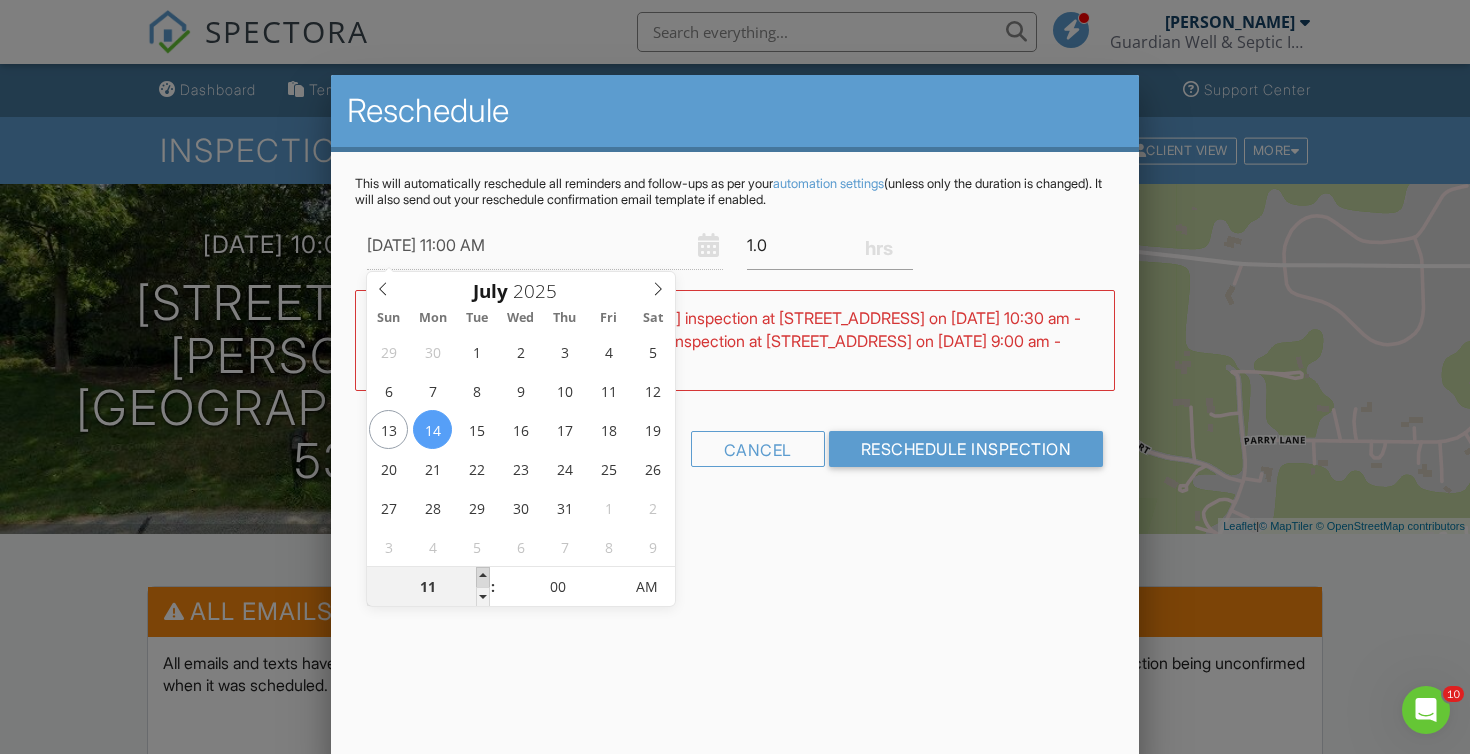click at bounding box center (483, 577) 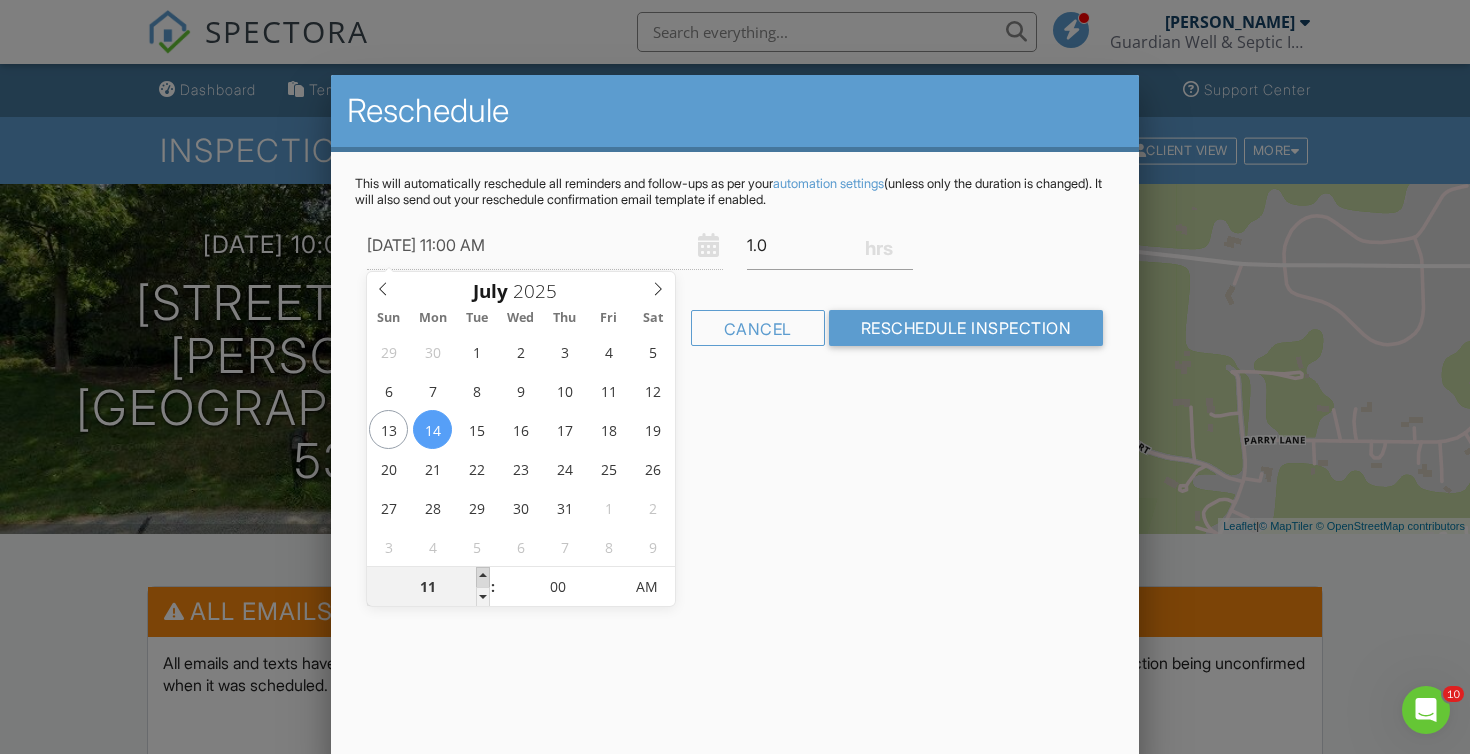type on "07/14/2025 12:00 PM" 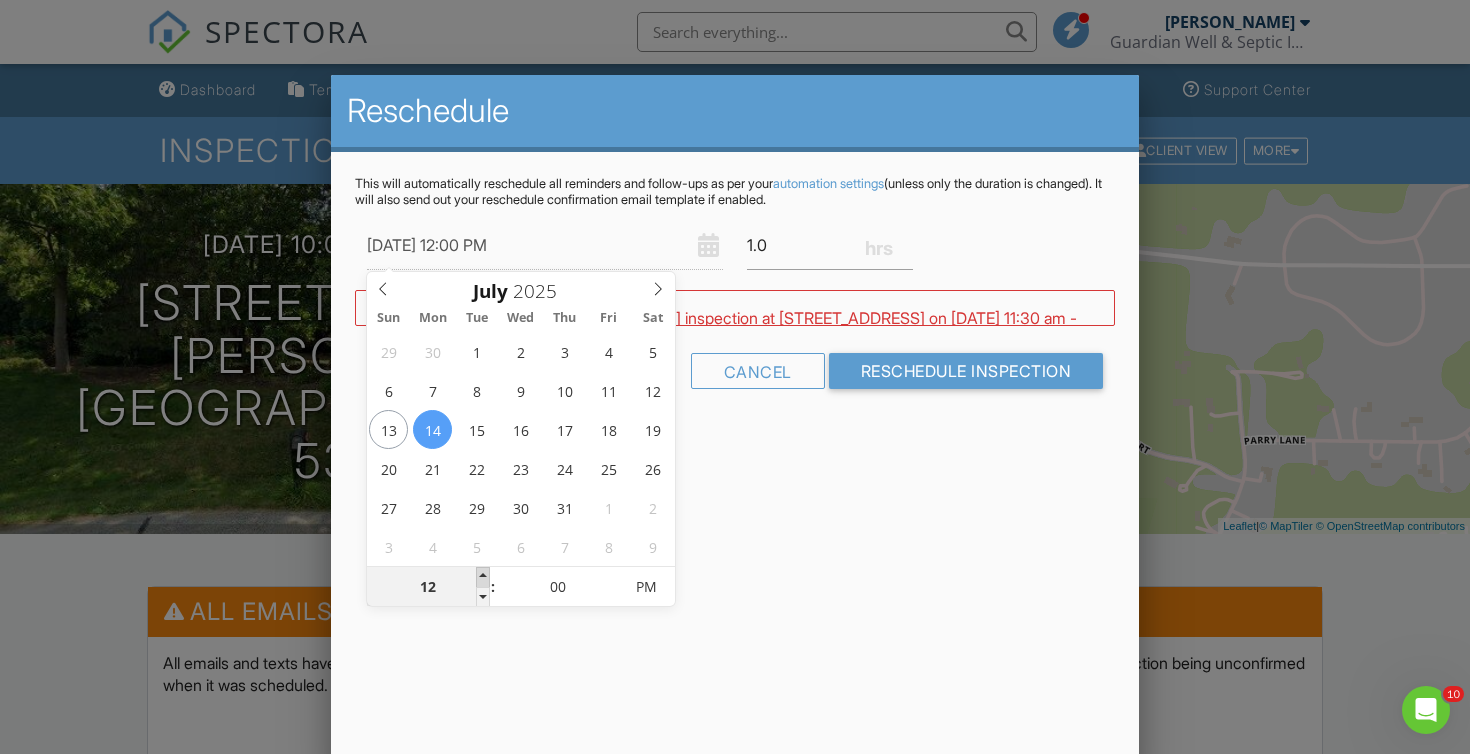 click at bounding box center [483, 577] 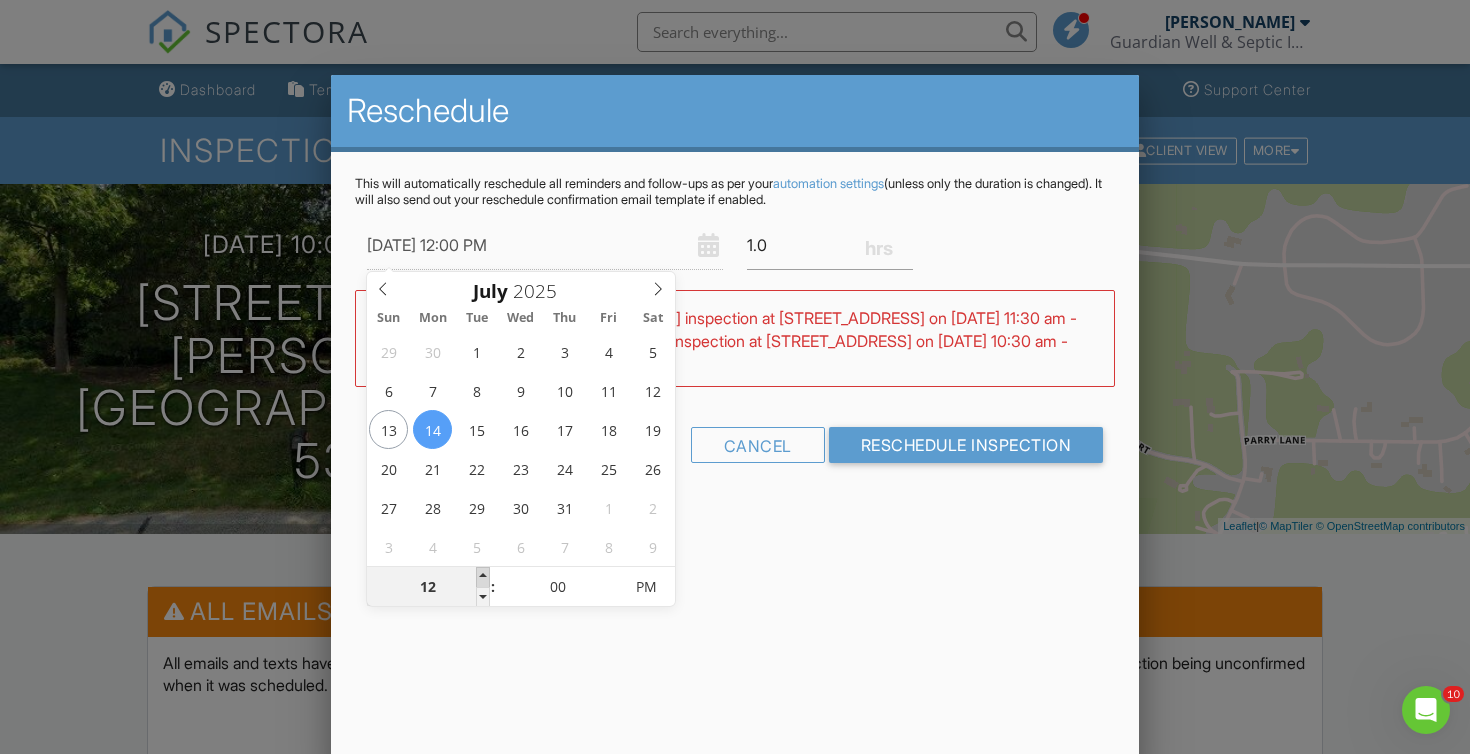 type on "07/14/2025 1:00 PM" 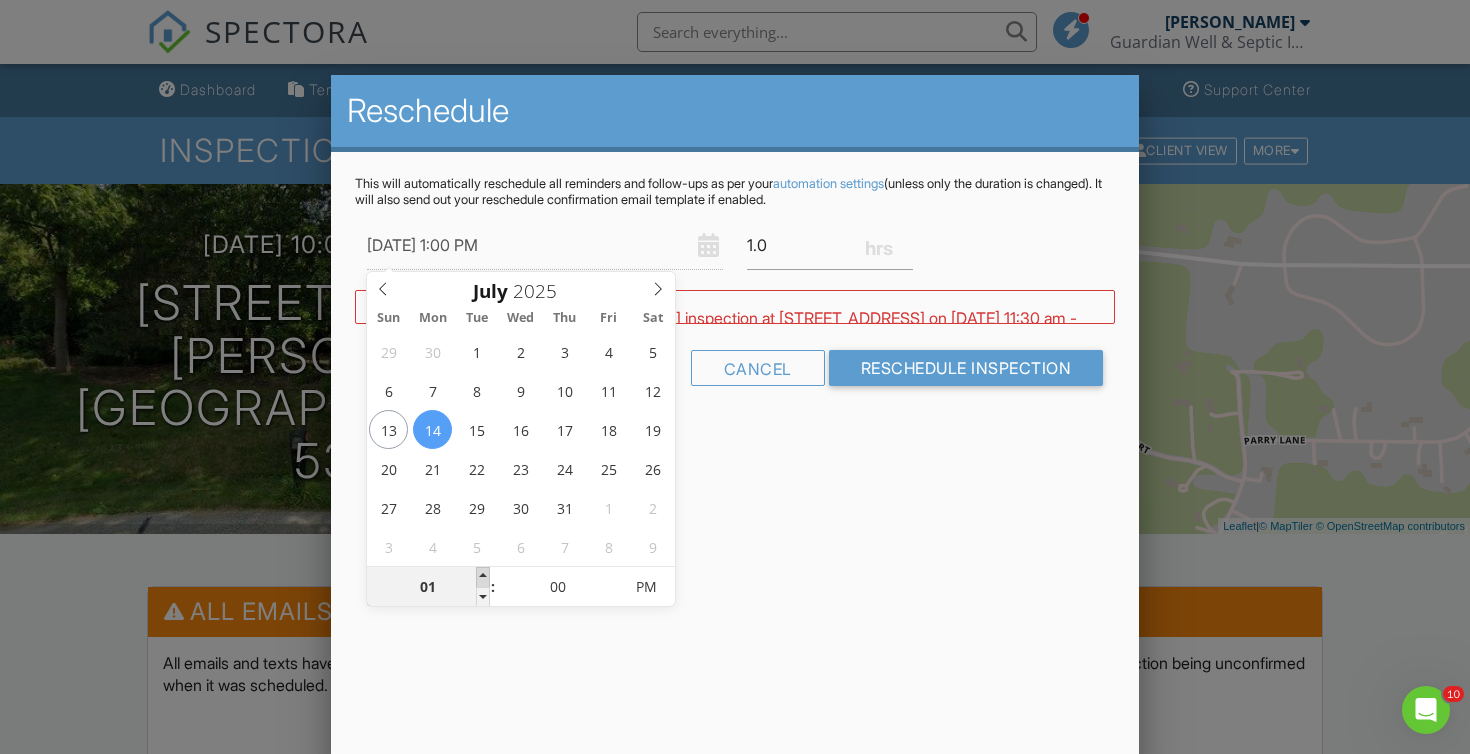click at bounding box center [483, 577] 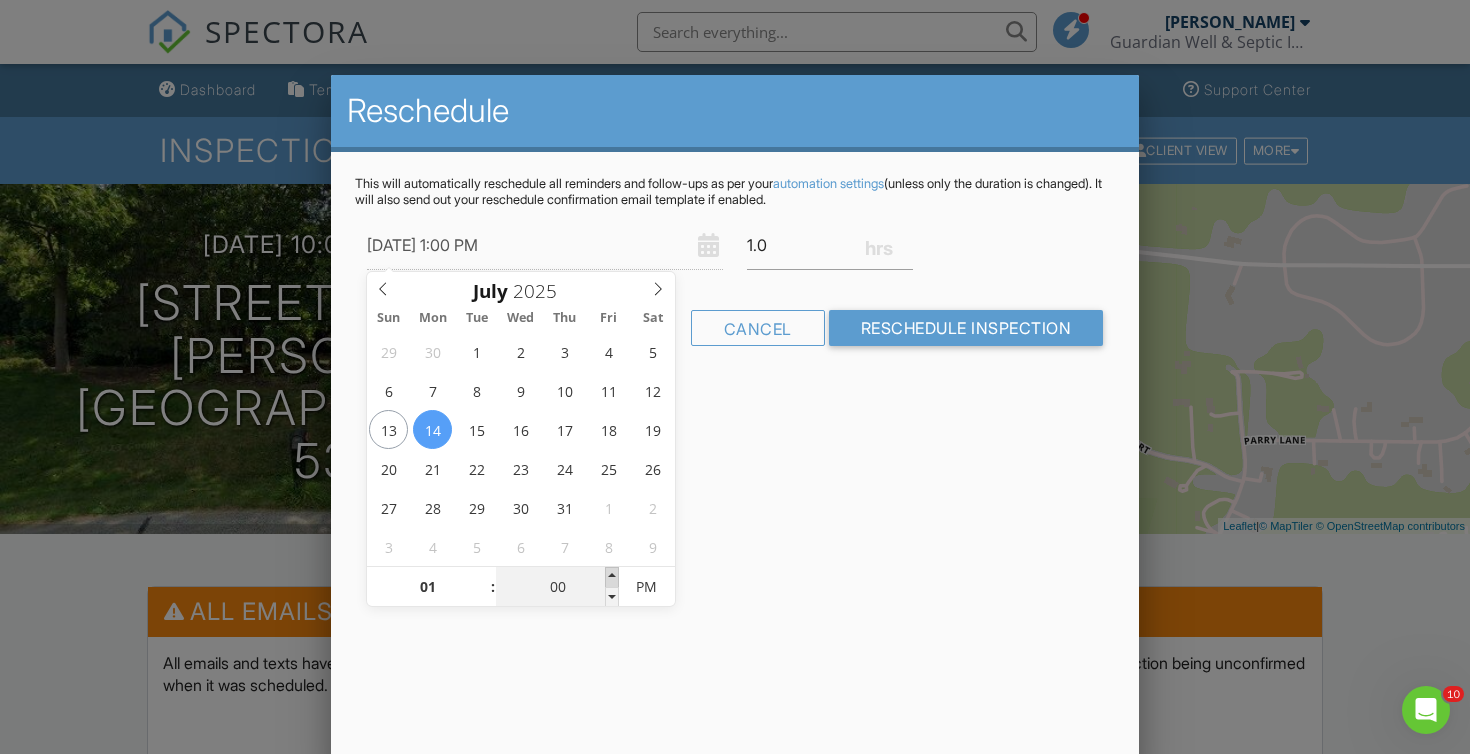 type on "07/14/2025 1:05 PM" 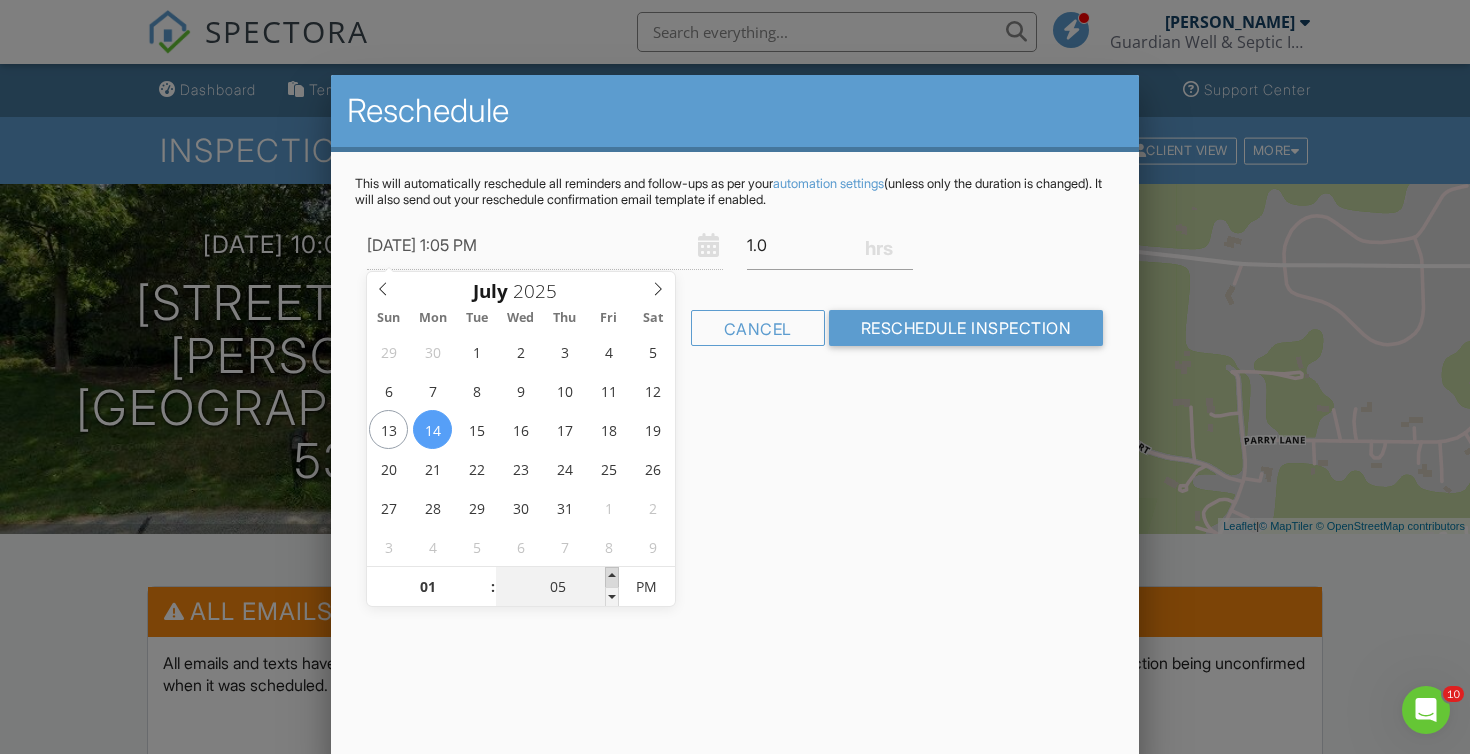 click at bounding box center (612, 577) 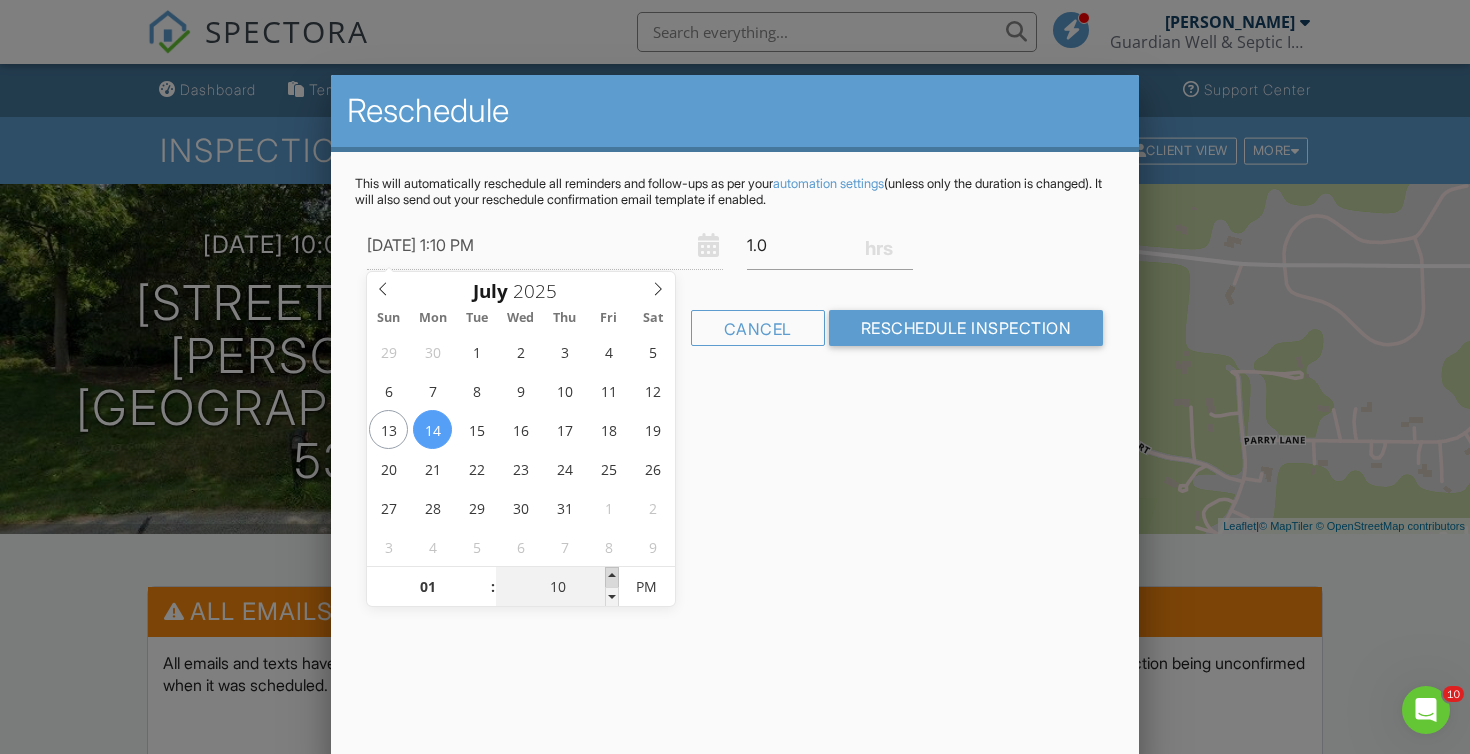 click at bounding box center (612, 577) 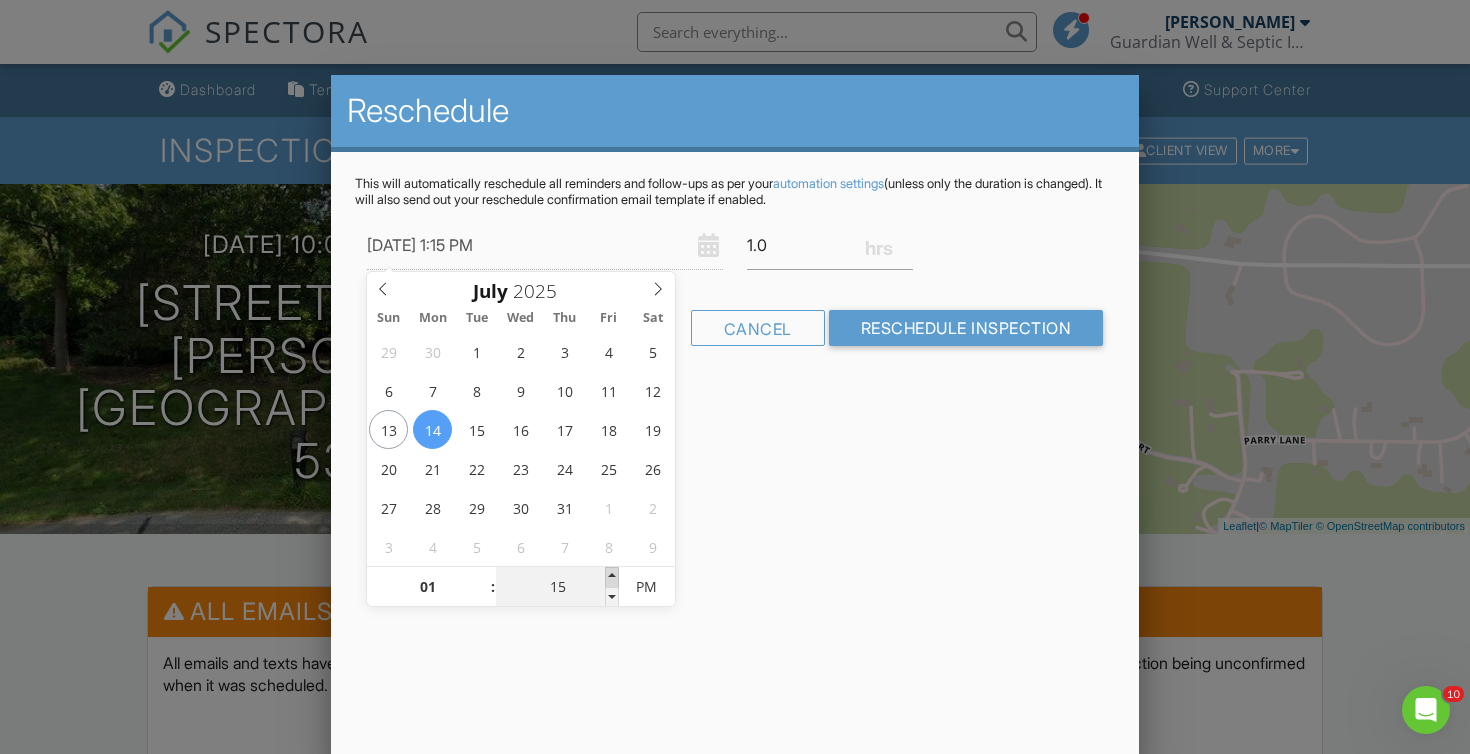 click at bounding box center (612, 577) 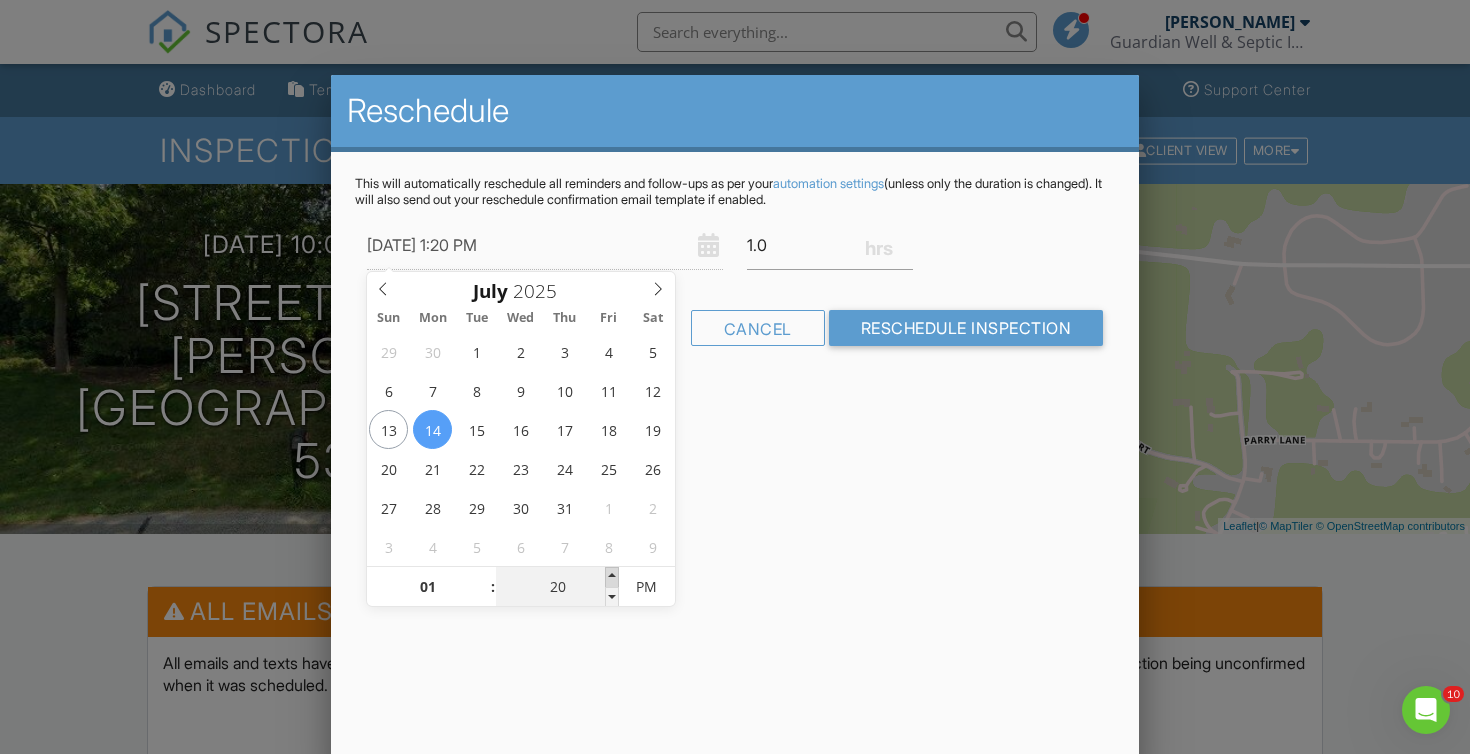 click at bounding box center (612, 577) 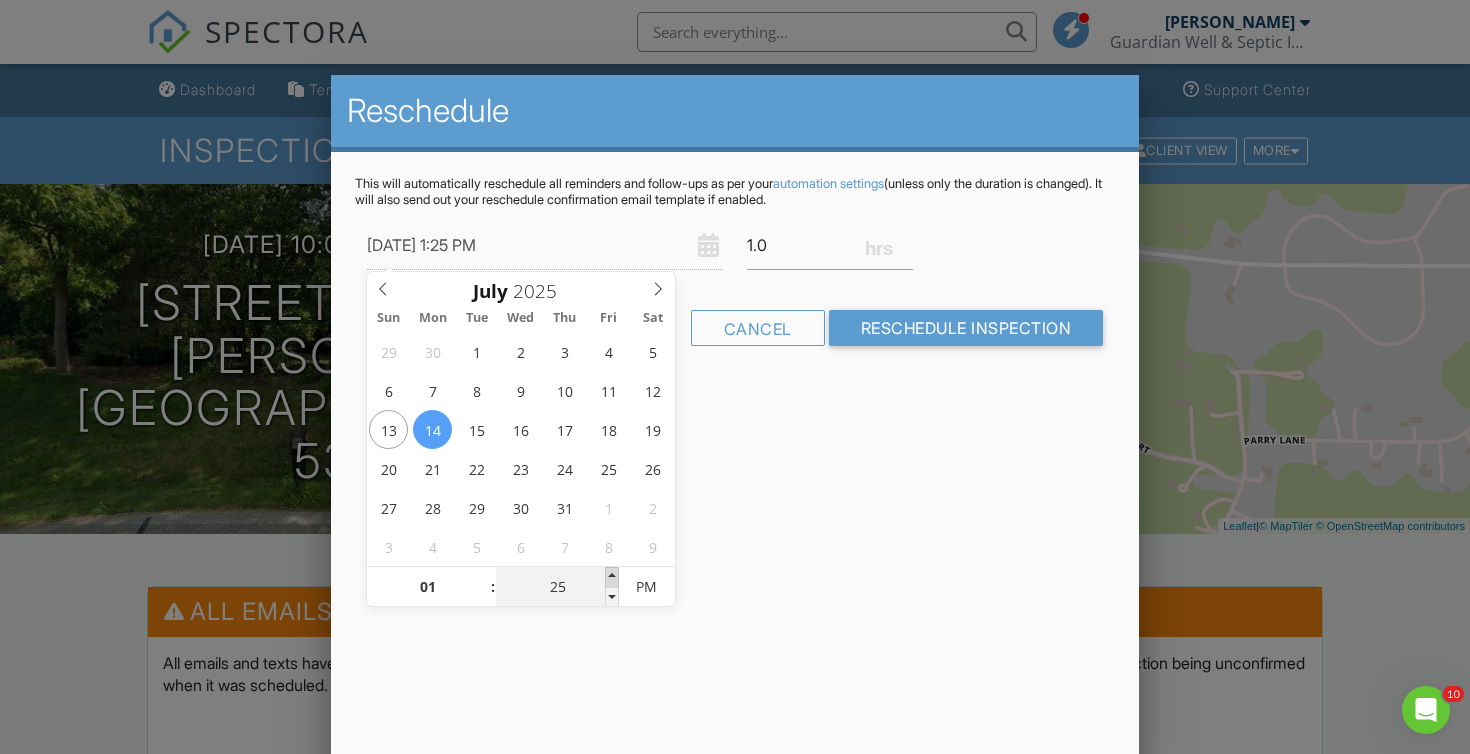 click at bounding box center [612, 577] 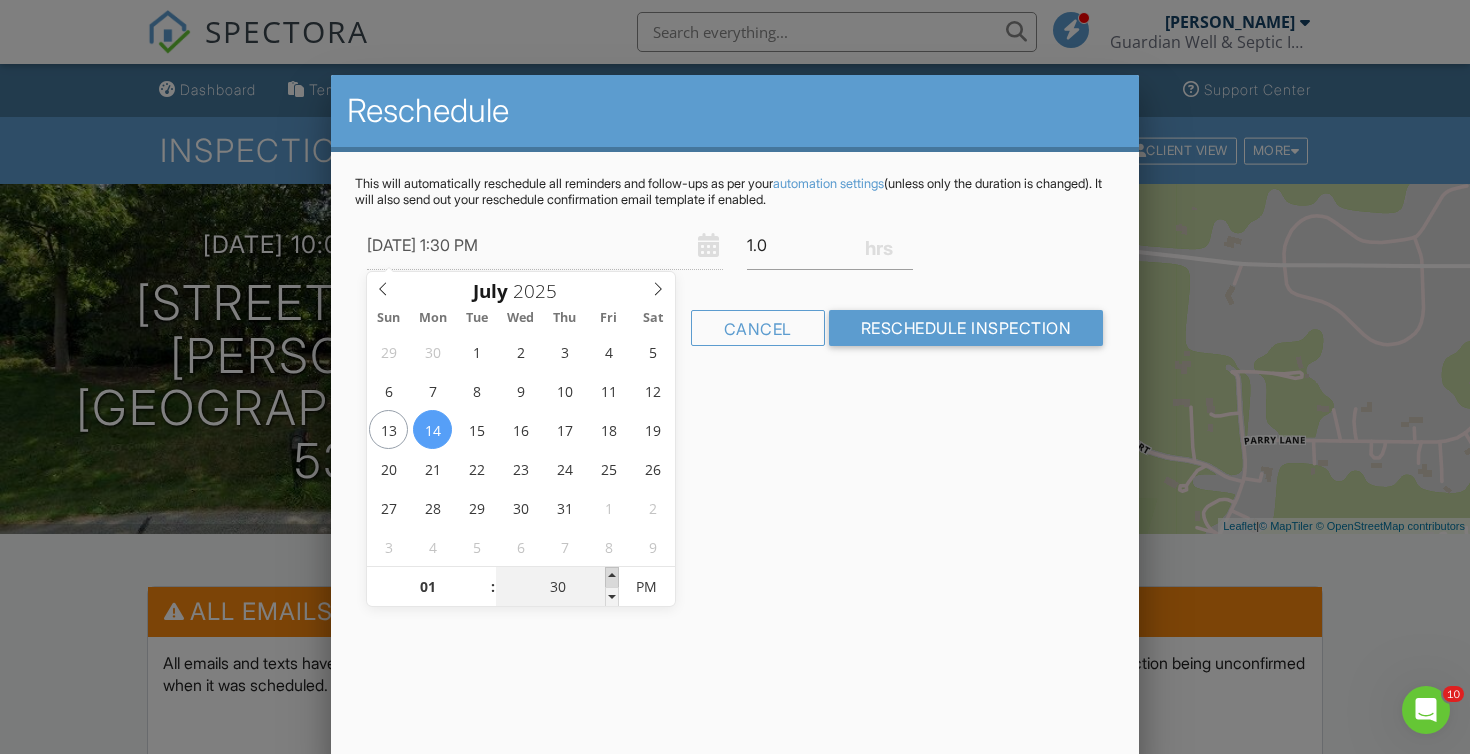 click at bounding box center (612, 577) 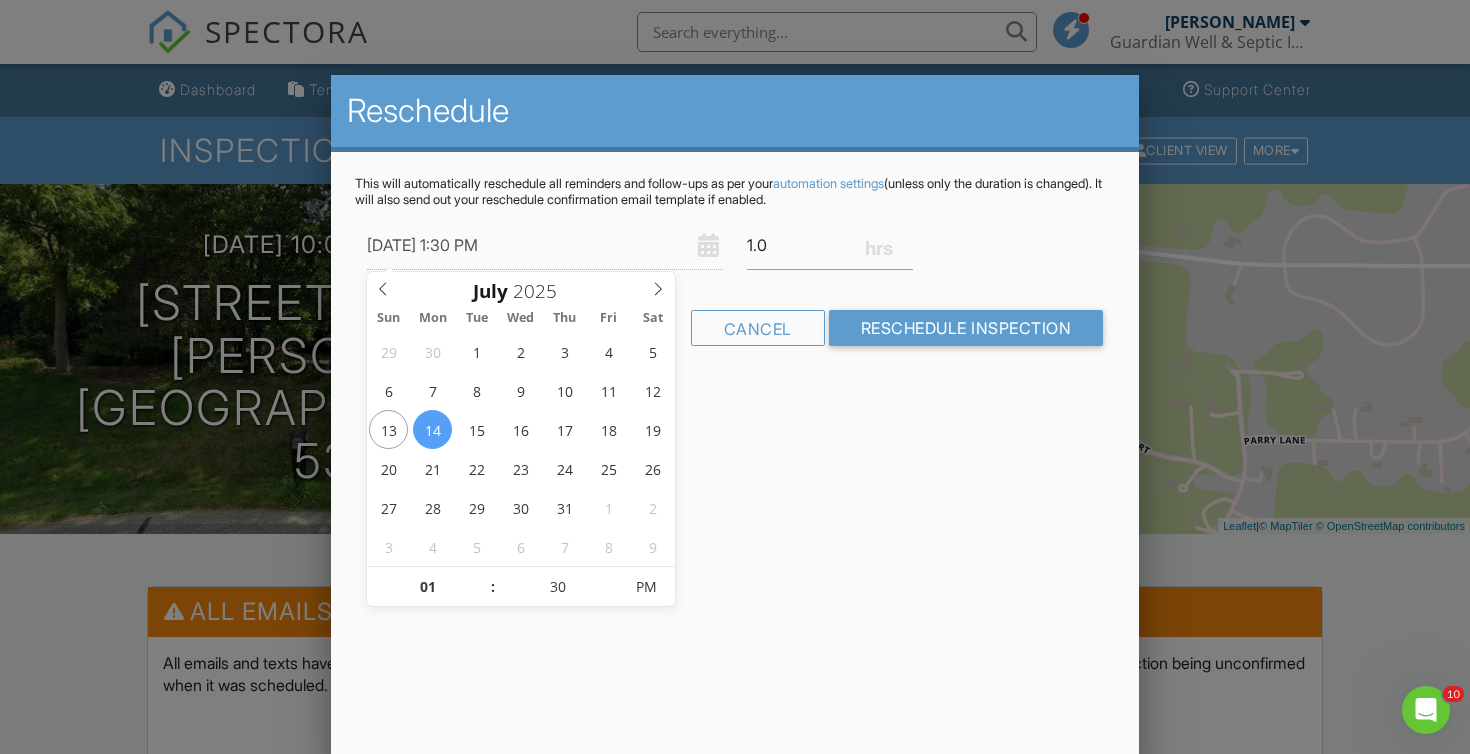 click on "Reschedule
This will automatically reschedule all reminders and follow-ups as per your  automation settings  (unless only the duration is changed). It will also send out your reschedule confirmation email template if enabled.
07/14/2025 1:30 PM
1.0
Warning: this date/time is in the past.
WARNING: Conflicts with Chad Imme's inspection at 2020 Rolling Ridge Dr on 07/14/2025 11:30 am - 11:30 am. Conflicts with Chad Imme's inspection at 2071 Maple Rd on 07/14/2025 10:30 am - 11:30 am.
Cancel
Reschedule Inspection" at bounding box center [735, 425] 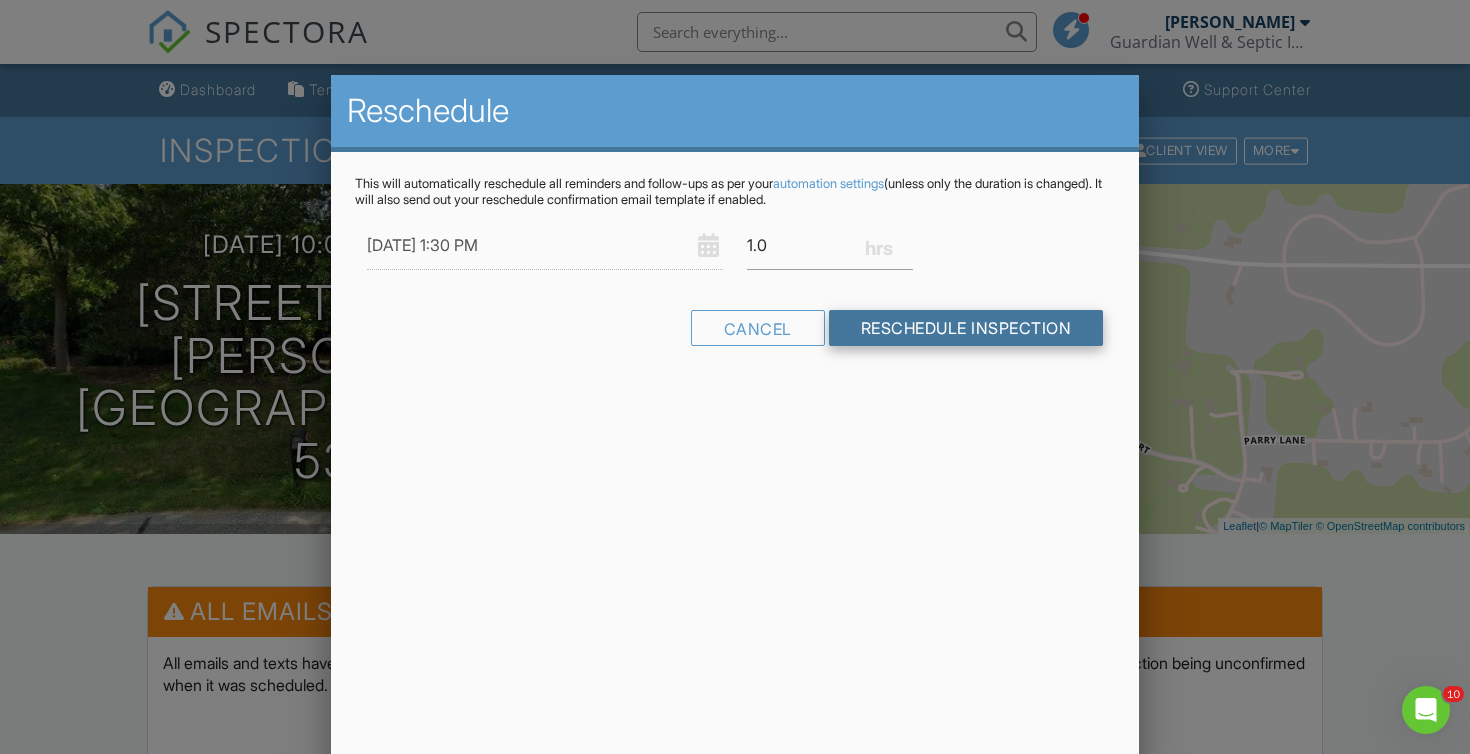 click on "Reschedule Inspection" at bounding box center (966, 328) 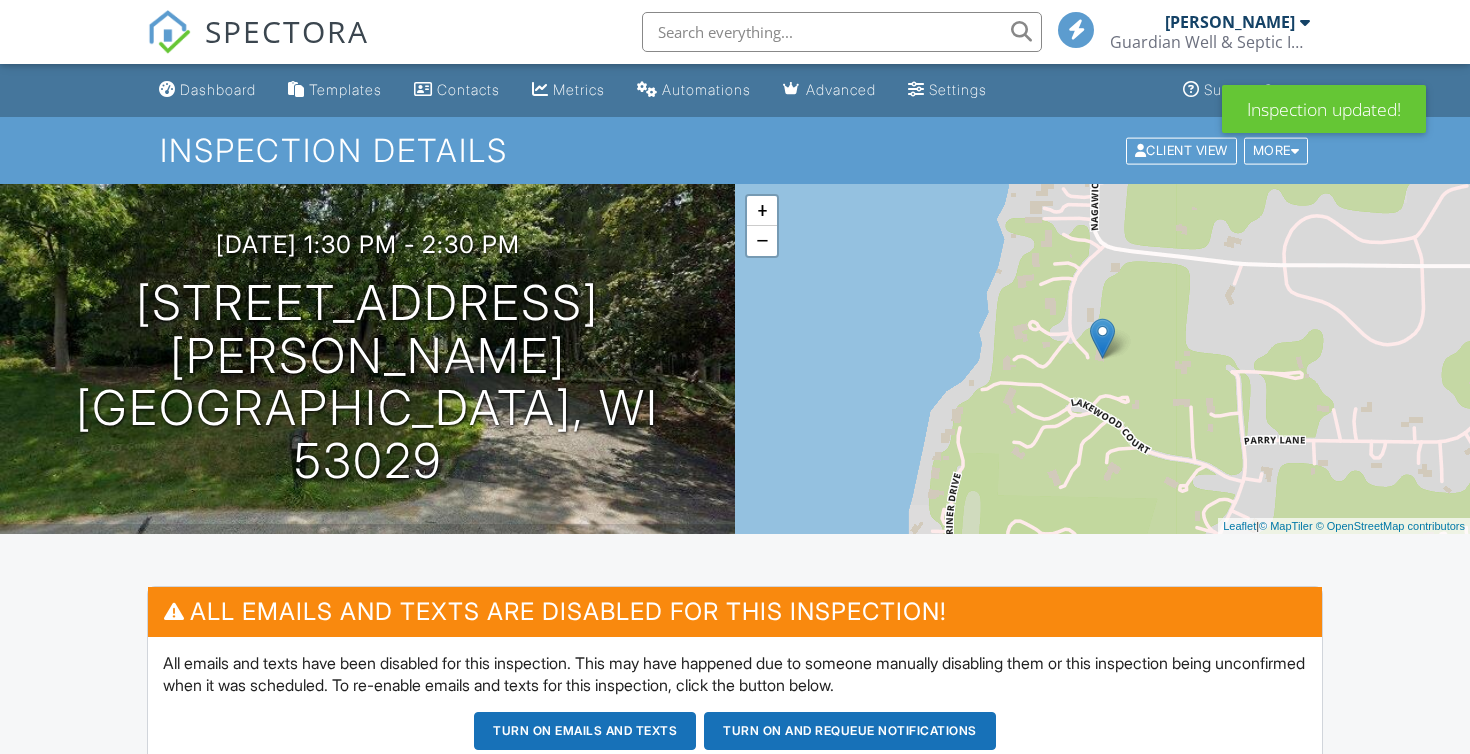 scroll, scrollTop: 687, scrollLeft: 0, axis: vertical 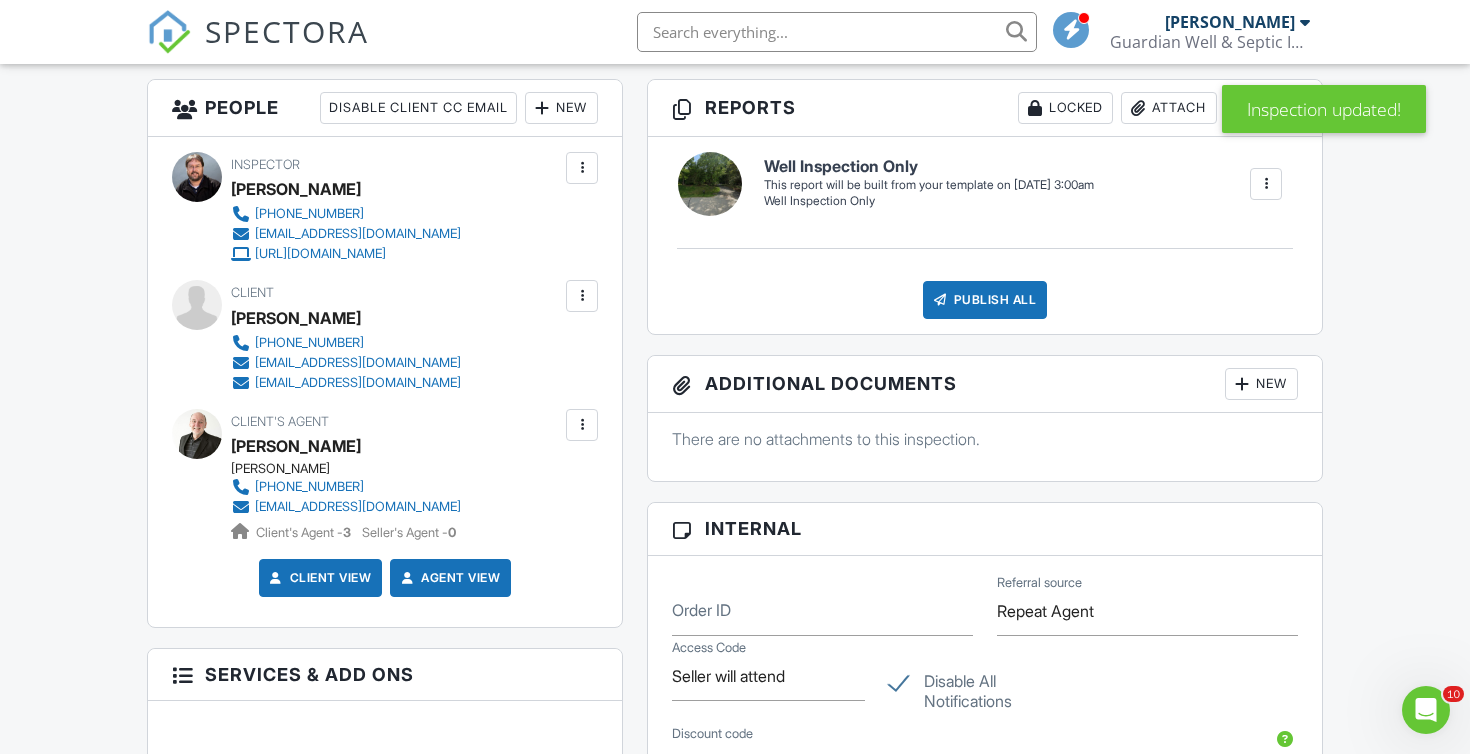 click on "Disable All Notifications" at bounding box center (985, 684) 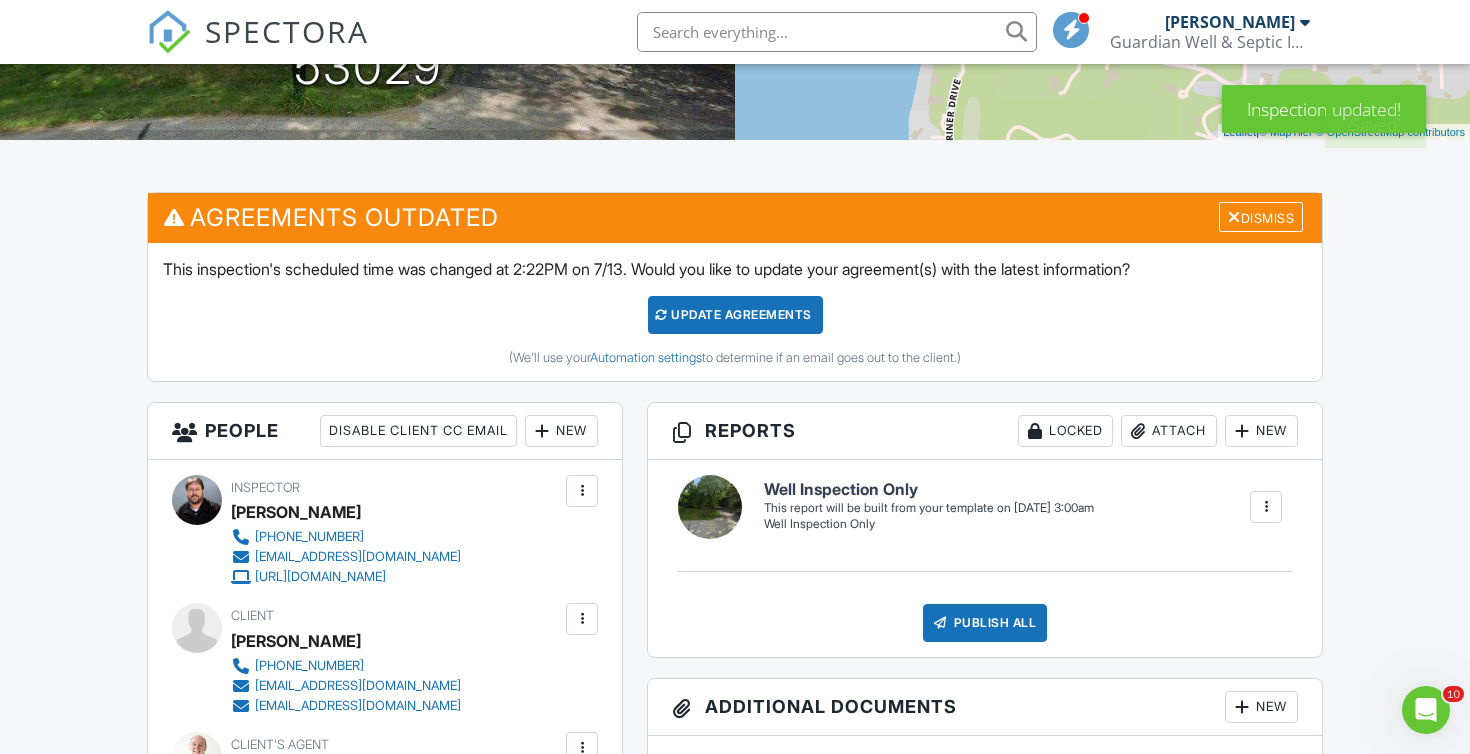 scroll, scrollTop: 527, scrollLeft: 0, axis: vertical 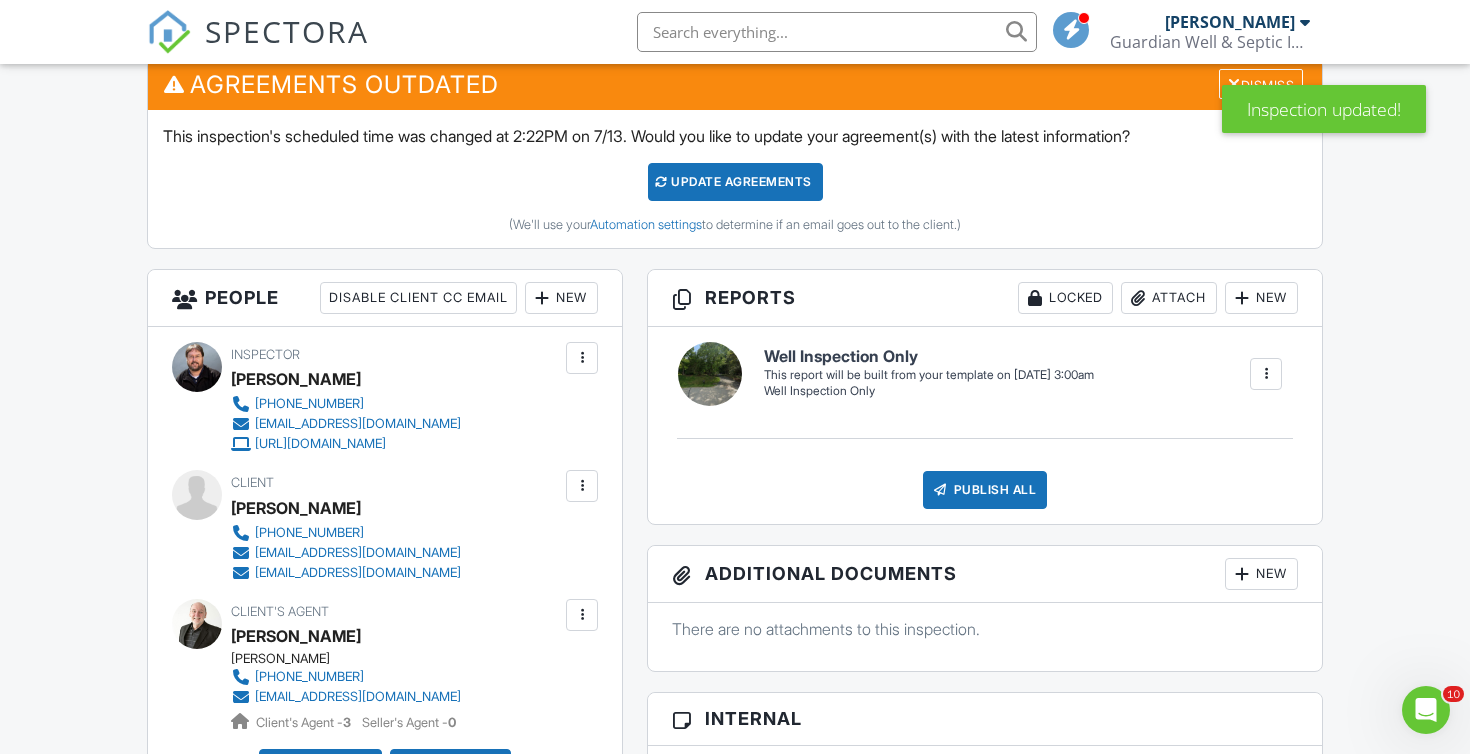 click at bounding box center (582, 486) 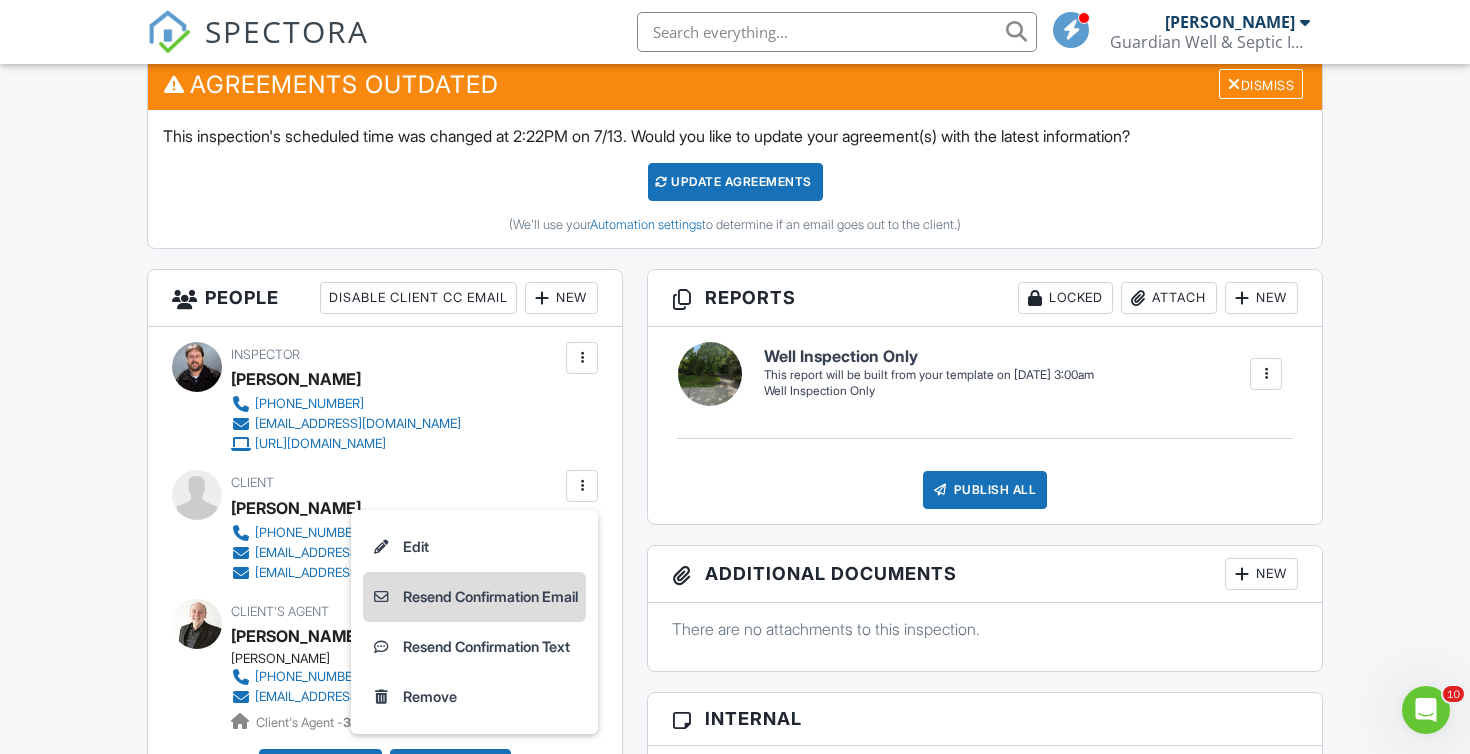 click on "Resend Confirmation Email" at bounding box center [474, 597] 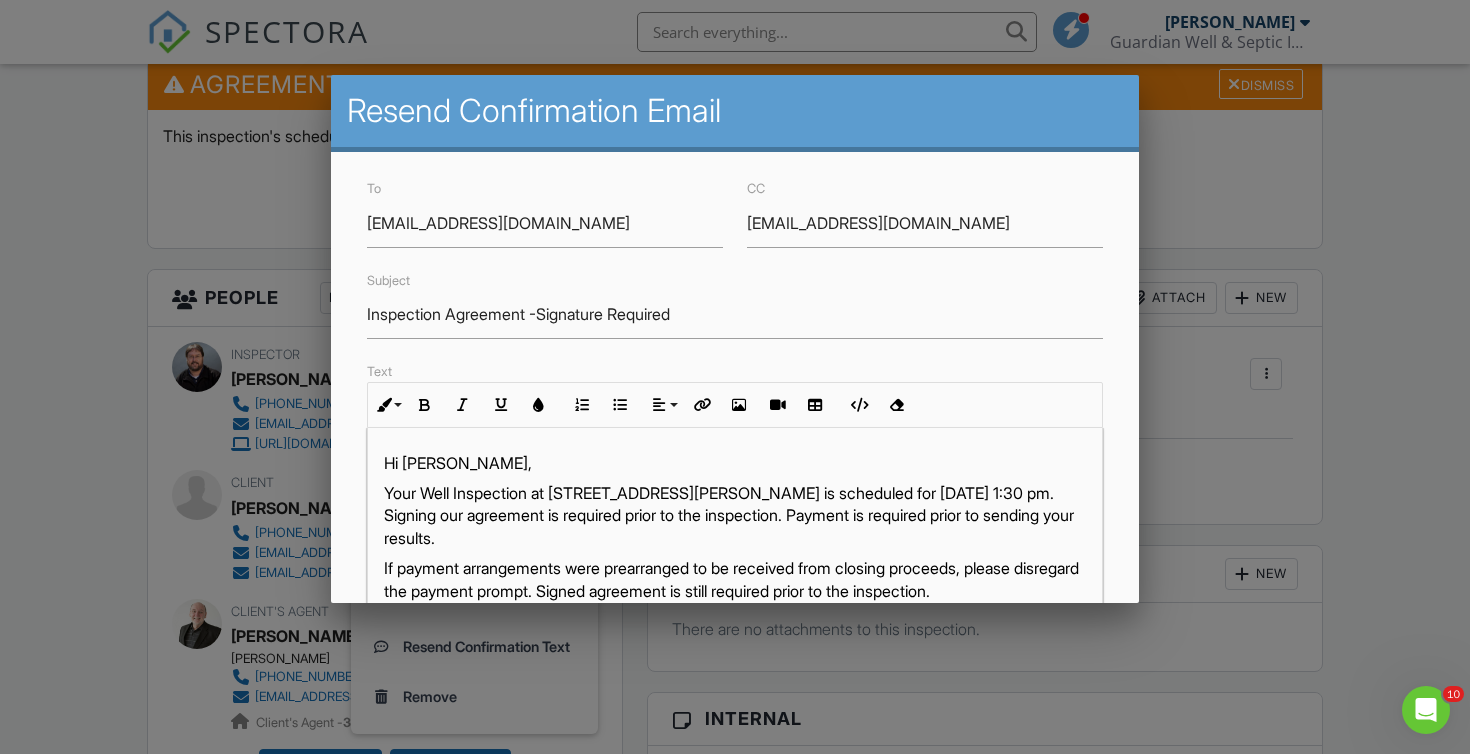 click on "Your Well Inspection at [STREET_ADDRESS][PERSON_NAME] is scheduled for [DATE] 1:30 pm. Signing our agreement is required prior to the inspection. Payment is required prior to sending your results." at bounding box center (735, 515) 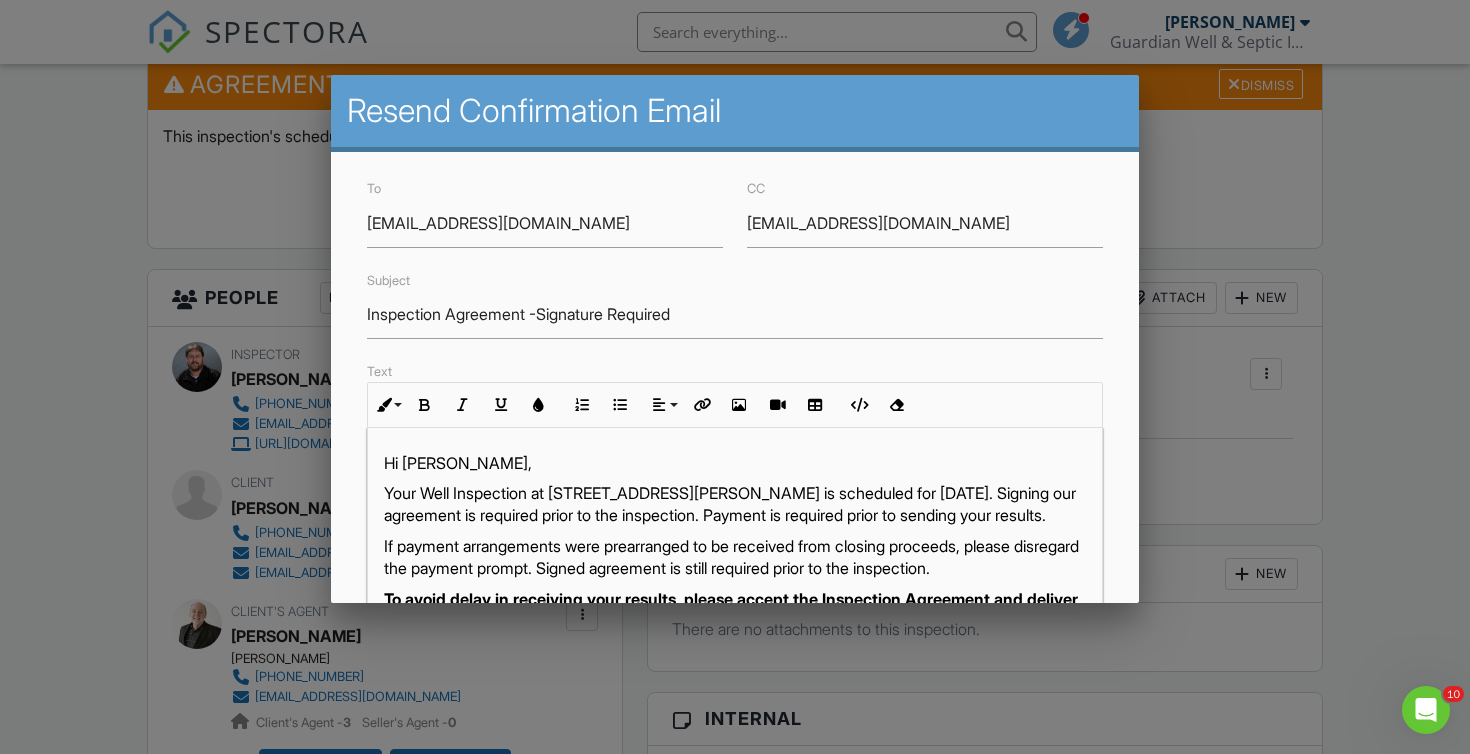 scroll, scrollTop: 1, scrollLeft: 0, axis: vertical 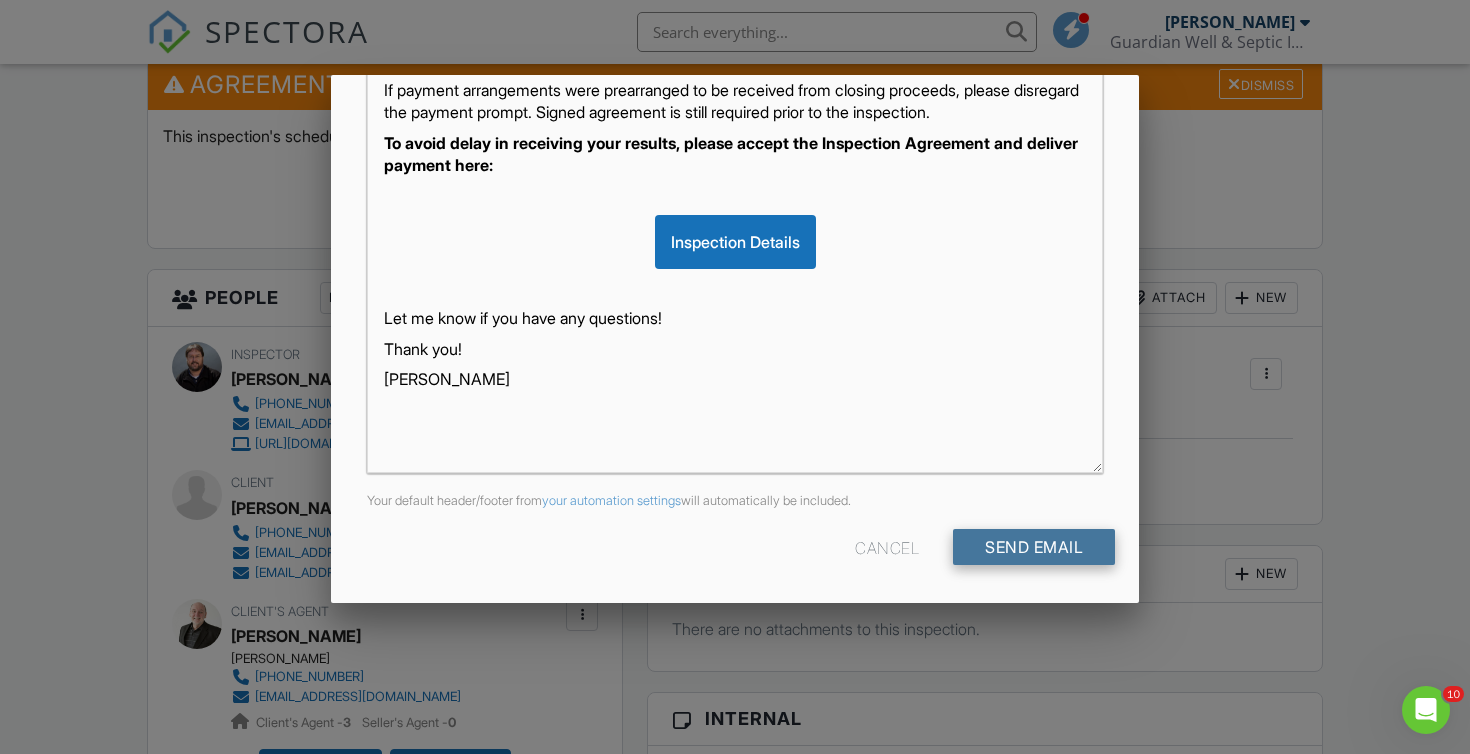 click on "Send Email" at bounding box center [1034, 547] 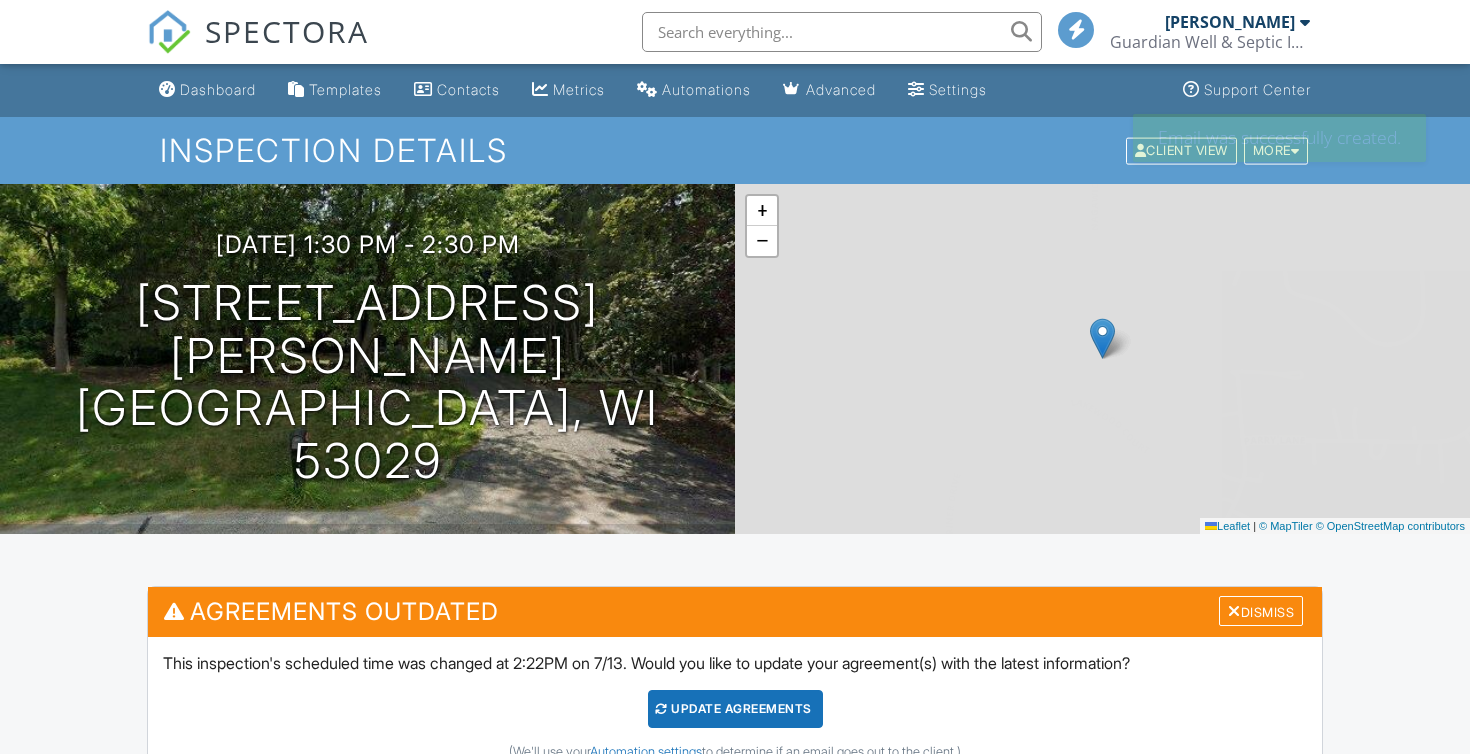 scroll, scrollTop: 0, scrollLeft: 0, axis: both 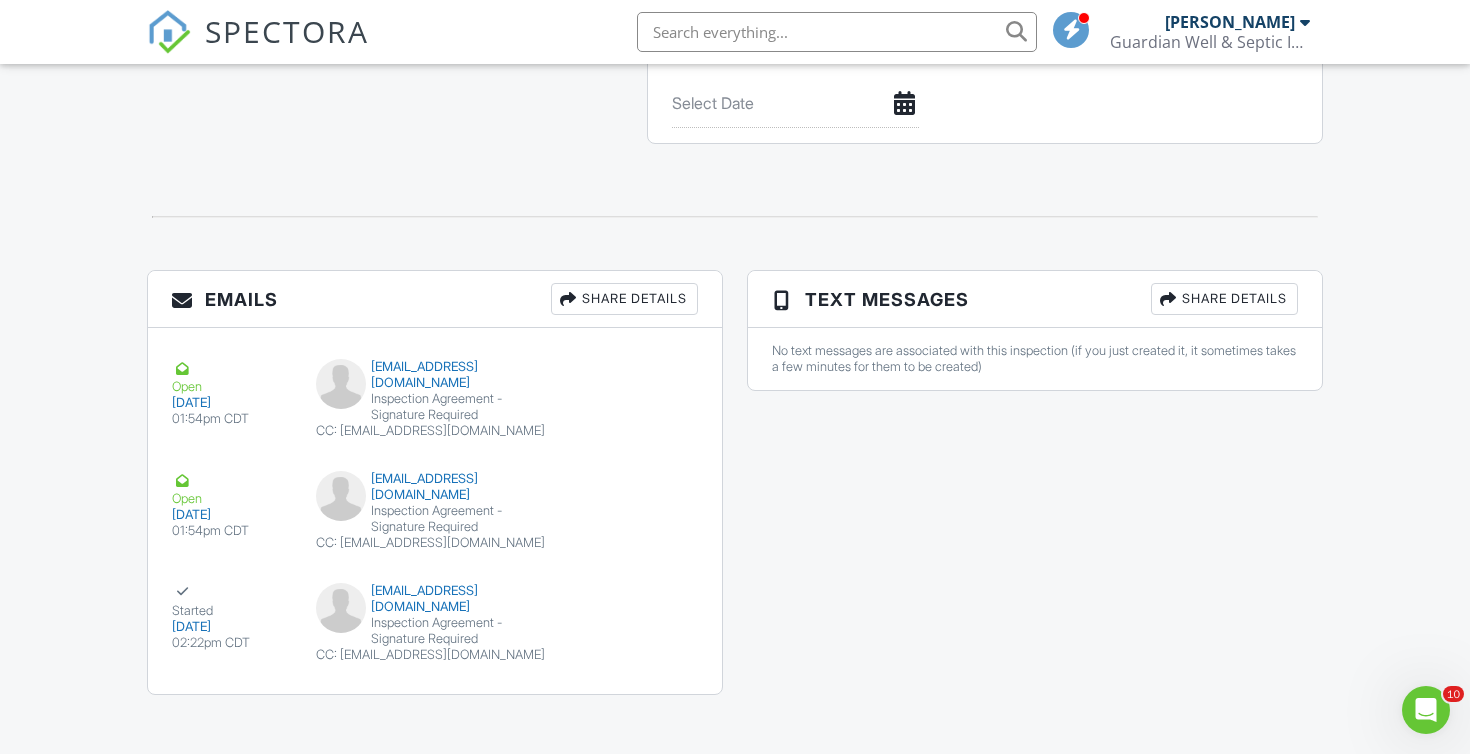 click on "SPECTORA" at bounding box center (287, 31) 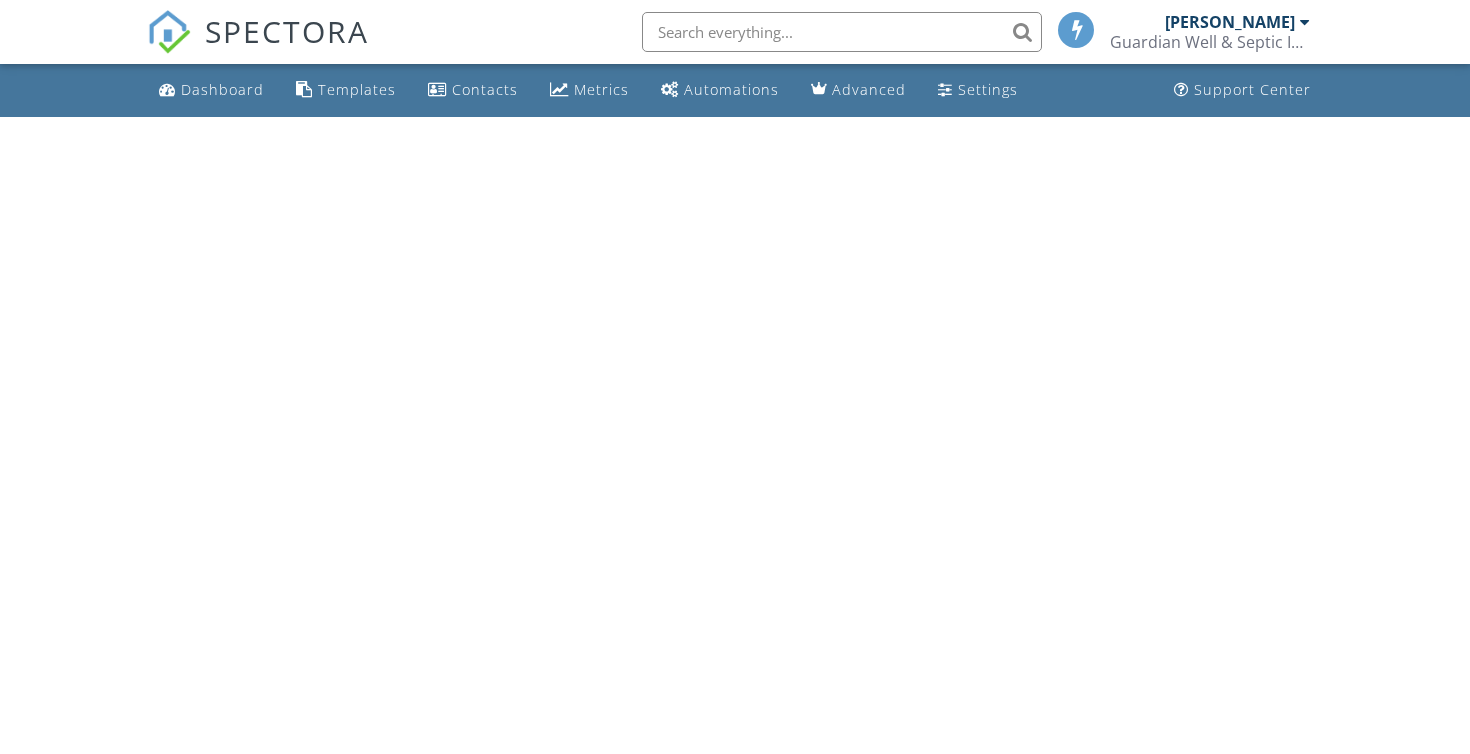 scroll, scrollTop: 0, scrollLeft: 0, axis: both 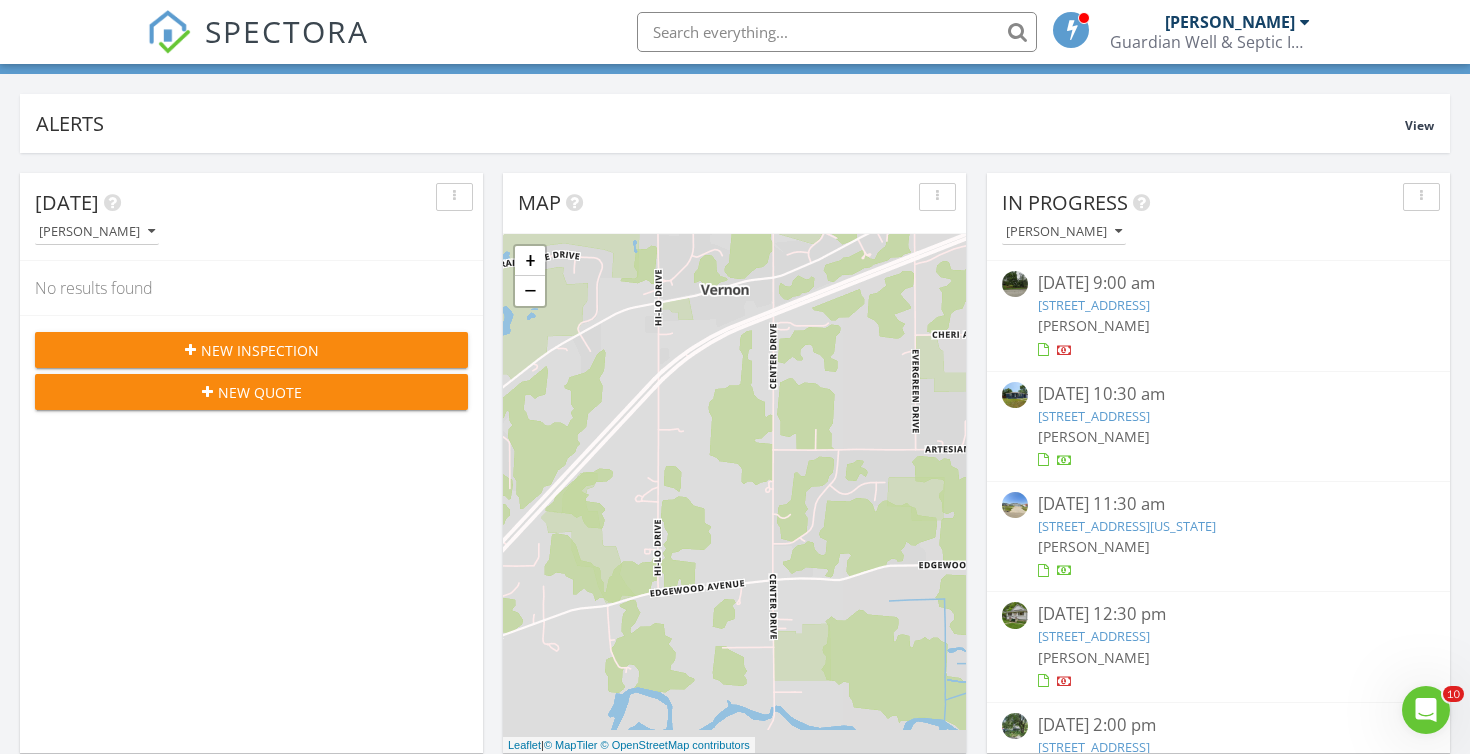 click on "New Inspection" at bounding box center (251, 350) 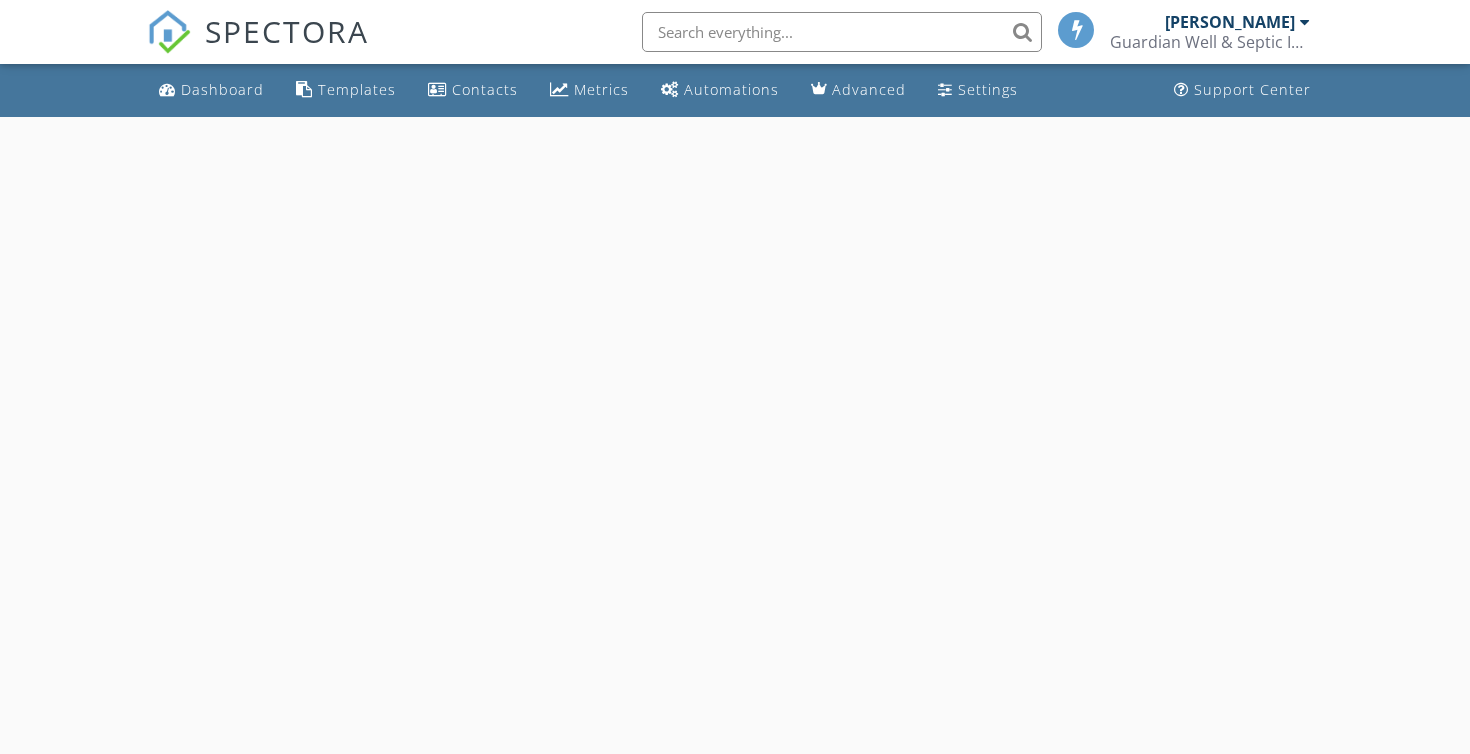 scroll, scrollTop: 0, scrollLeft: 0, axis: both 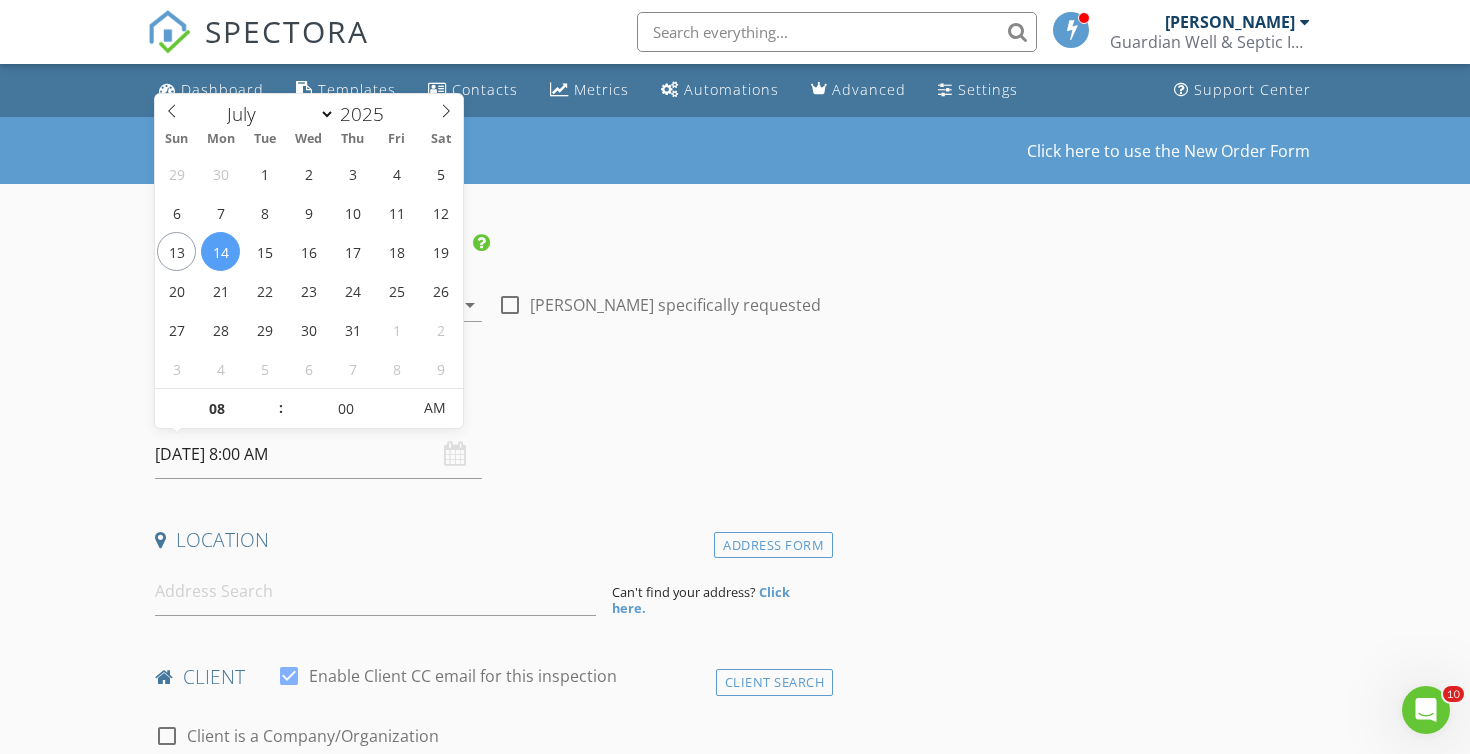 click on "[DATE] 8:00 AM" at bounding box center [318, 454] 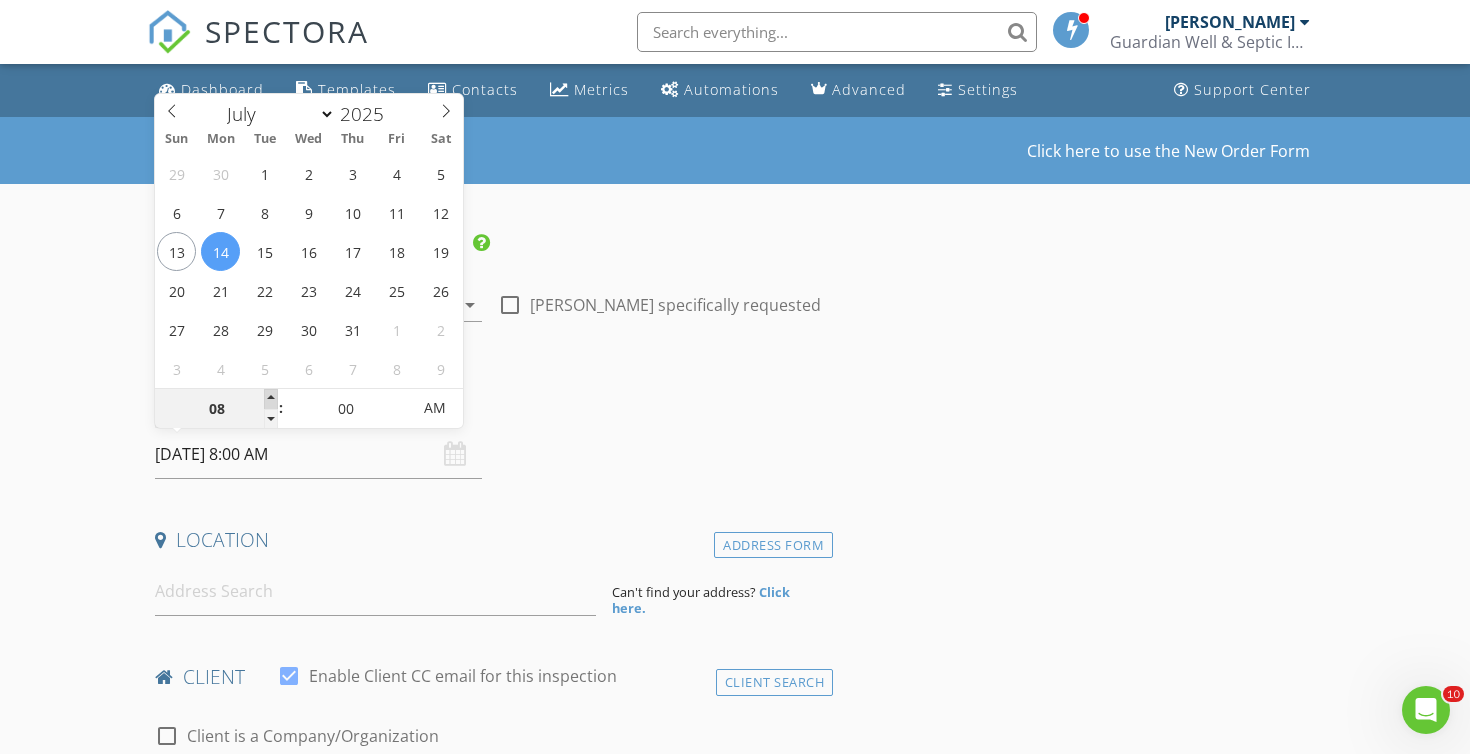 type on "09" 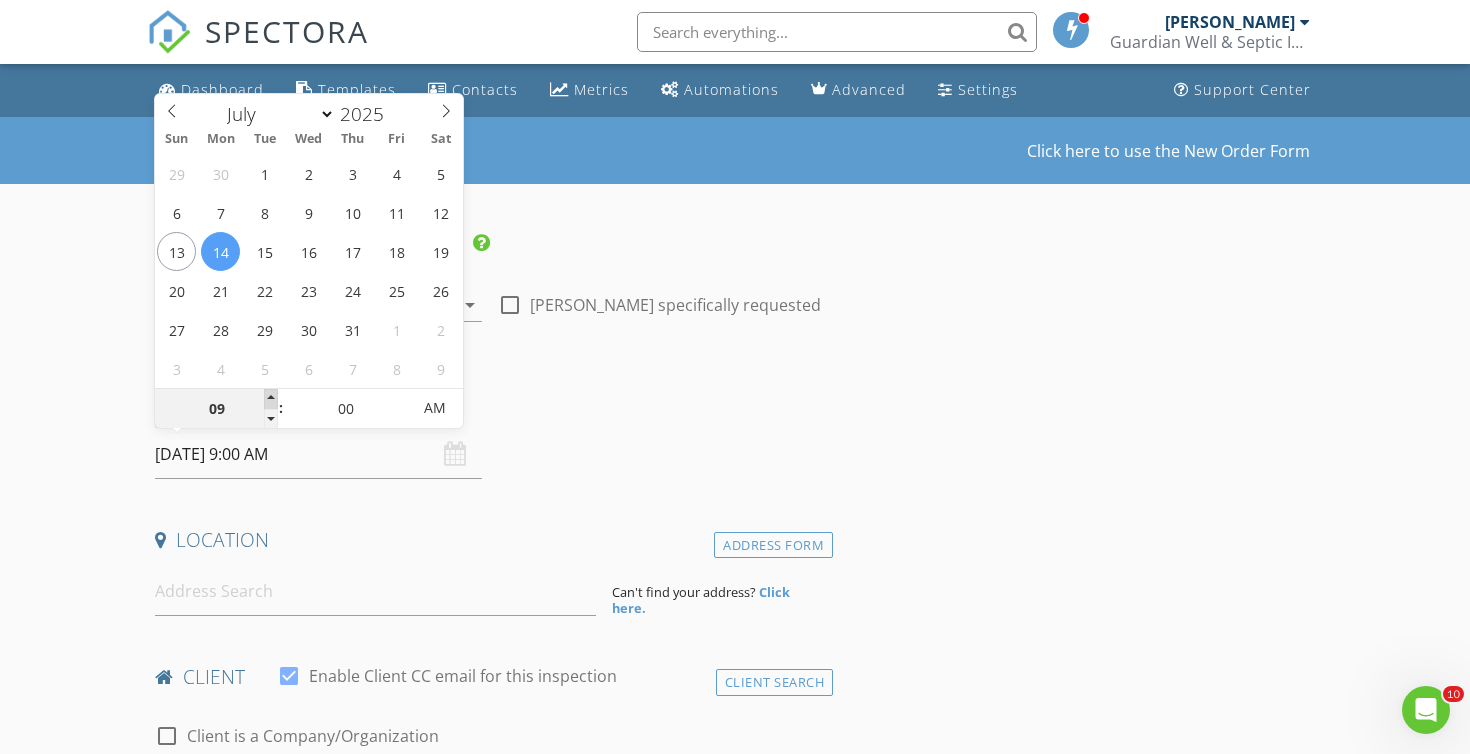 click at bounding box center (271, 399) 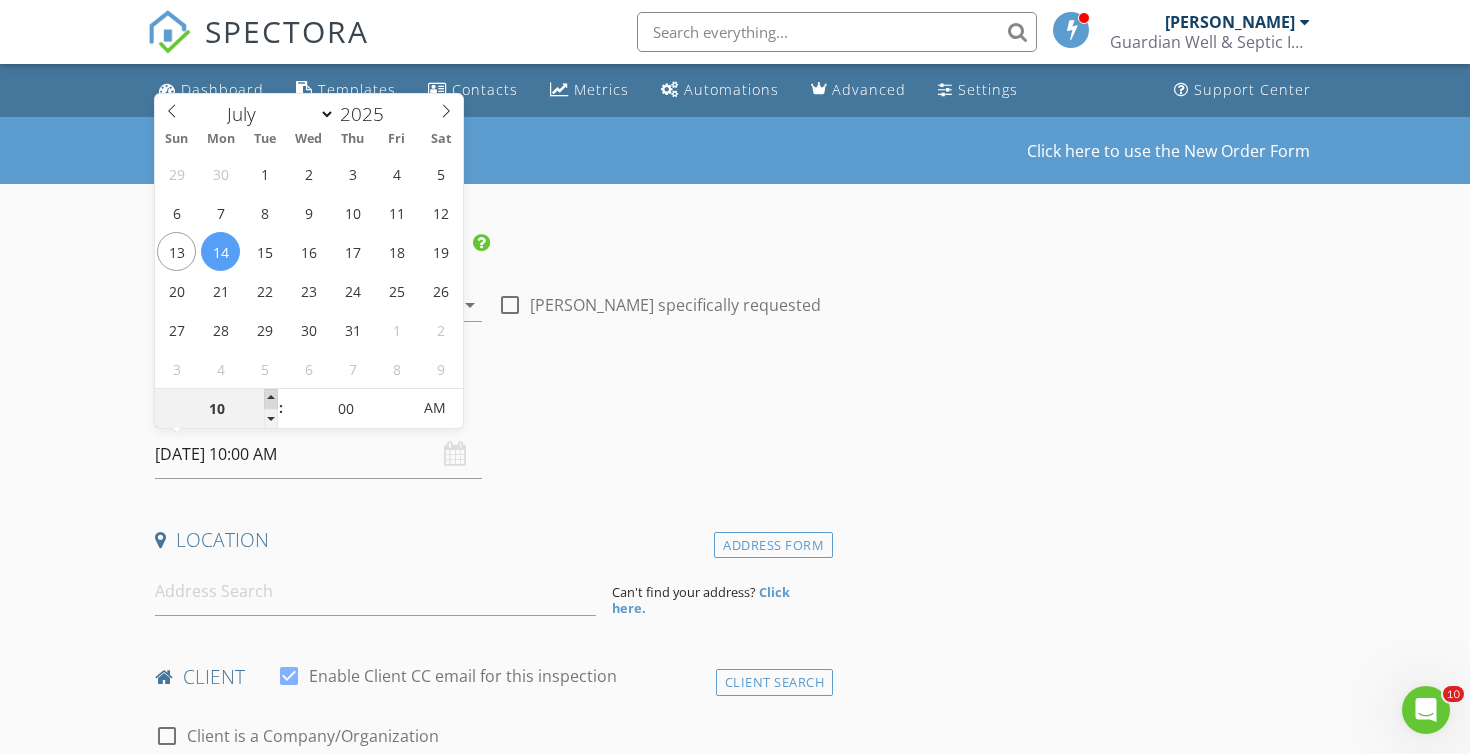 click at bounding box center [271, 399] 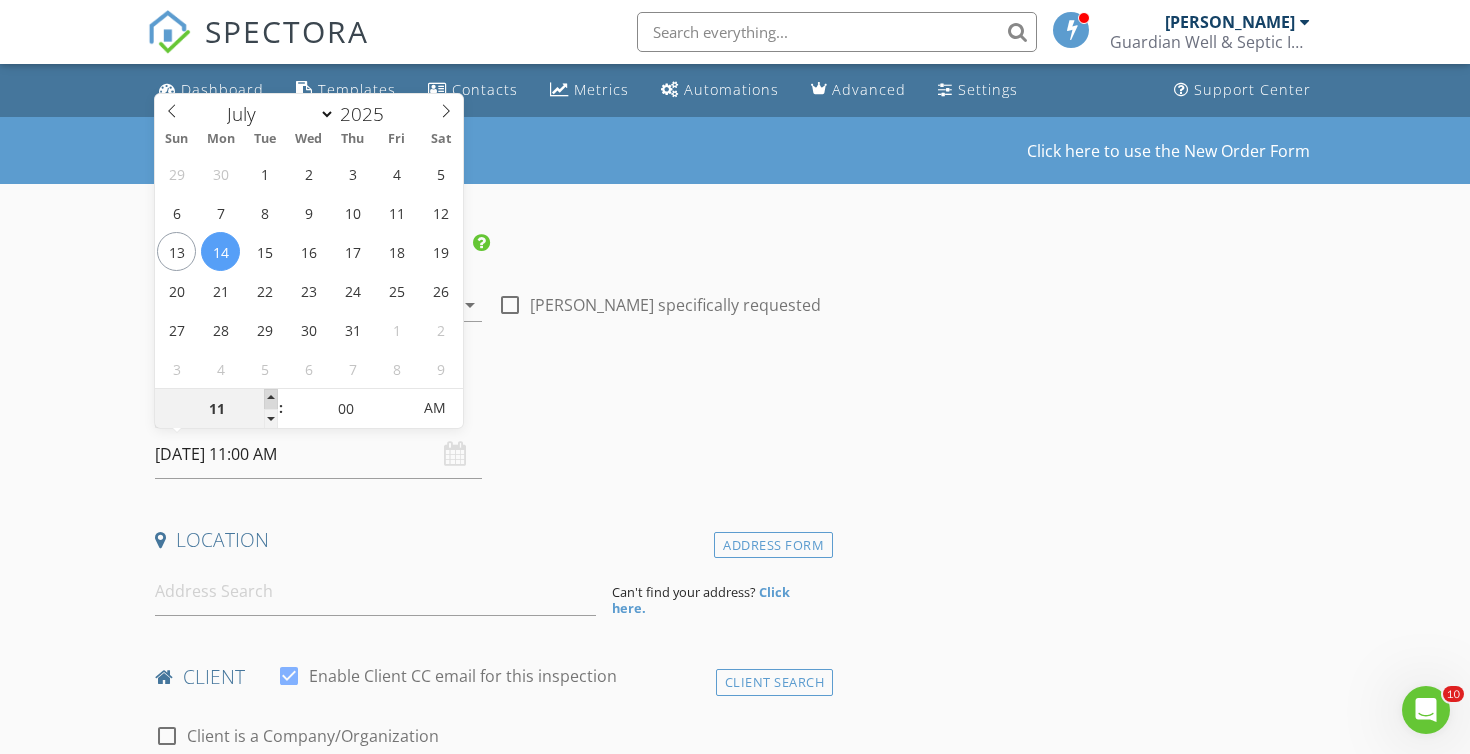 click at bounding box center (271, 399) 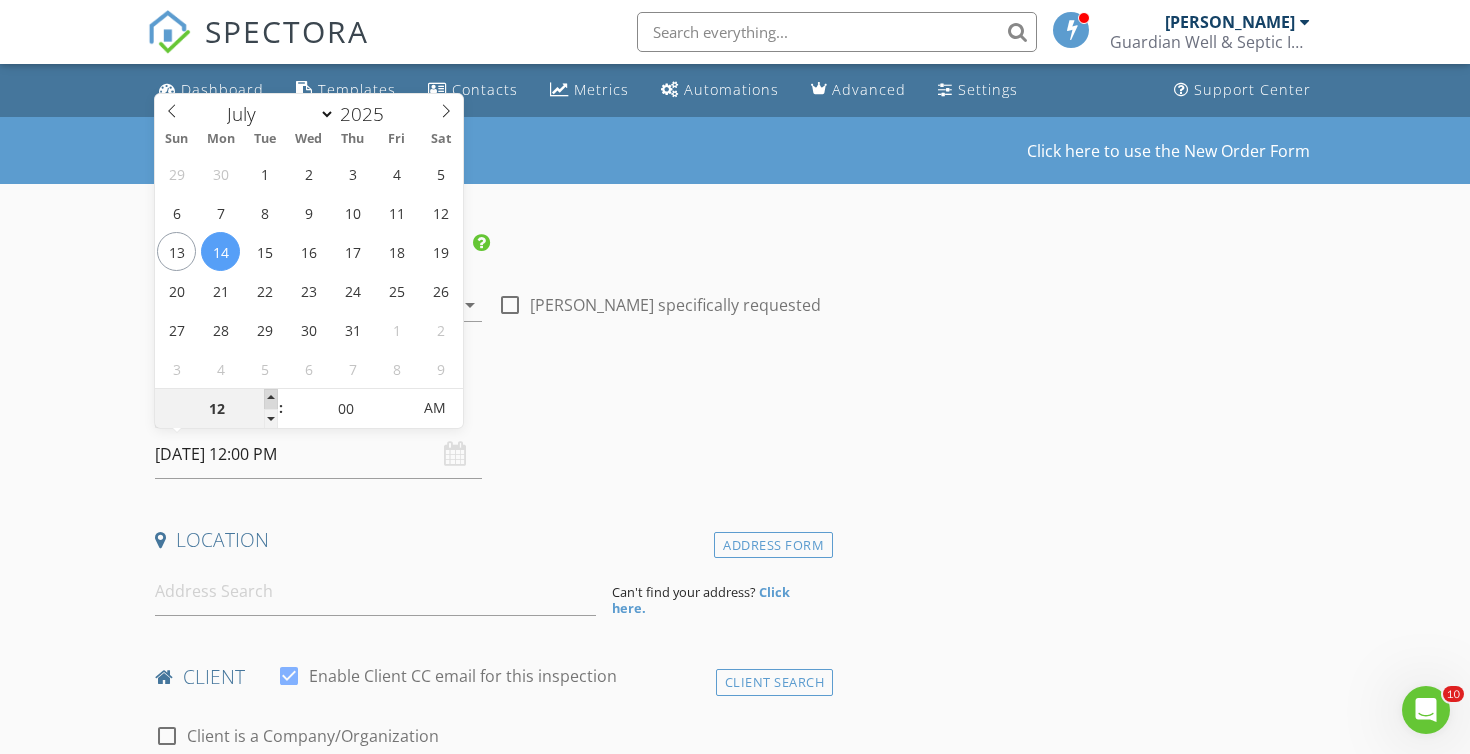 click at bounding box center [271, 399] 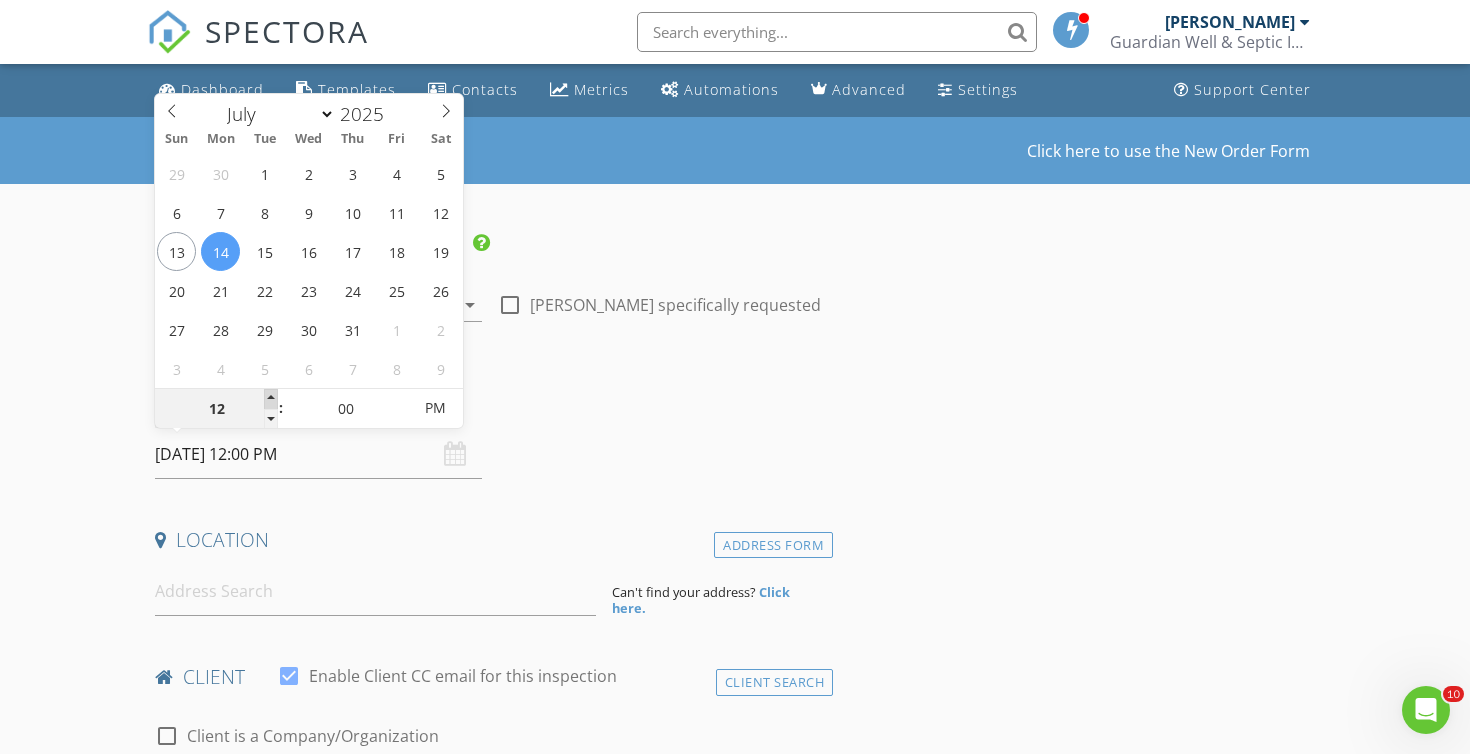 type on "01" 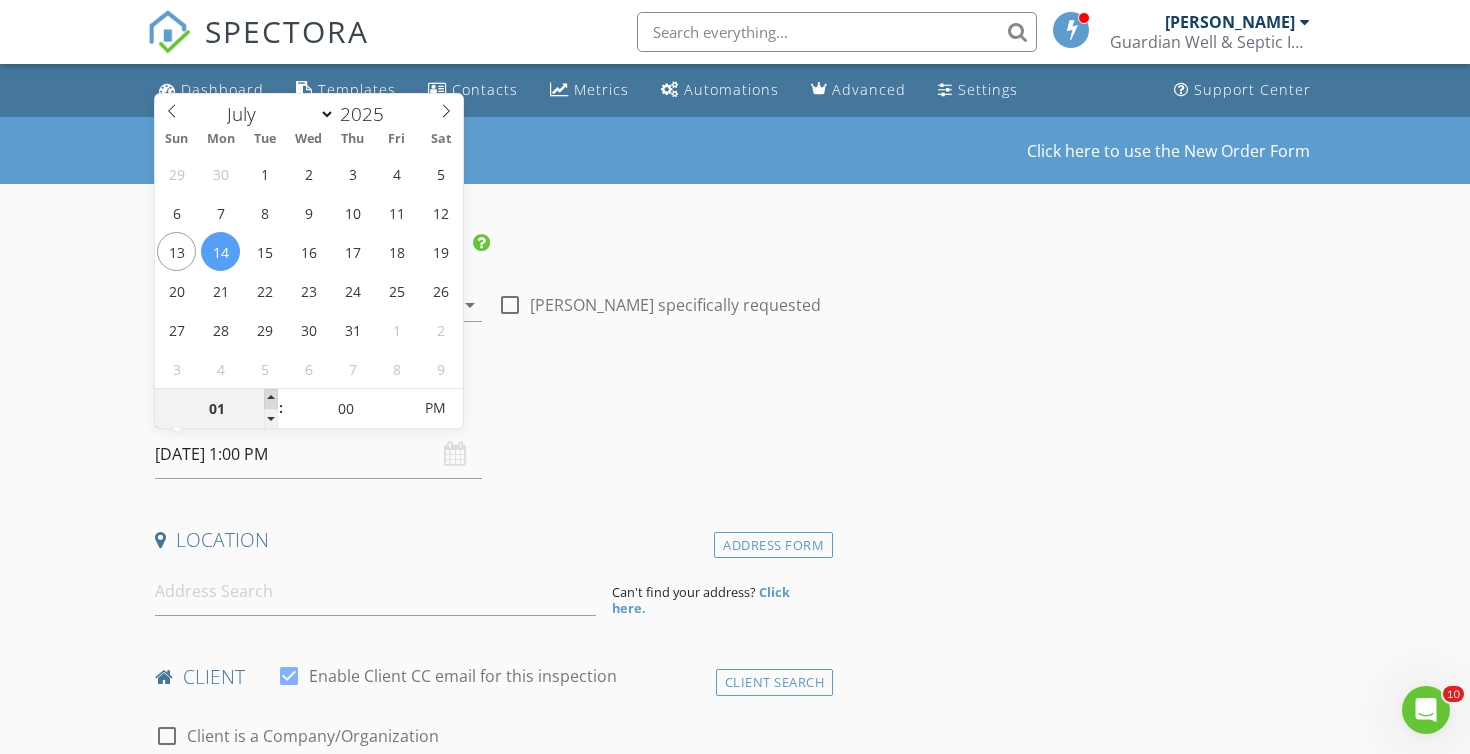 click at bounding box center (271, 399) 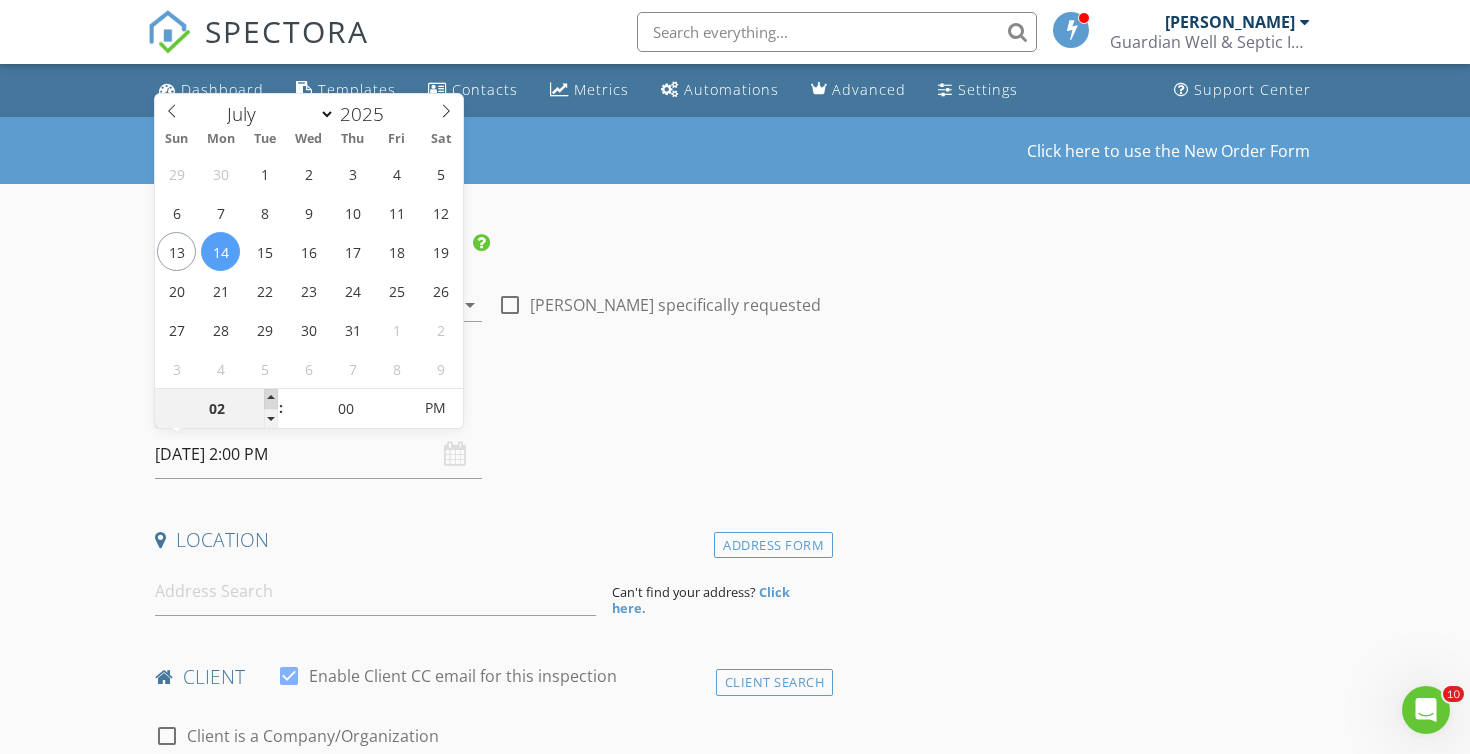 click at bounding box center (271, 399) 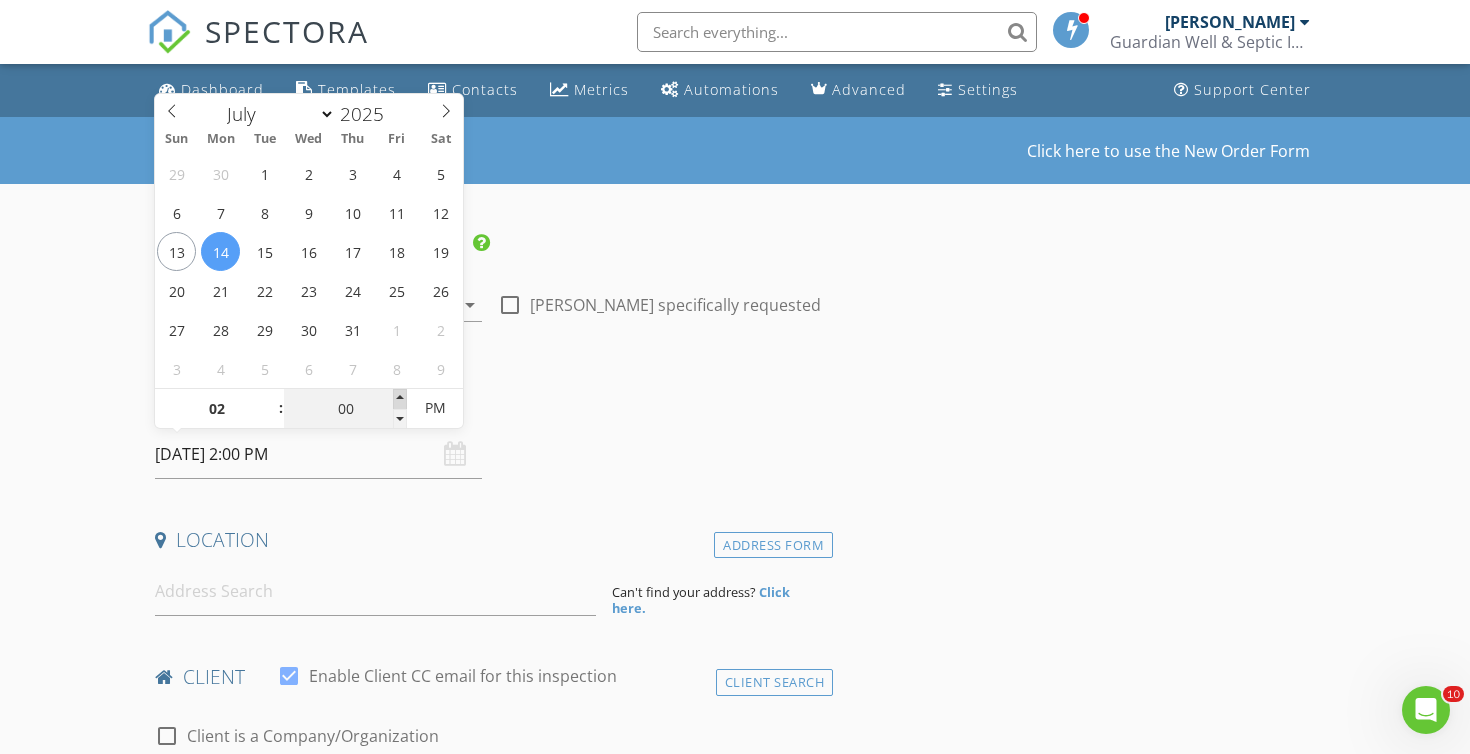 type on "05" 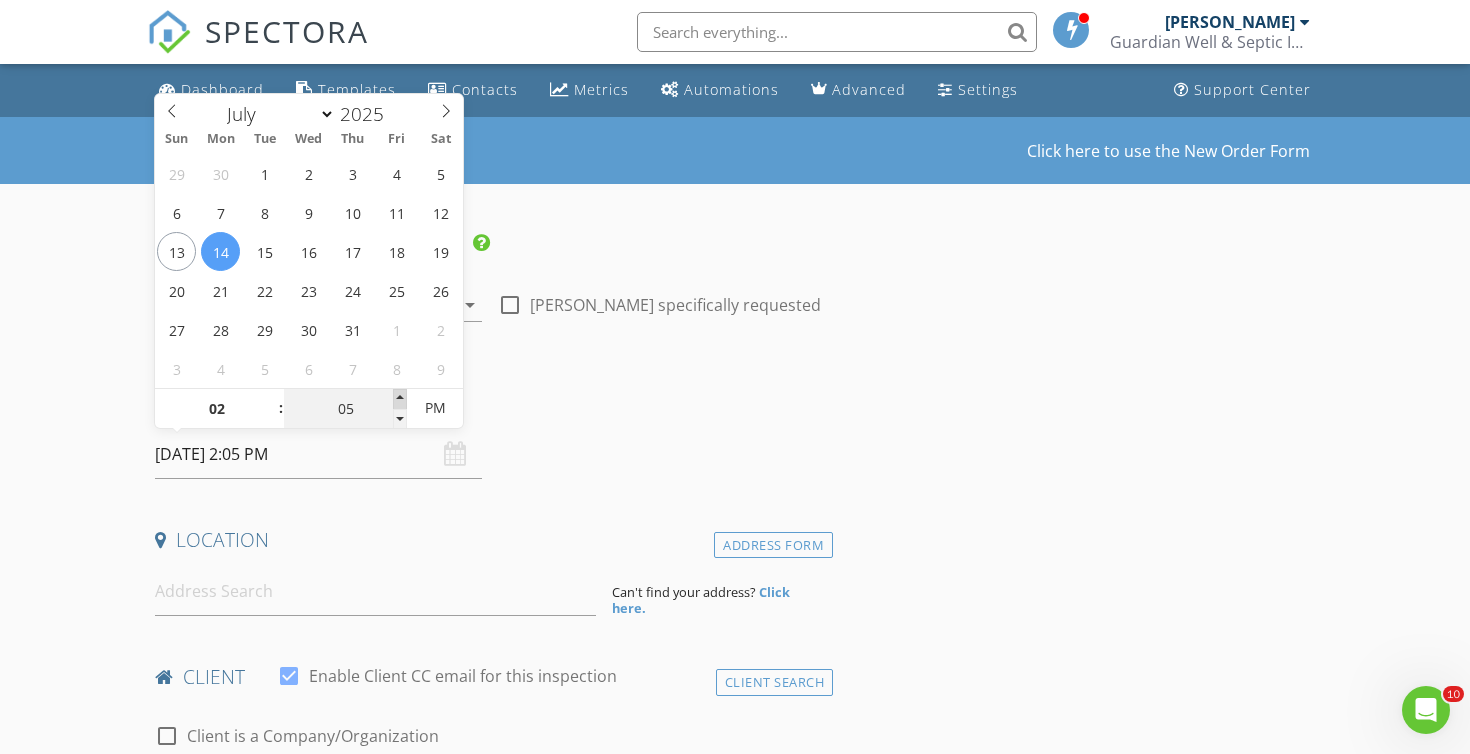 click at bounding box center [400, 399] 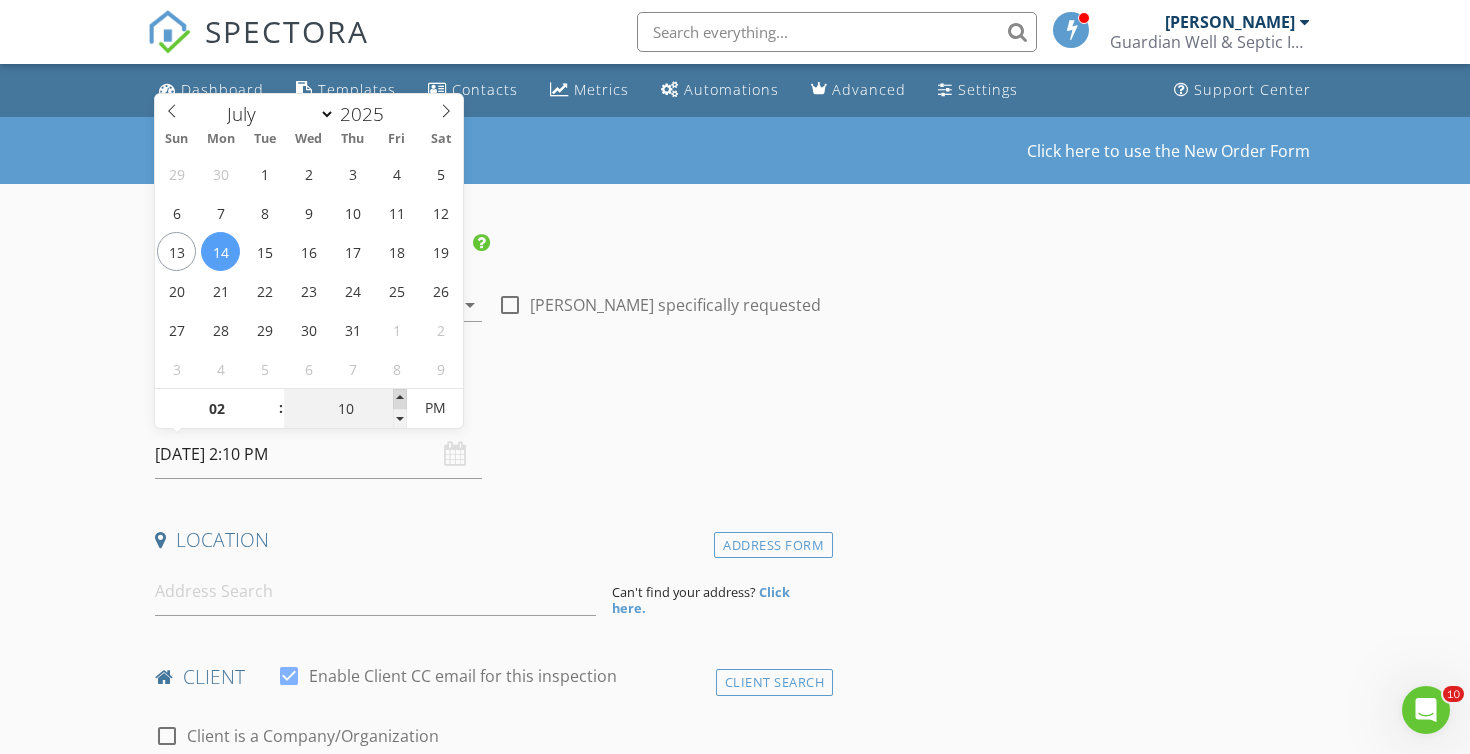 click at bounding box center (400, 399) 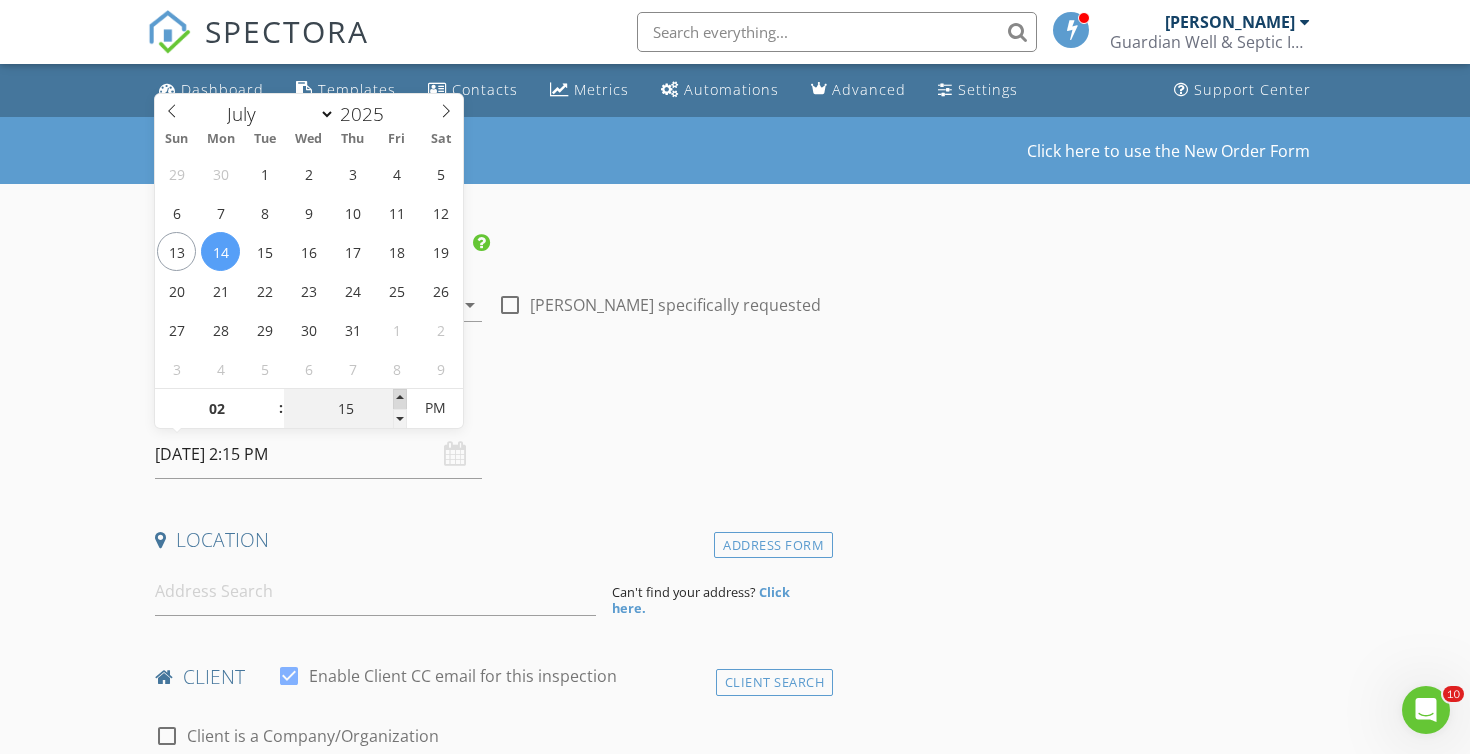 click at bounding box center [400, 399] 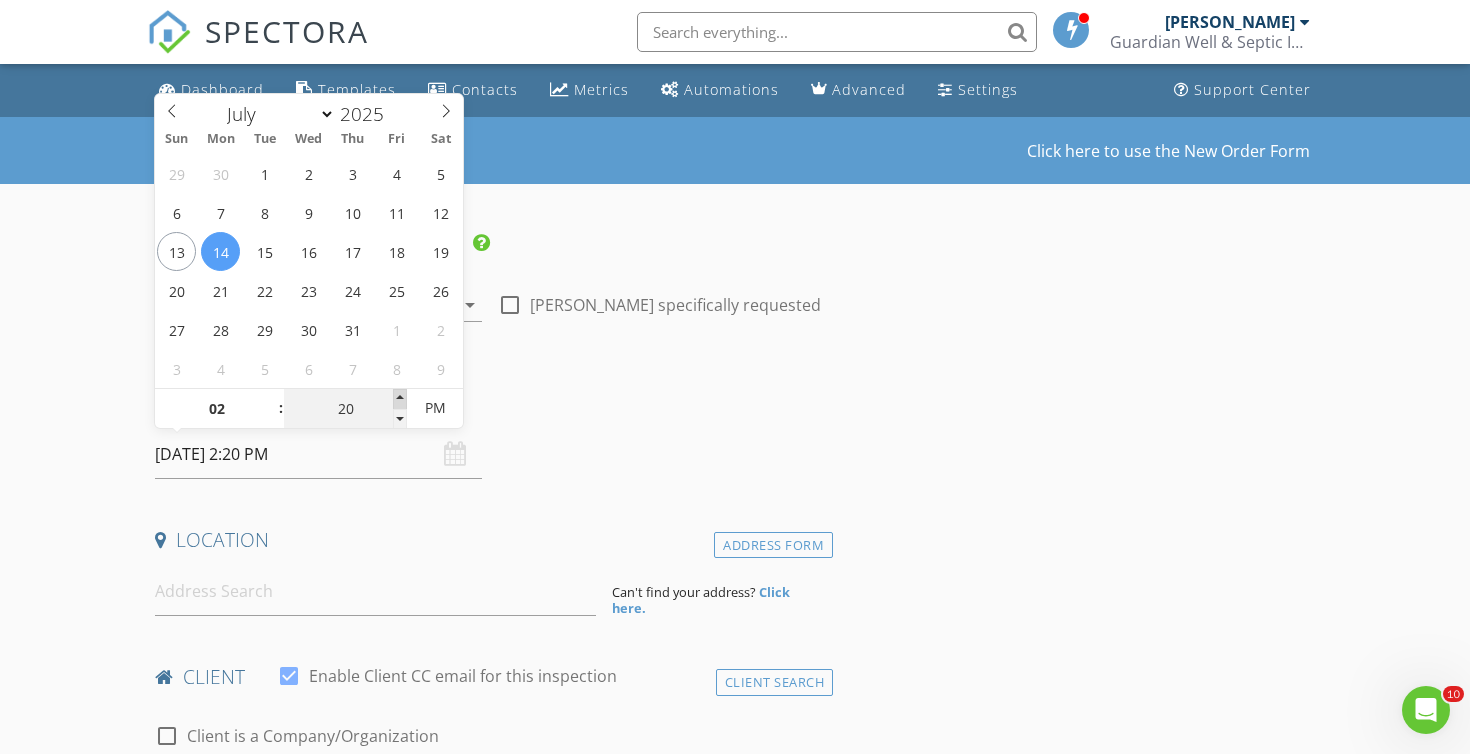 click at bounding box center (400, 399) 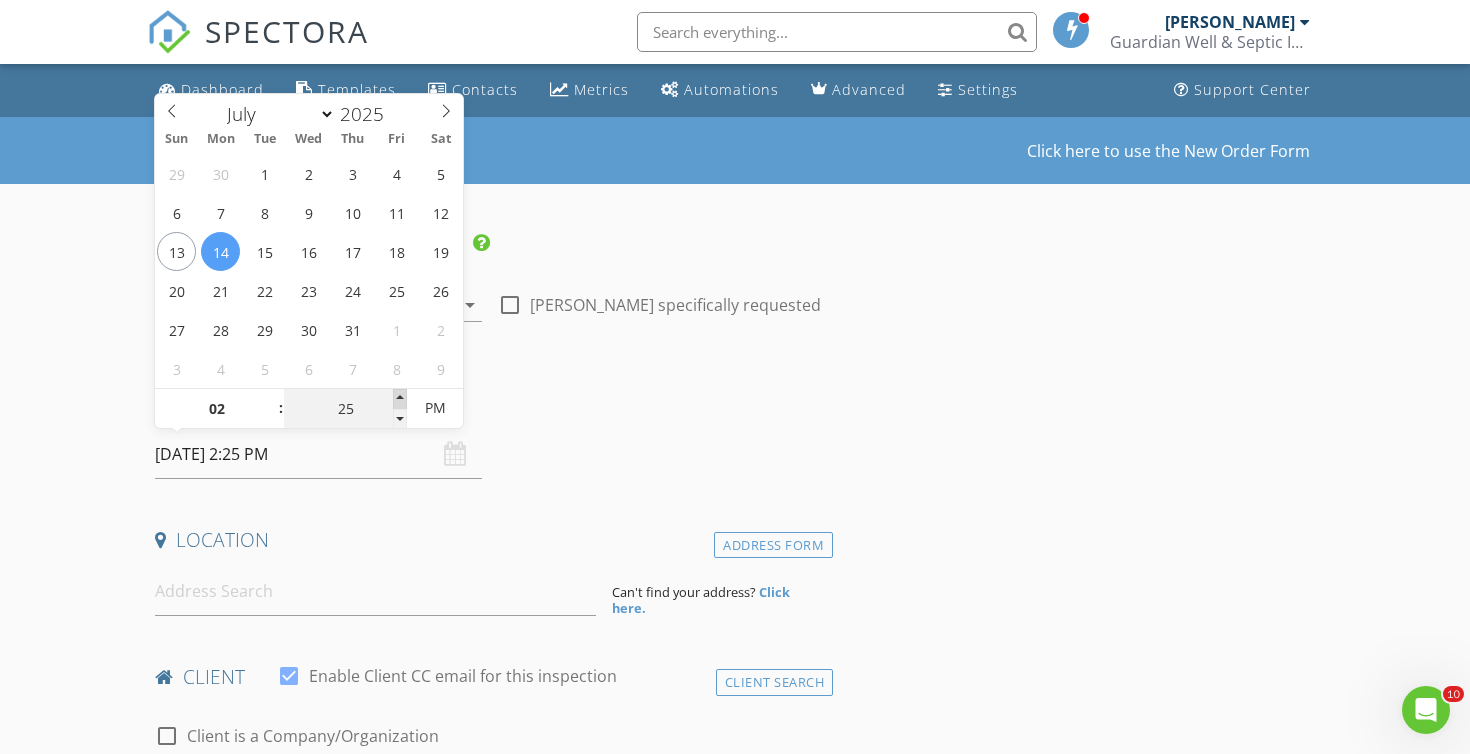 click at bounding box center [400, 399] 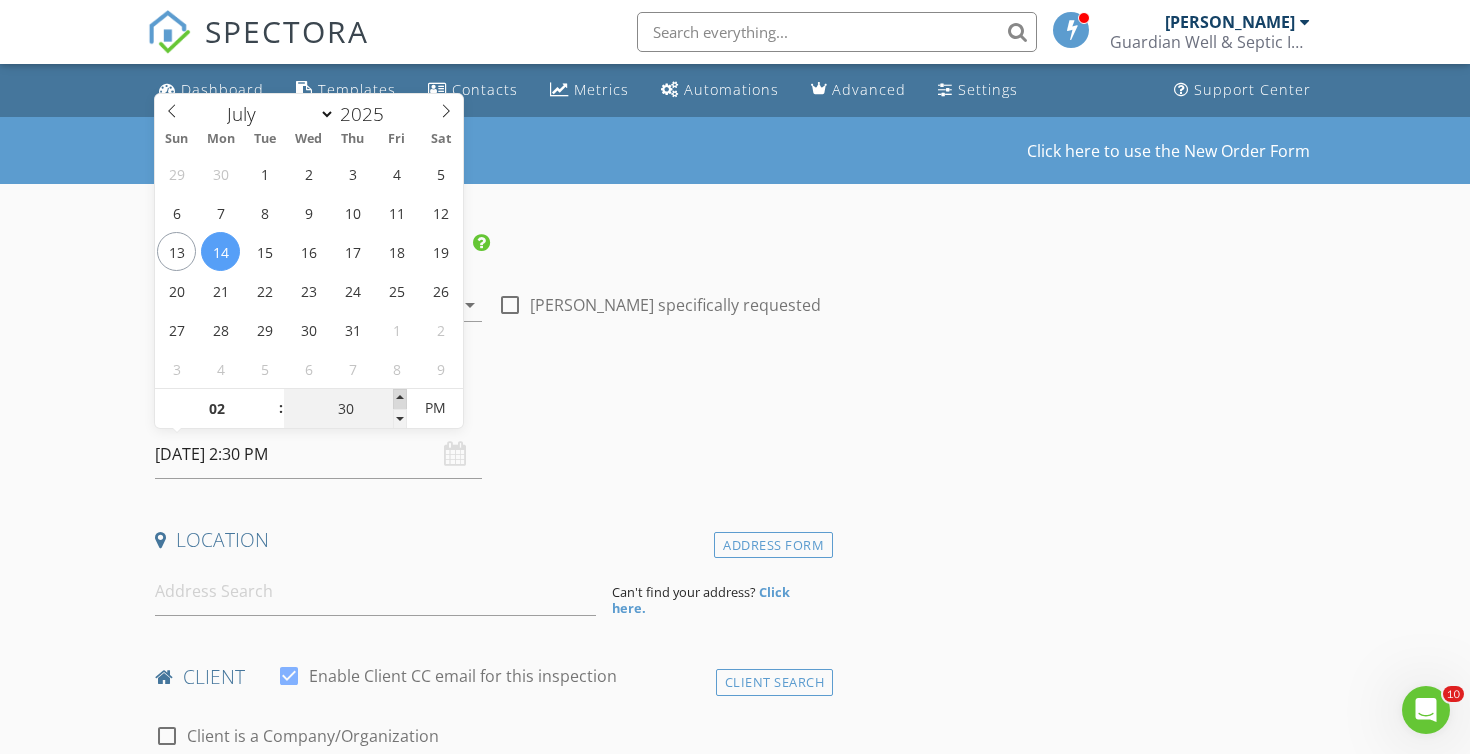 click at bounding box center (400, 399) 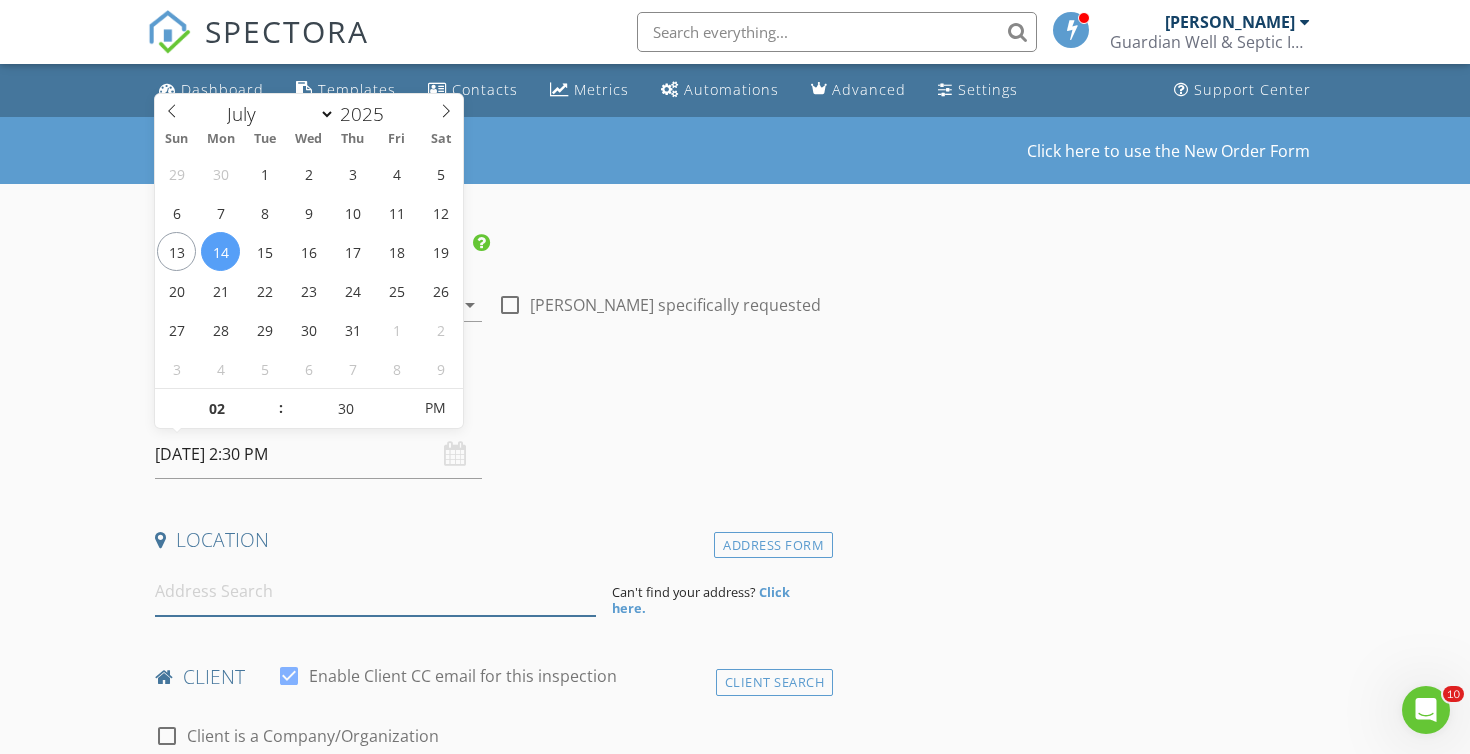 click at bounding box center (375, 591) 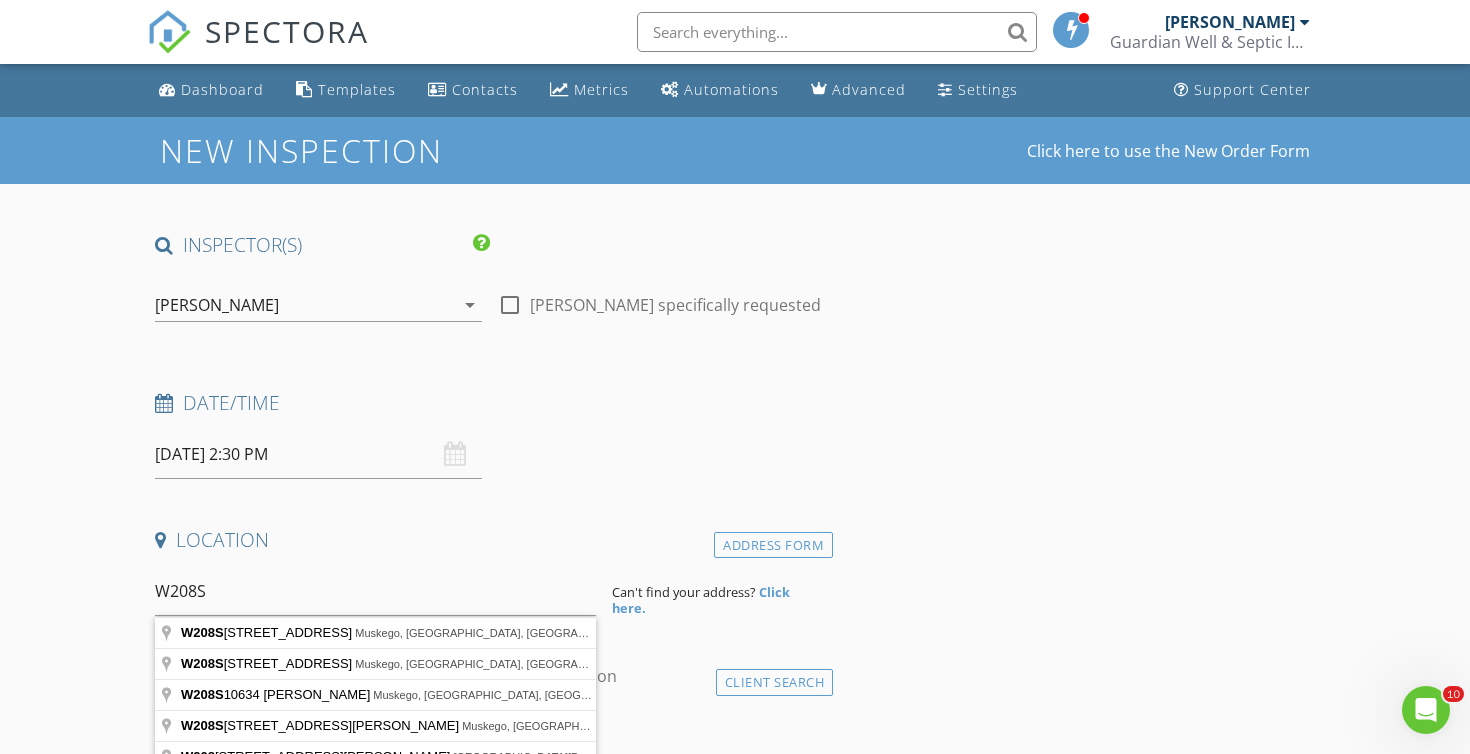 type on "W208S8861 Hillendale Drive, Muskego, WI, USA" 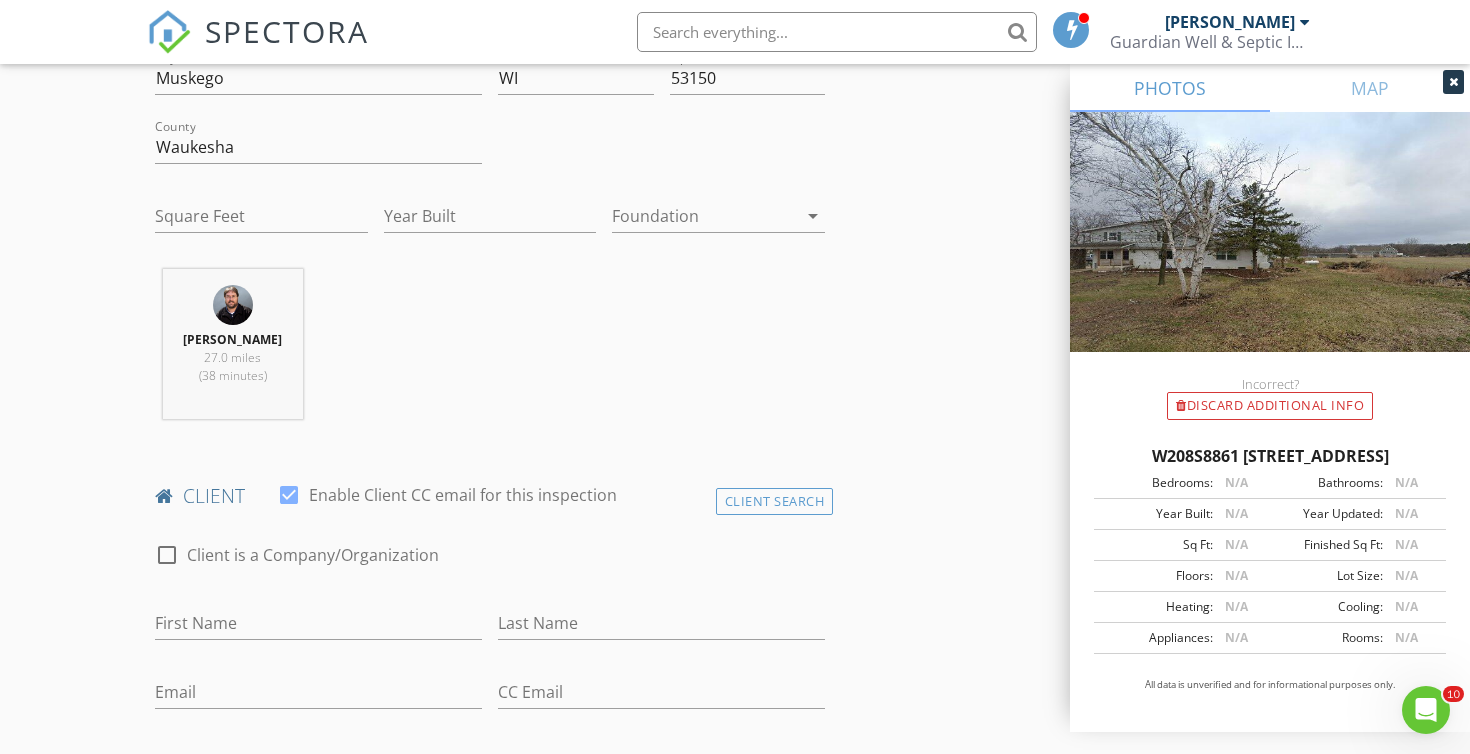 scroll, scrollTop: 741, scrollLeft: 0, axis: vertical 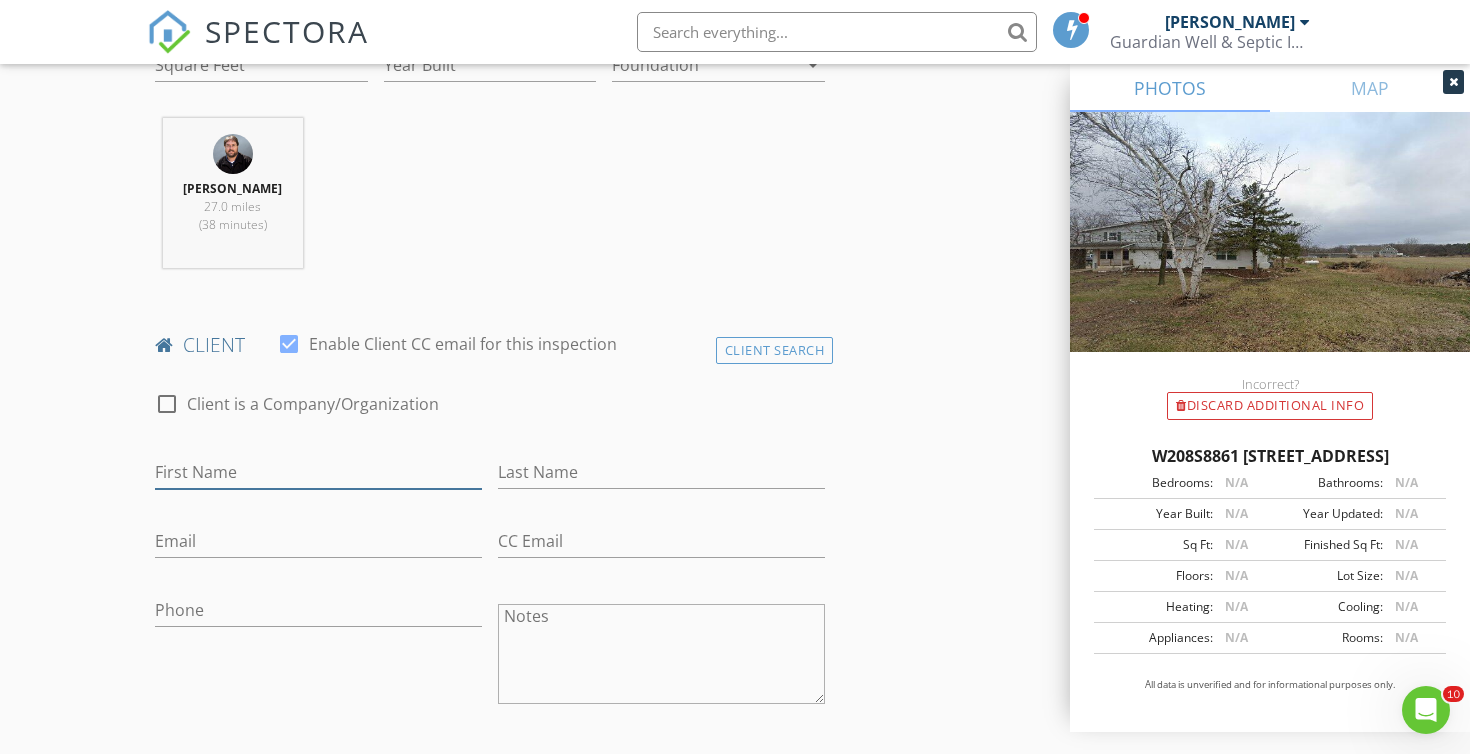 click on "First Name" at bounding box center (318, 472) 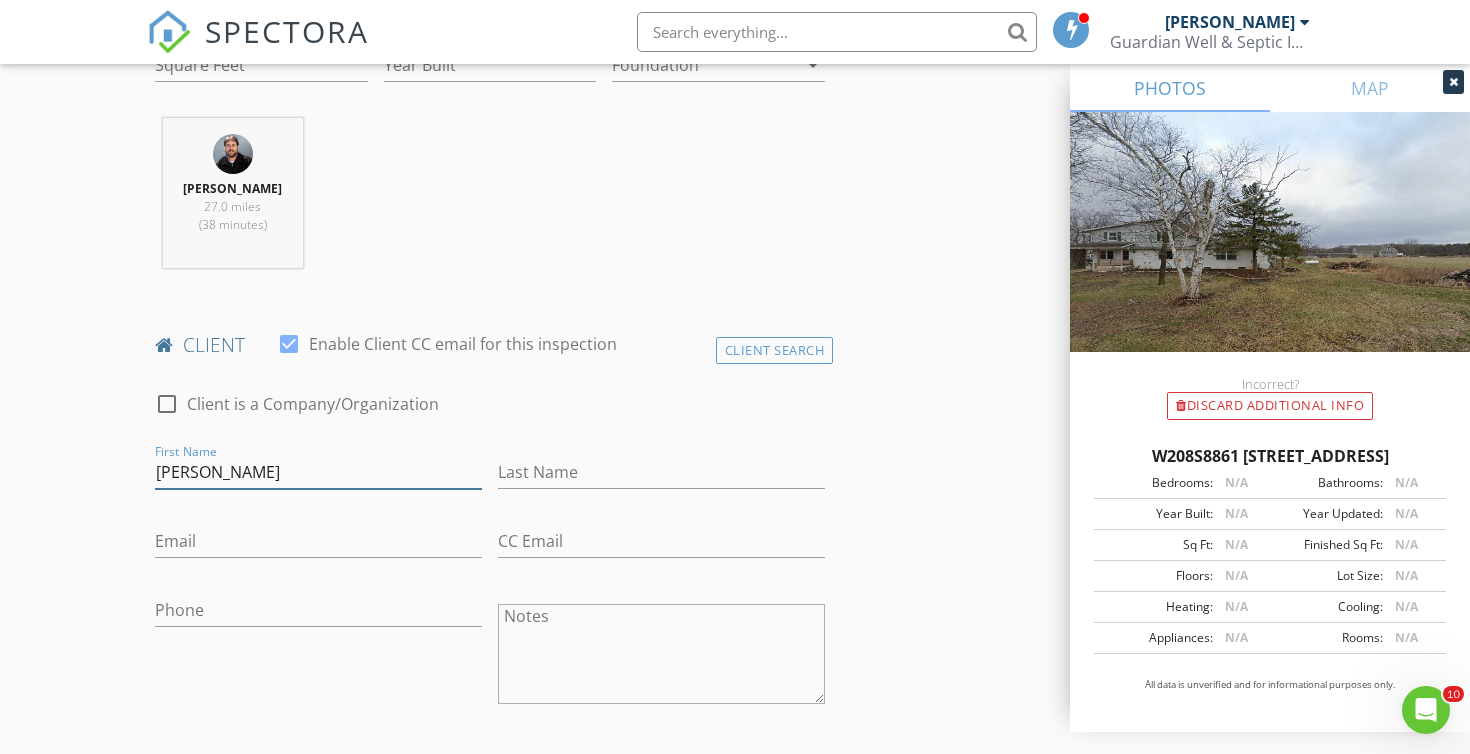type on "Manuel" 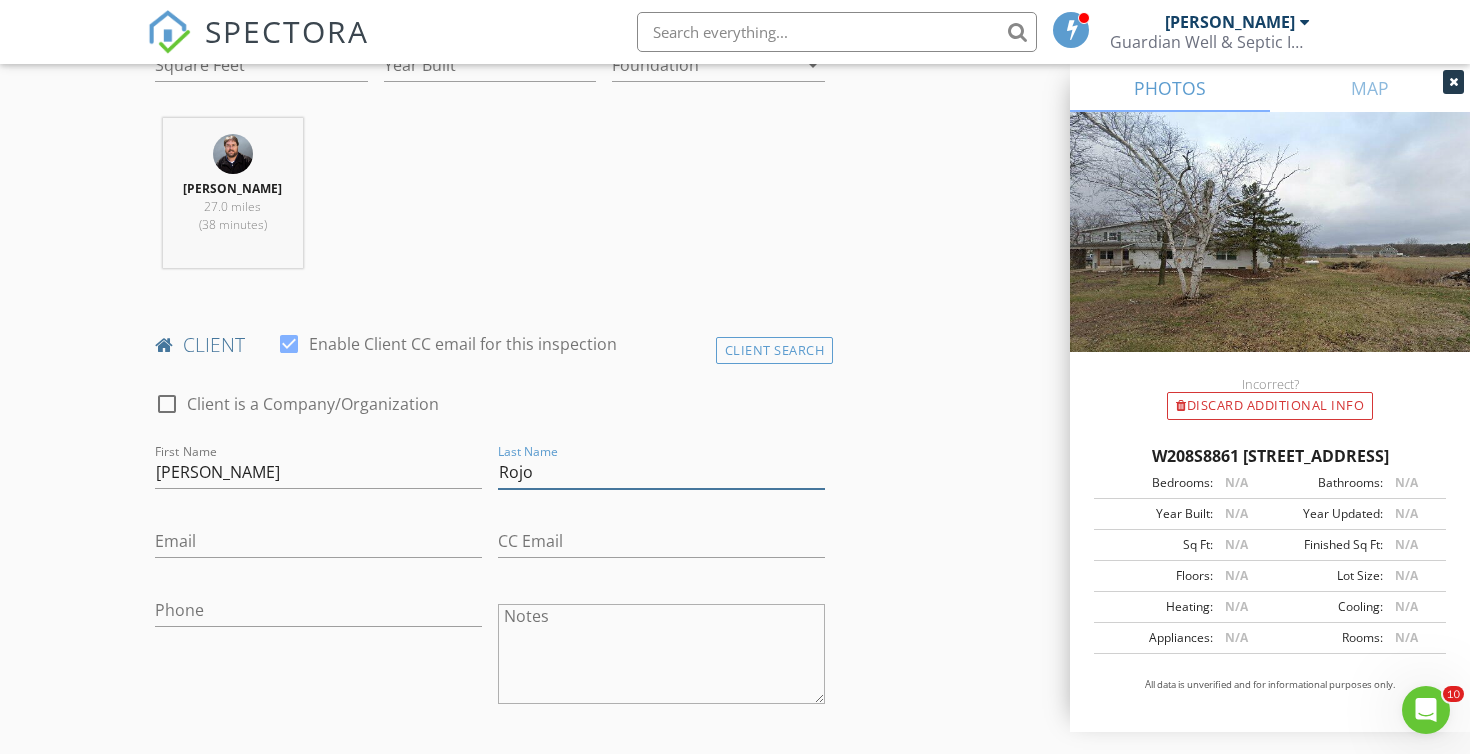 type on "Rojo" 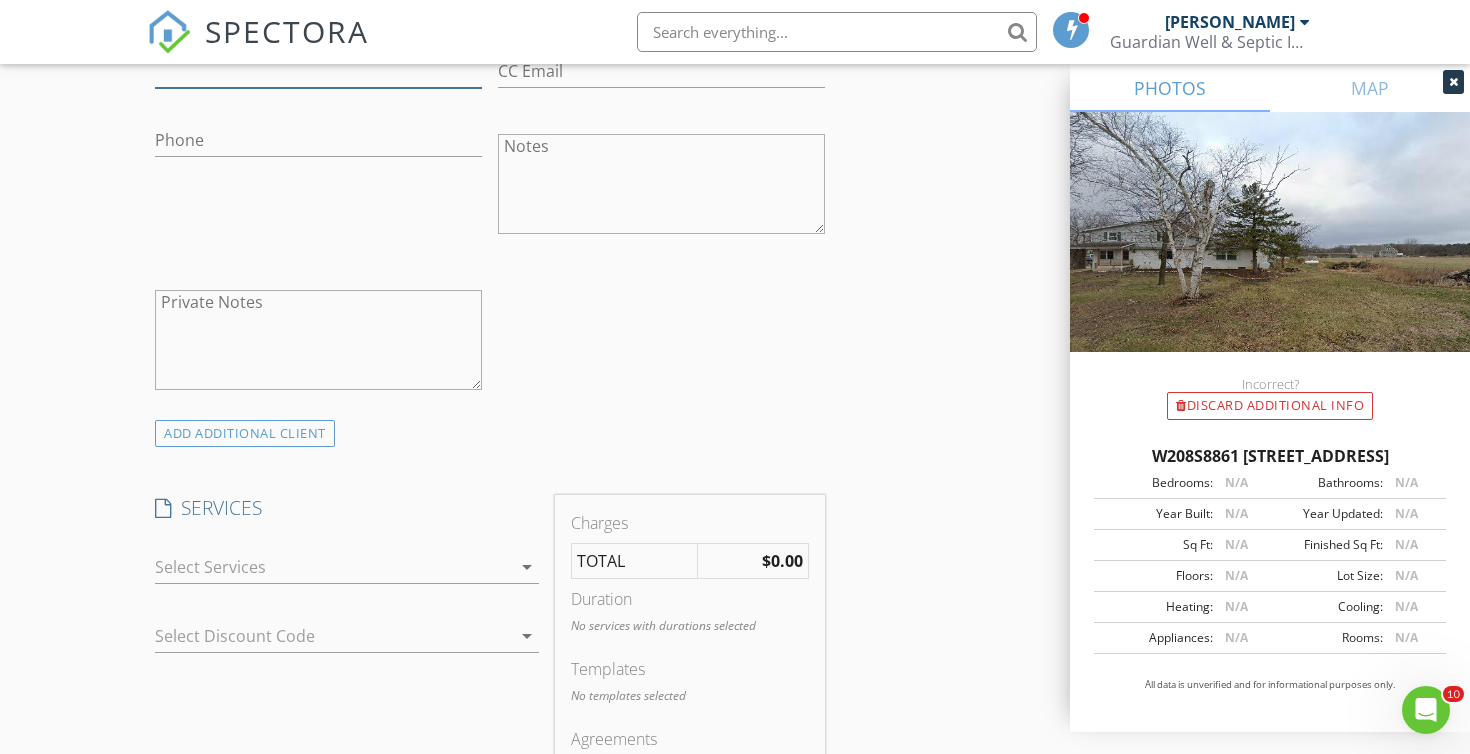 scroll, scrollTop: 1461, scrollLeft: 0, axis: vertical 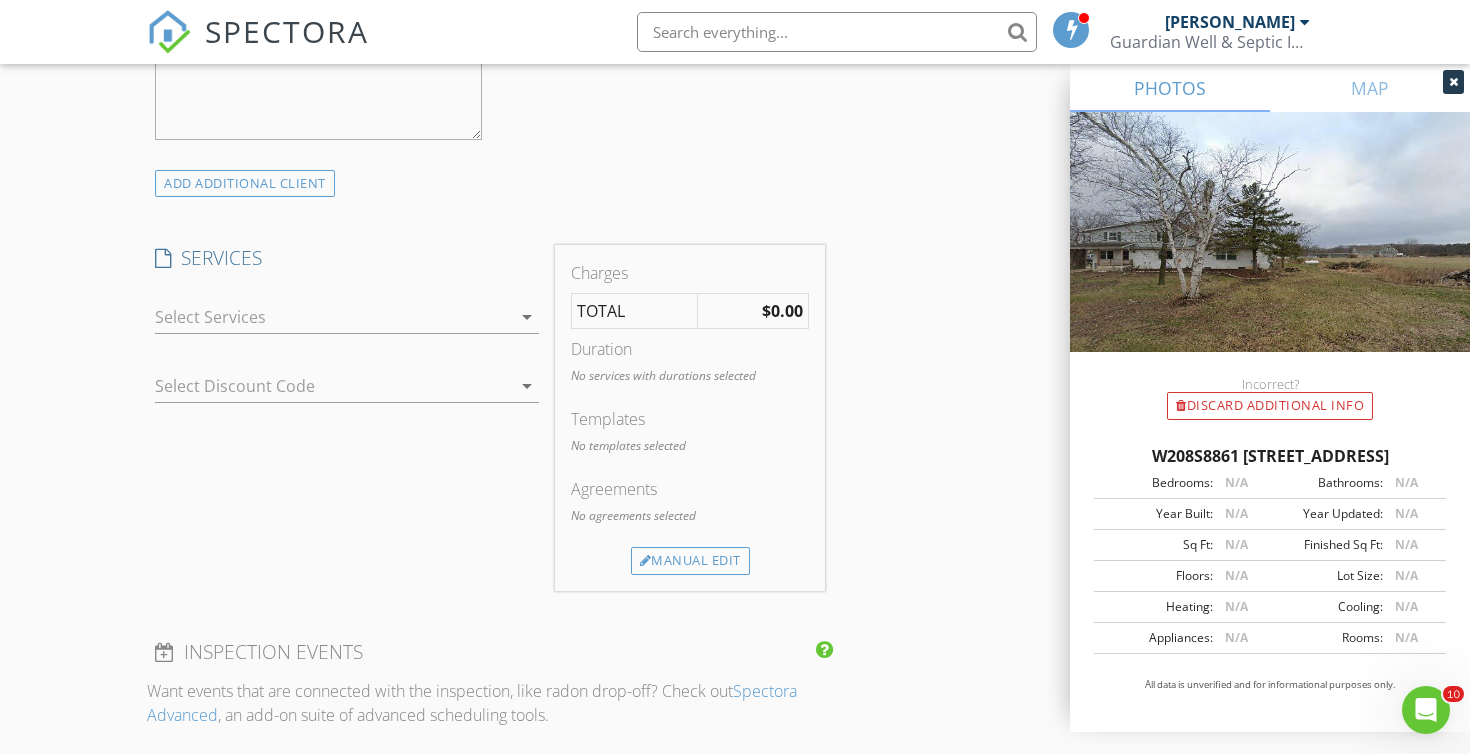 click at bounding box center [333, 317] 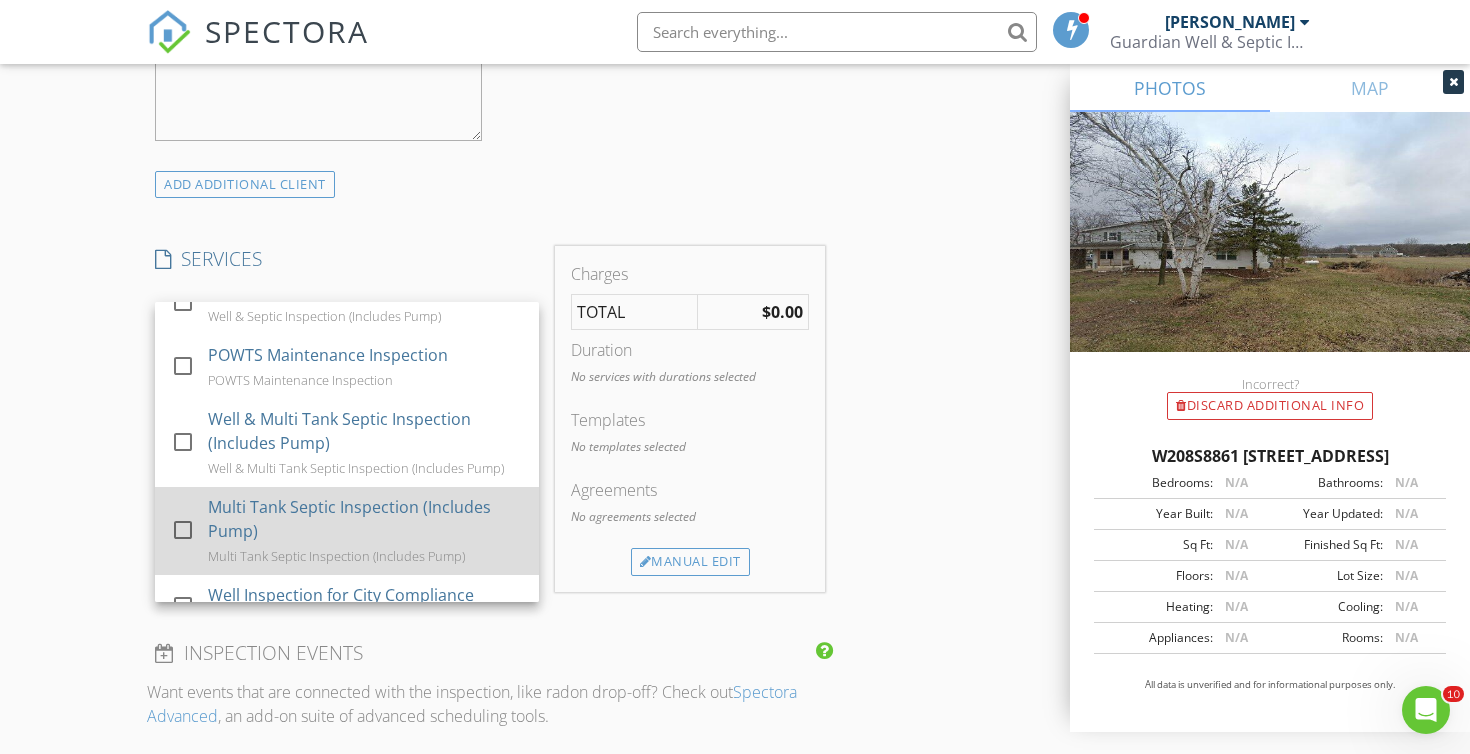 scroll, scrollTop: 394, scrollLeft: 0, axis: vertical 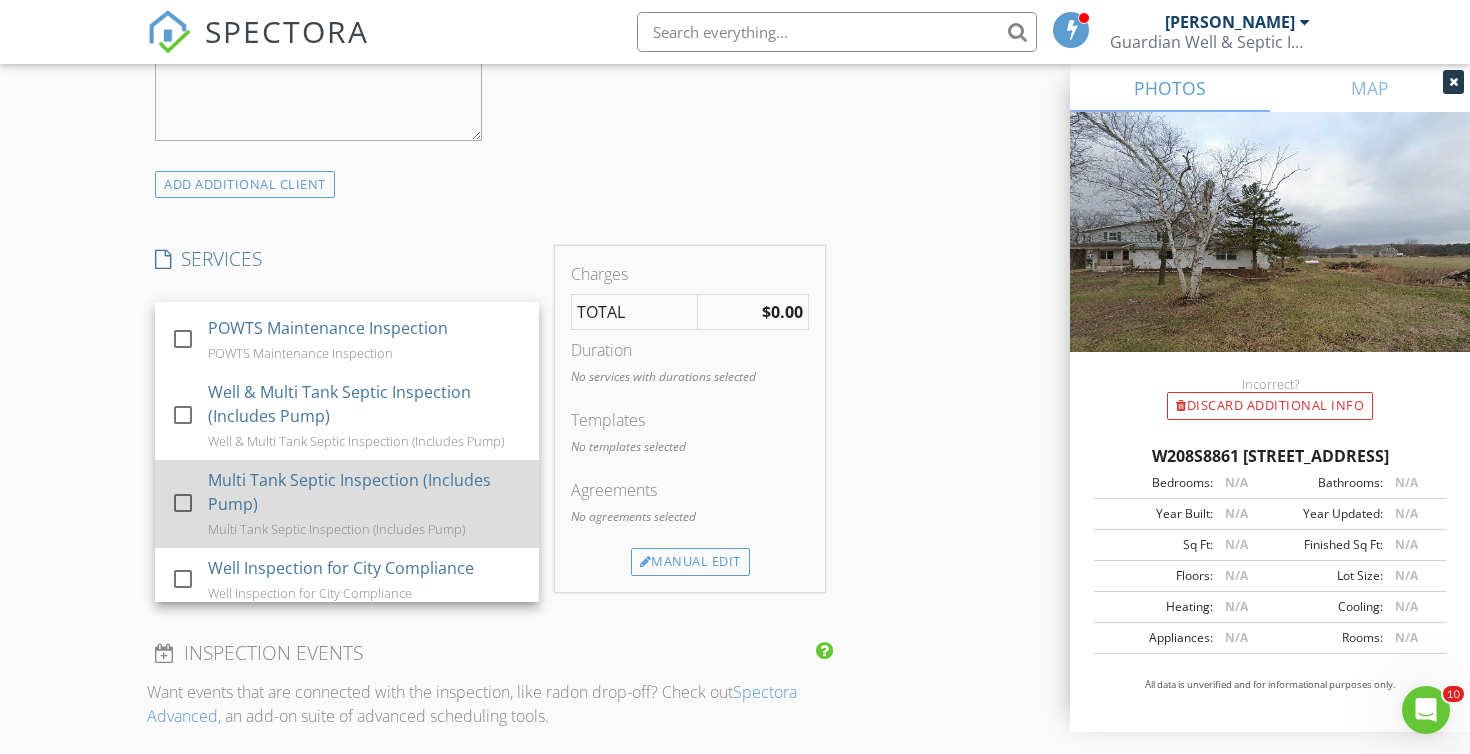 click on "Multi Tank Septic Inspection (Includes Pump)" at bounding box center (365, 492) 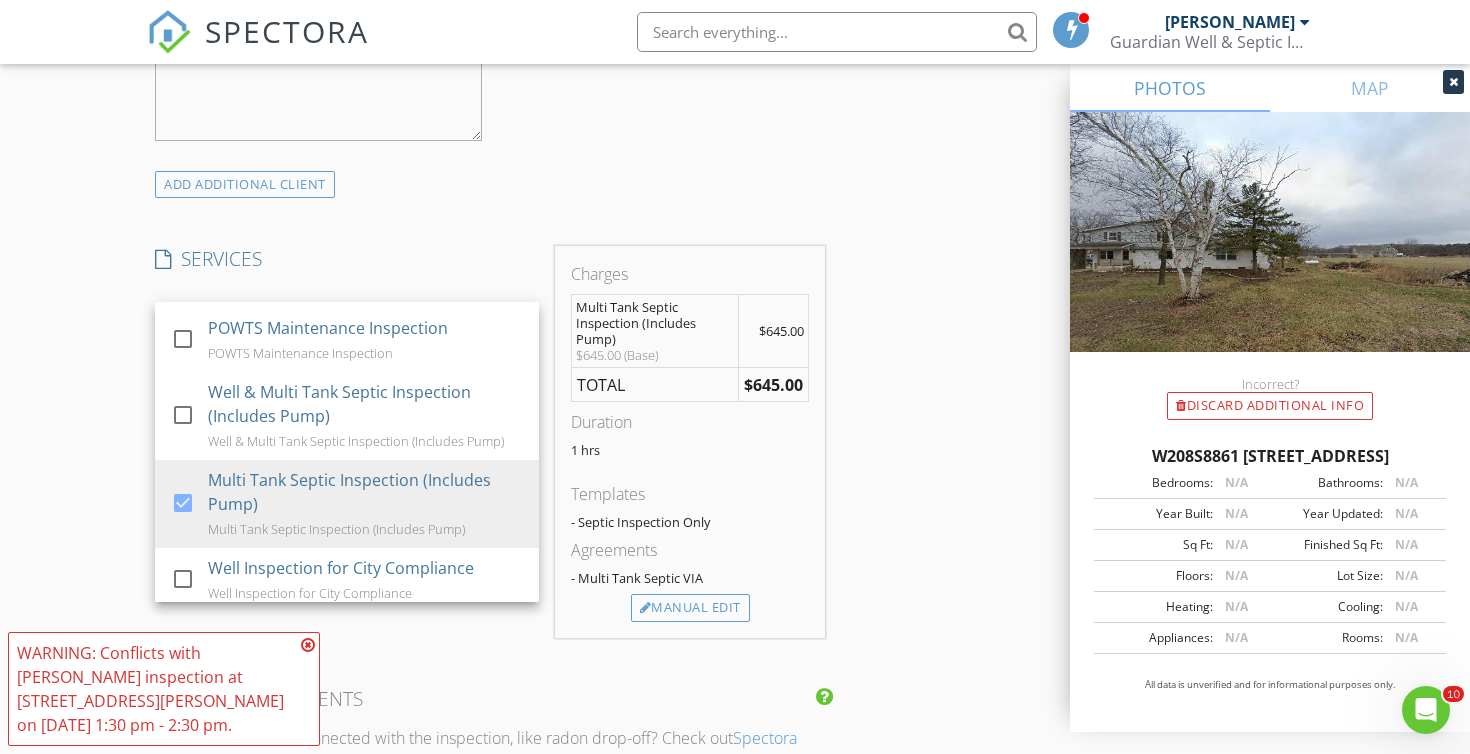 click on "INSPECTOR(S)
check_box   Chad Imme   PRIMARY   Chad Imme arrow_drop_down   check_box_outline_blank Chad Imme specifically requested
Date/Time
07/14/2025 2:30 PM
Location
Address Search       Address W208S8861 Hillendale Dr   Unit   City Muskego   State WI   Zip 53150   County Waukesha     Square Feet   Year Built   Foundation arrow_drop_down     Chad Imme     27.0 miles     (38 minutes)
client
check_box Enable Client CC email for this inspection   Client Search     check_box_outline_blank Client is a Company/Organization     First Name Manuel   Last Name Rojo   Email This email is invalid   CC Email   Phone           Notes   Private Notes
ADD ADDITIONAL client
SERVICES
check_box_outline_blank   Well & Septic Inspection (No Pump)   Well & Septic Inspection (No Pump)" at bounding box center [735, 466] 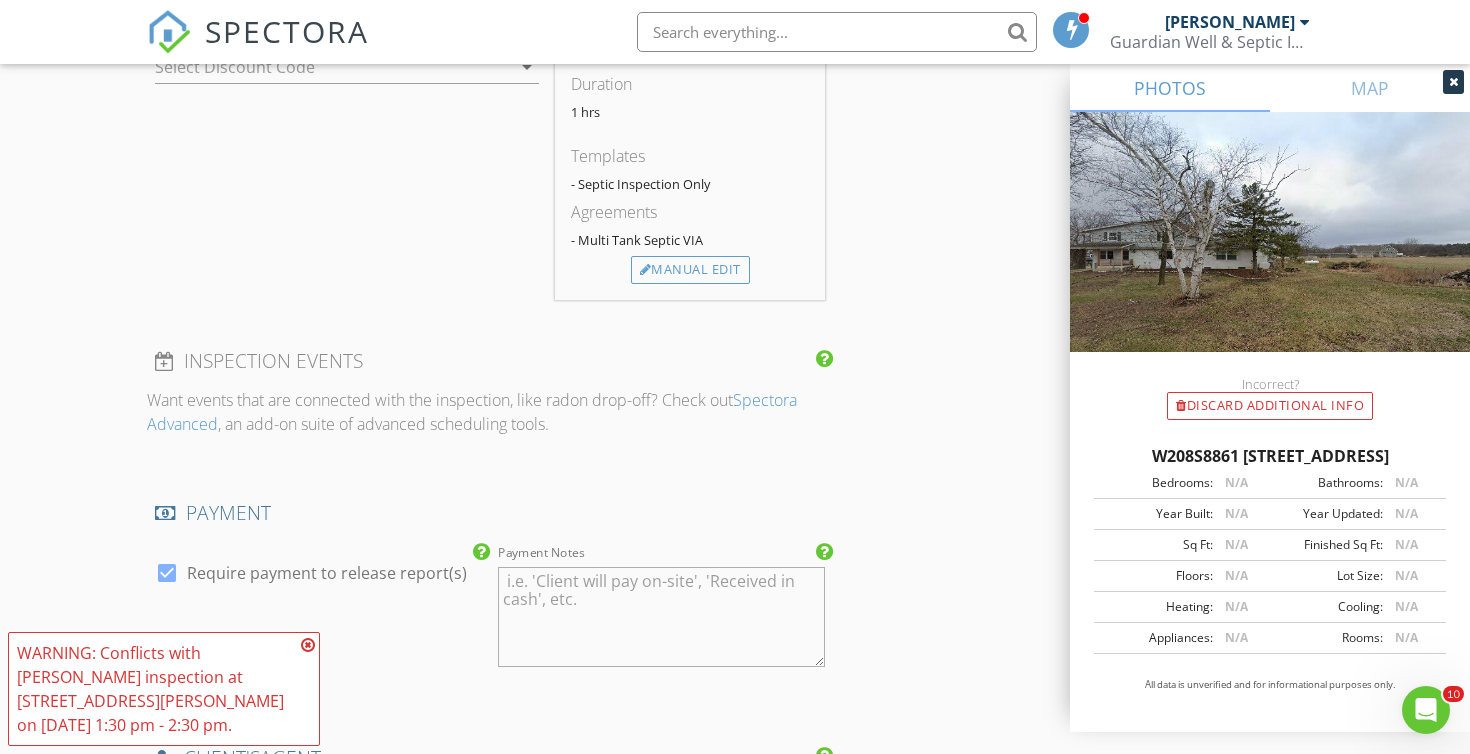 scroll, scrollTop: 2141, scrollLeft: 0, axis: vertical 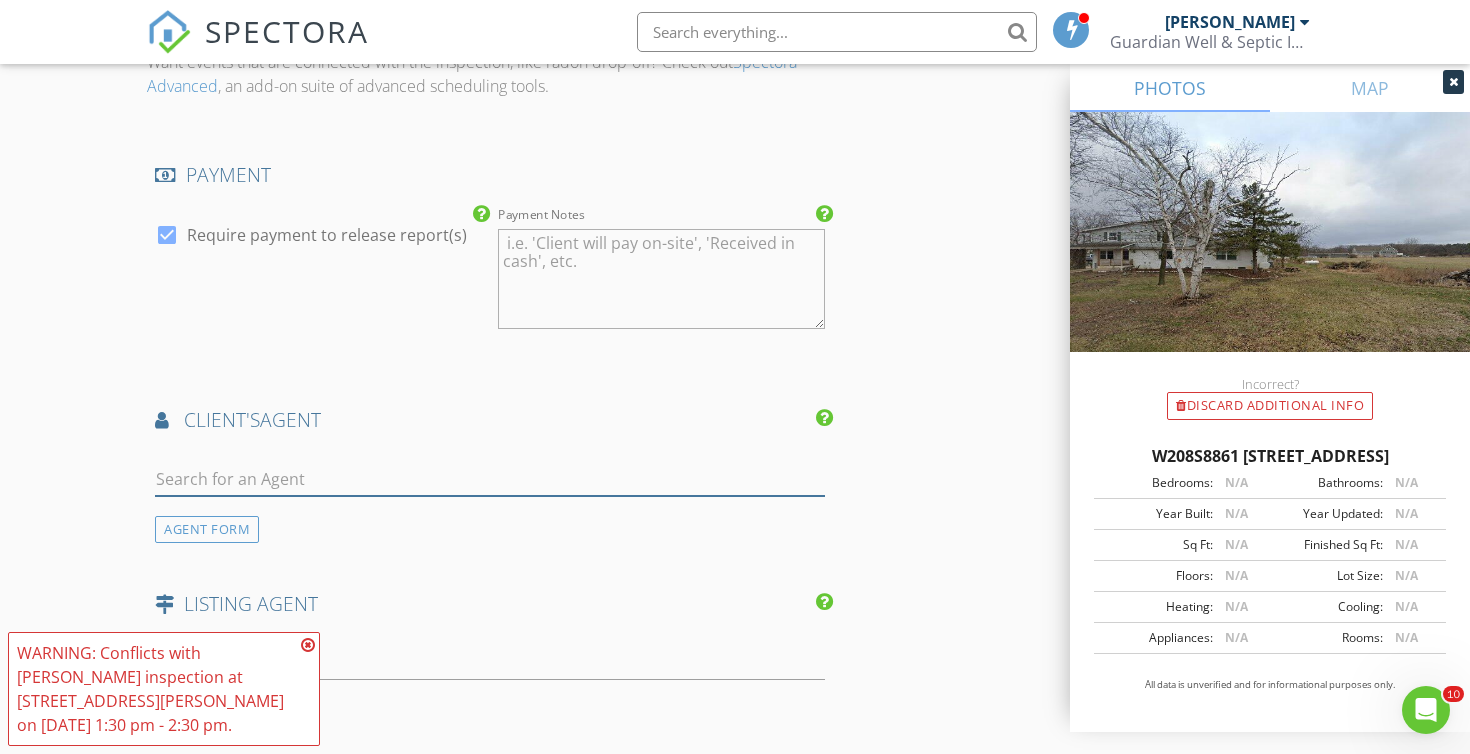 click at bounding box center [490, 479] 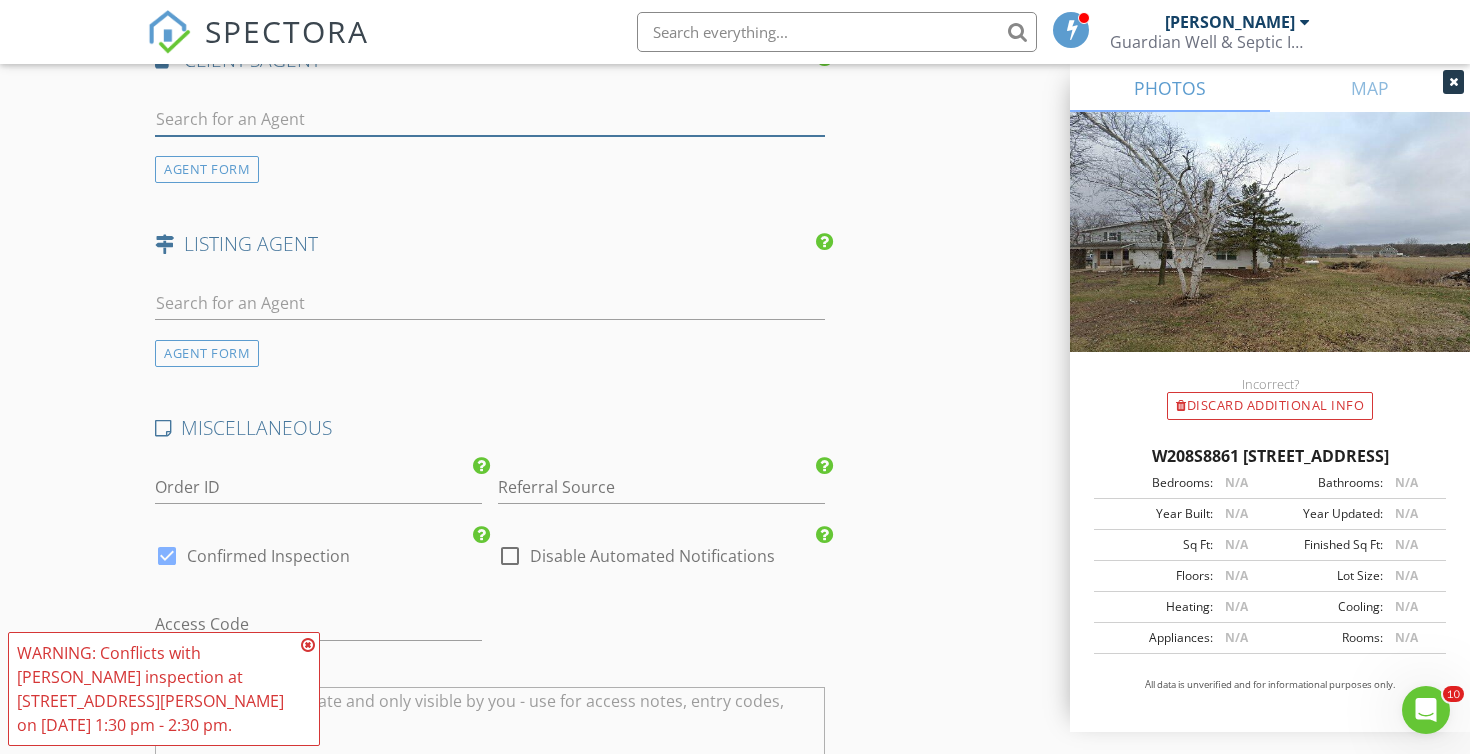 scroll, scrollTop: 2503, scrollLeft: 0, axis: vertical 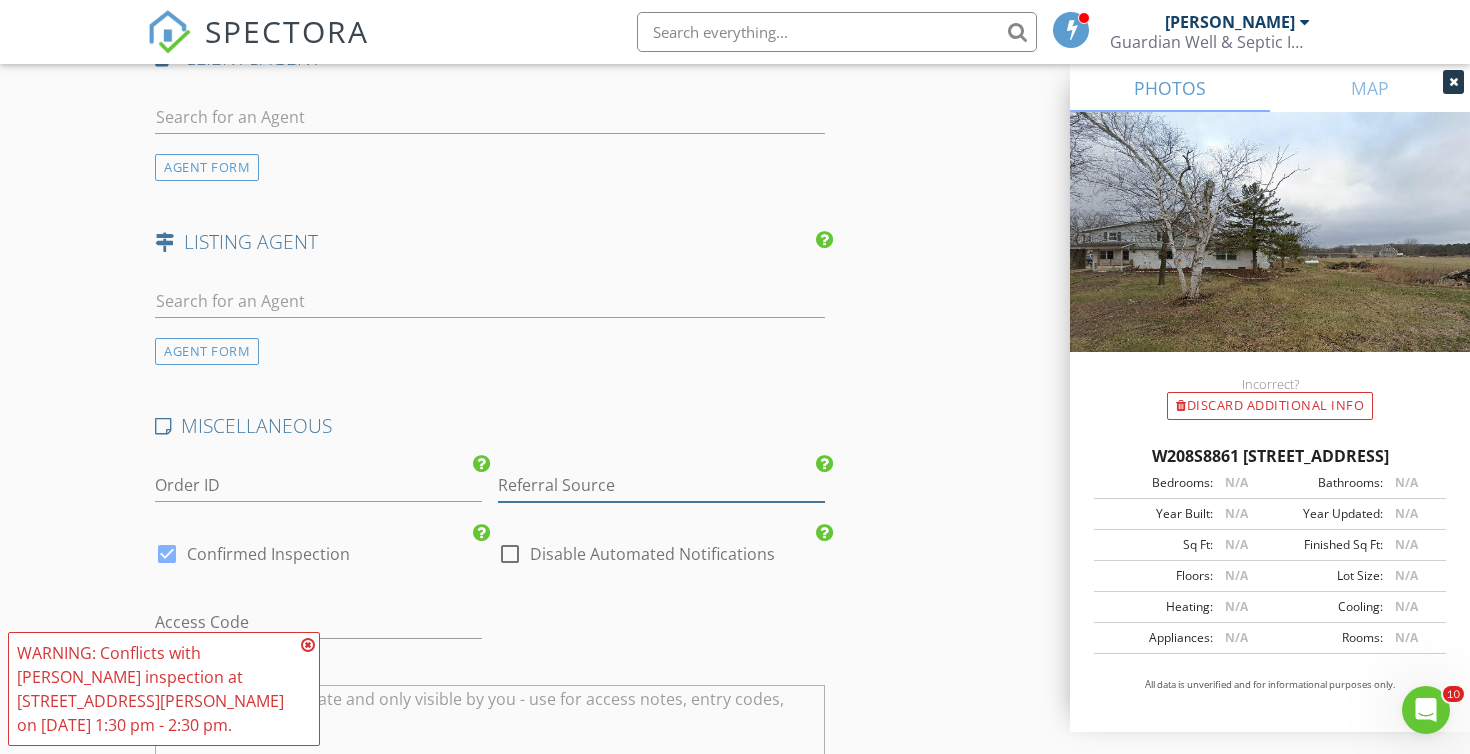 click at bounding box center [661, 485] 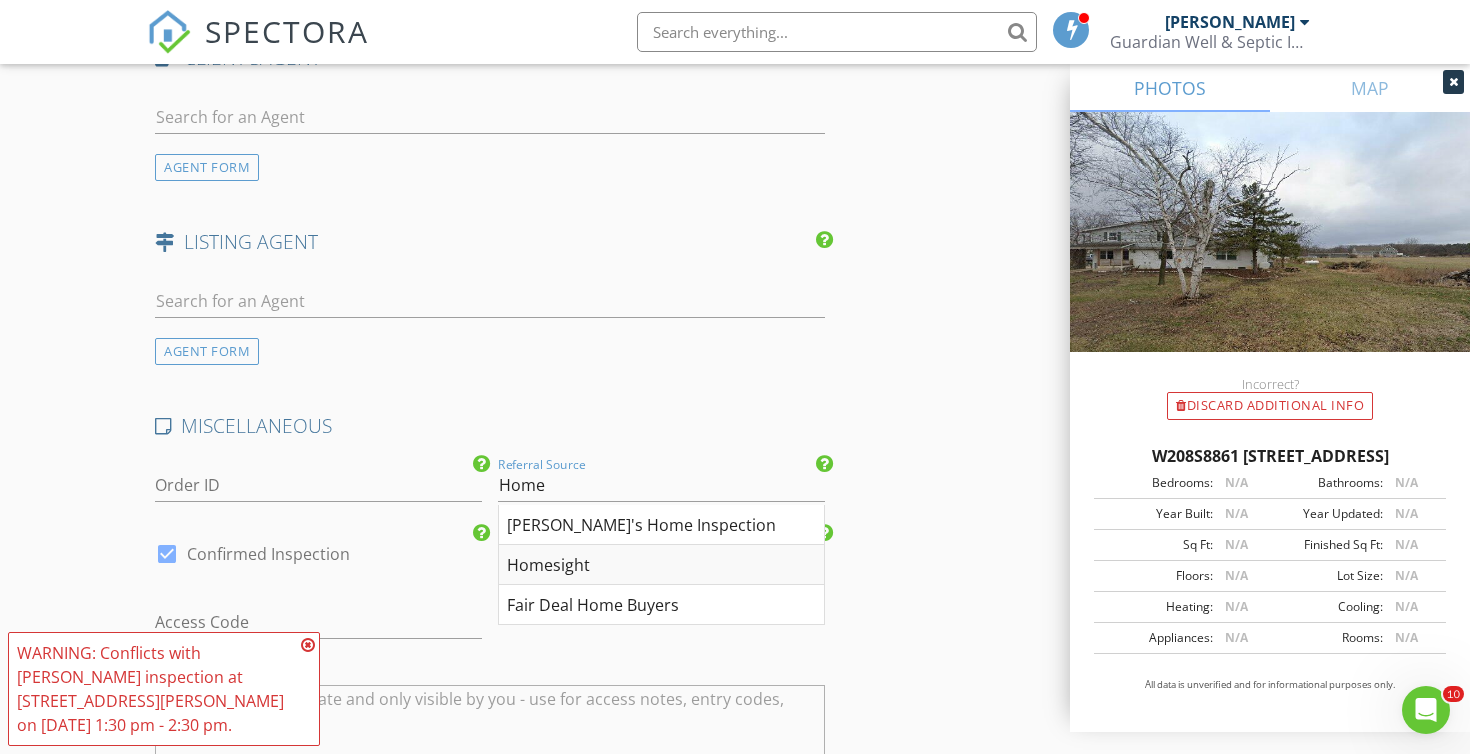 click on "Homesight" at bounding box center [661, 565] 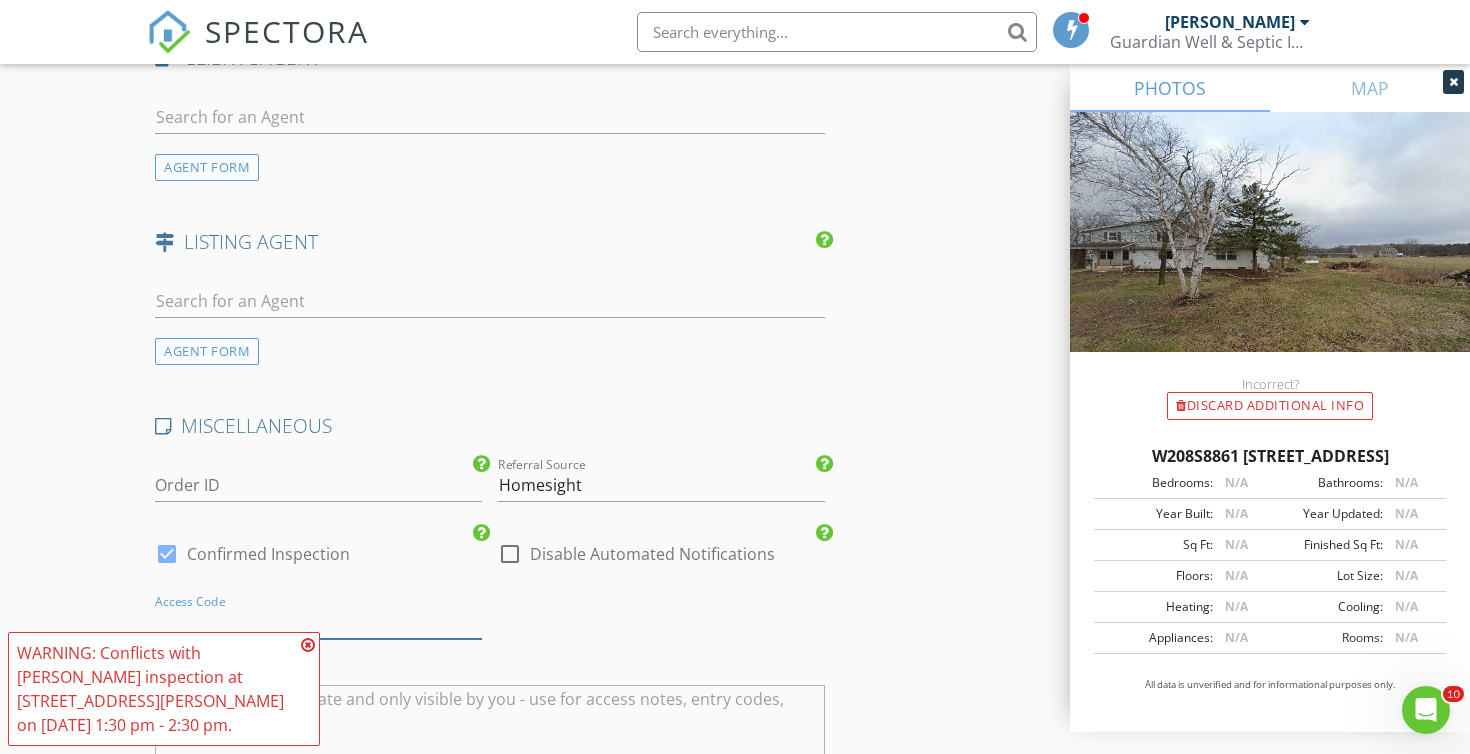 click at bounding box center [318, 622] 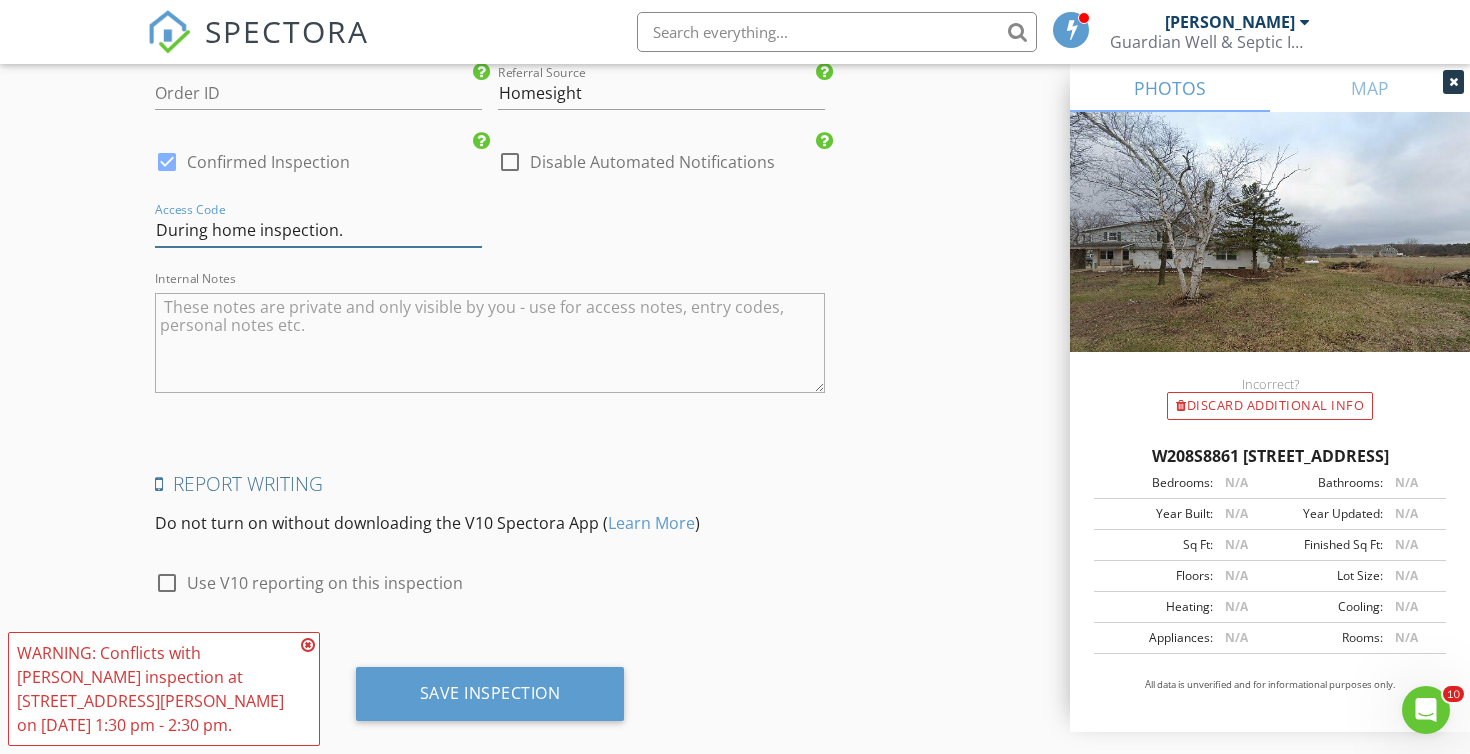 scroll, scrollTop: 2924, scrollLeft: 0, axis: vertical 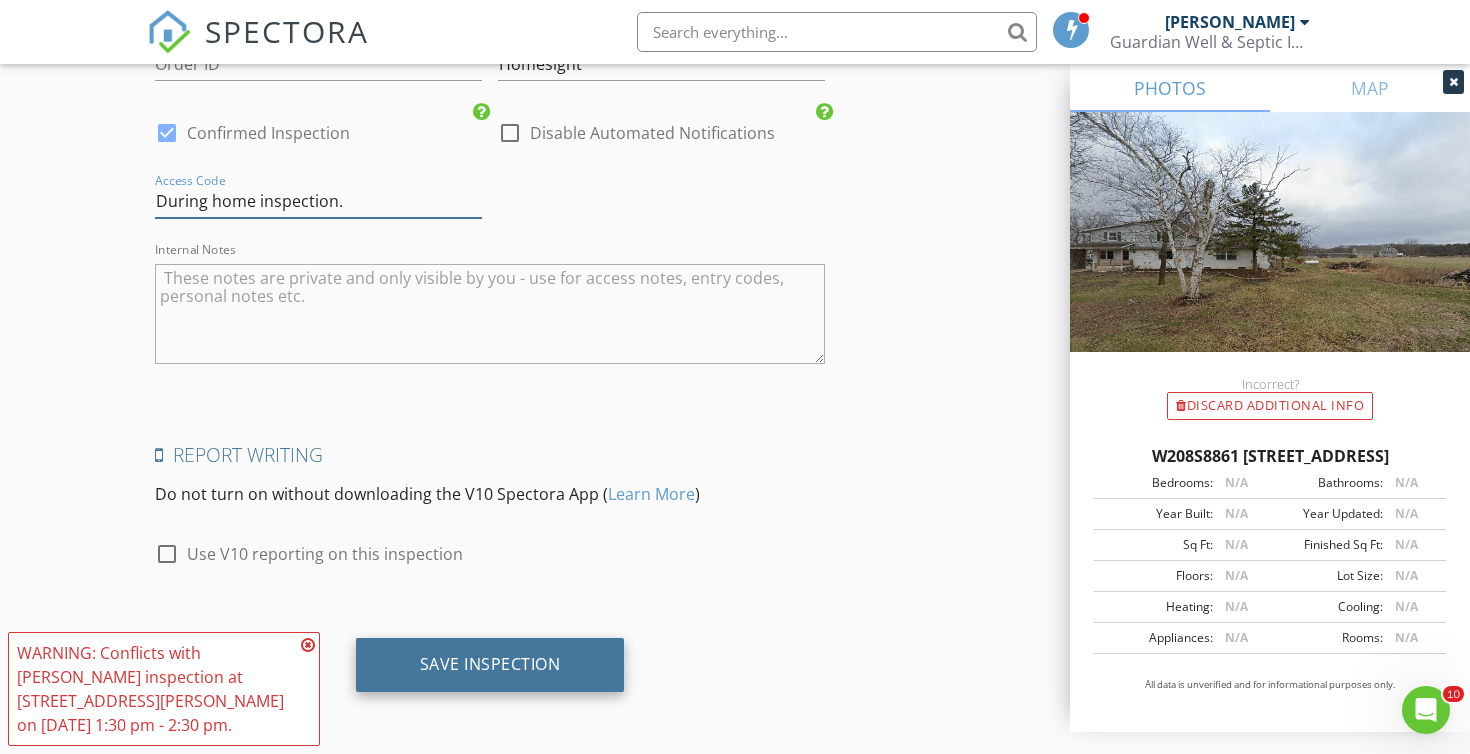 type on "During home inspection." 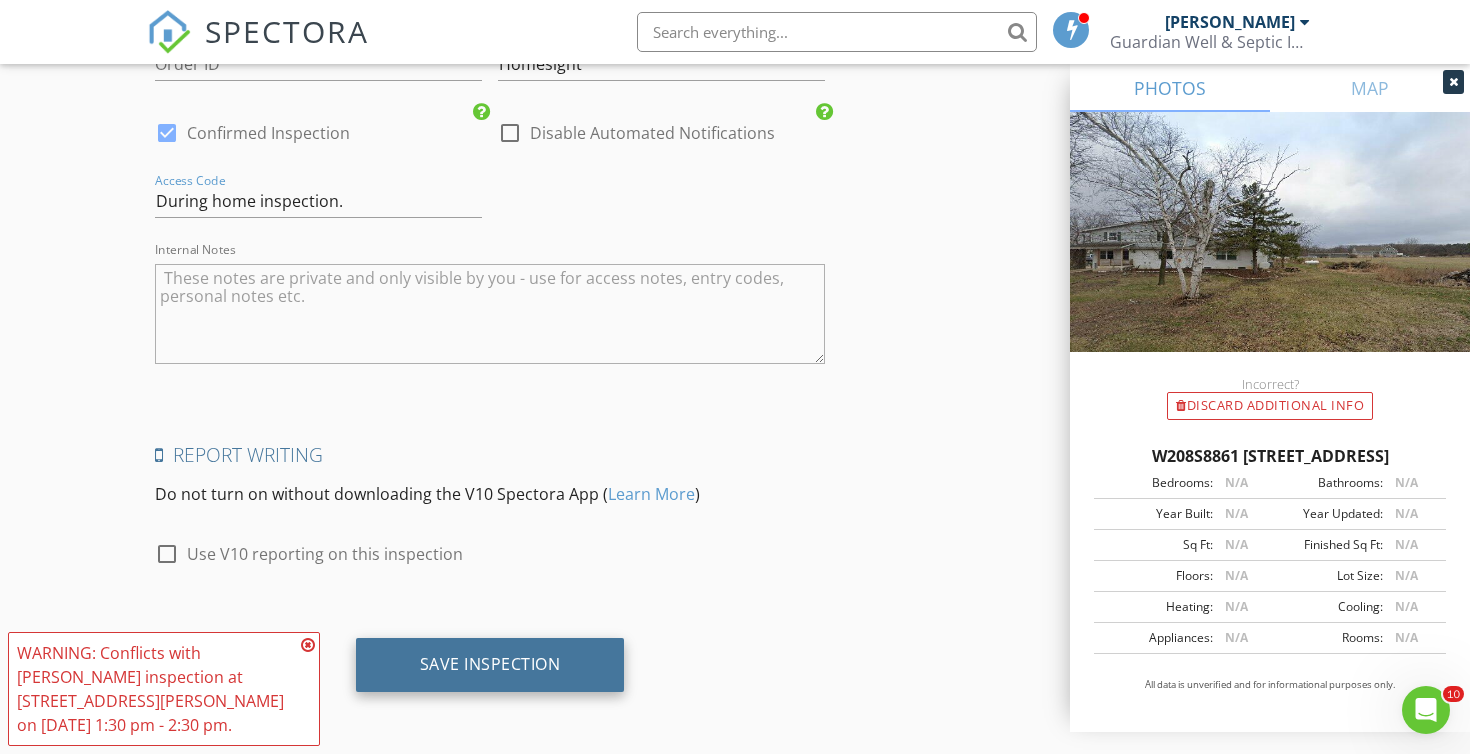 click on "Save Inspection" at bounding box center (490, 665) 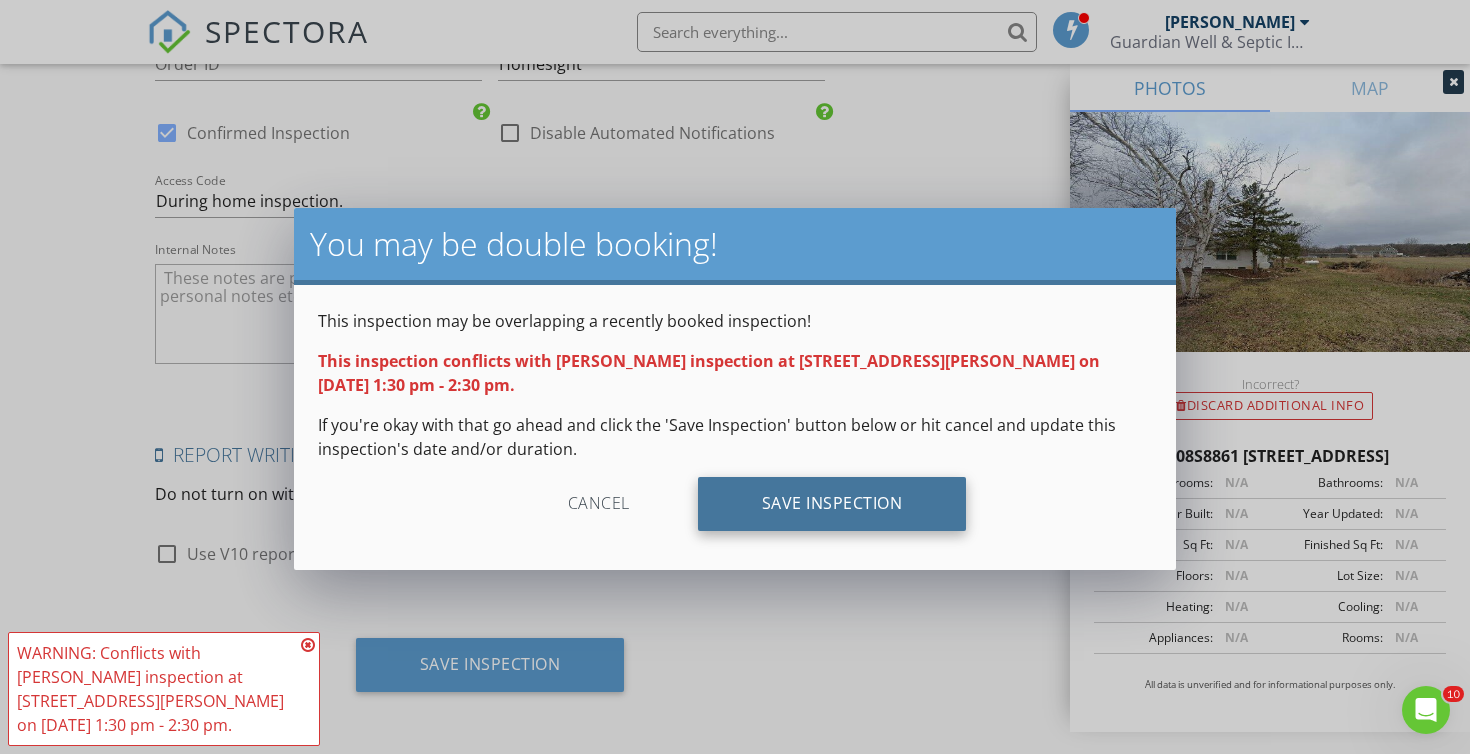 click on "Save Inspection" at bounding box center [832, 504] 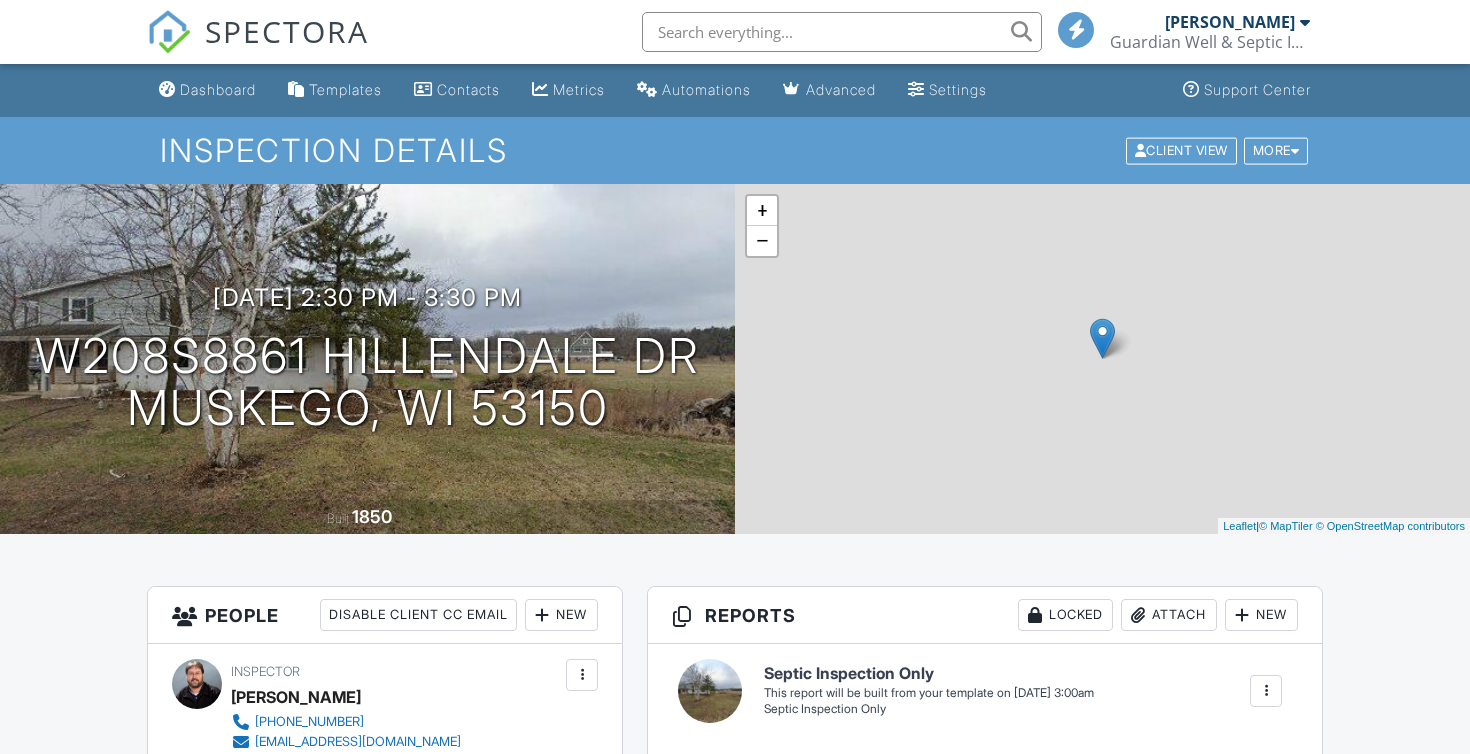 scroll, scrollTop: 0, scrollLeft: 0, axis: both 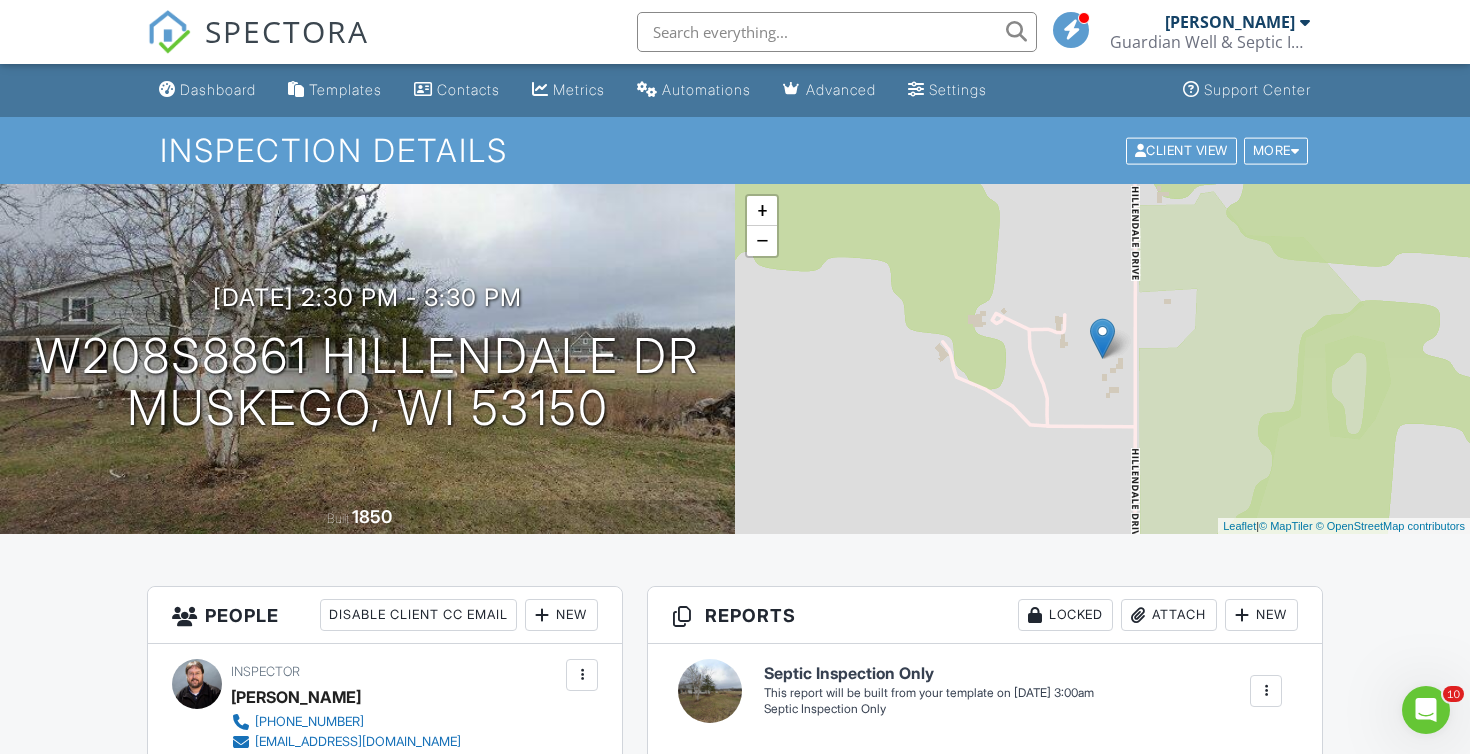 click on "SPECTORA" at bounding box center [287, 31] 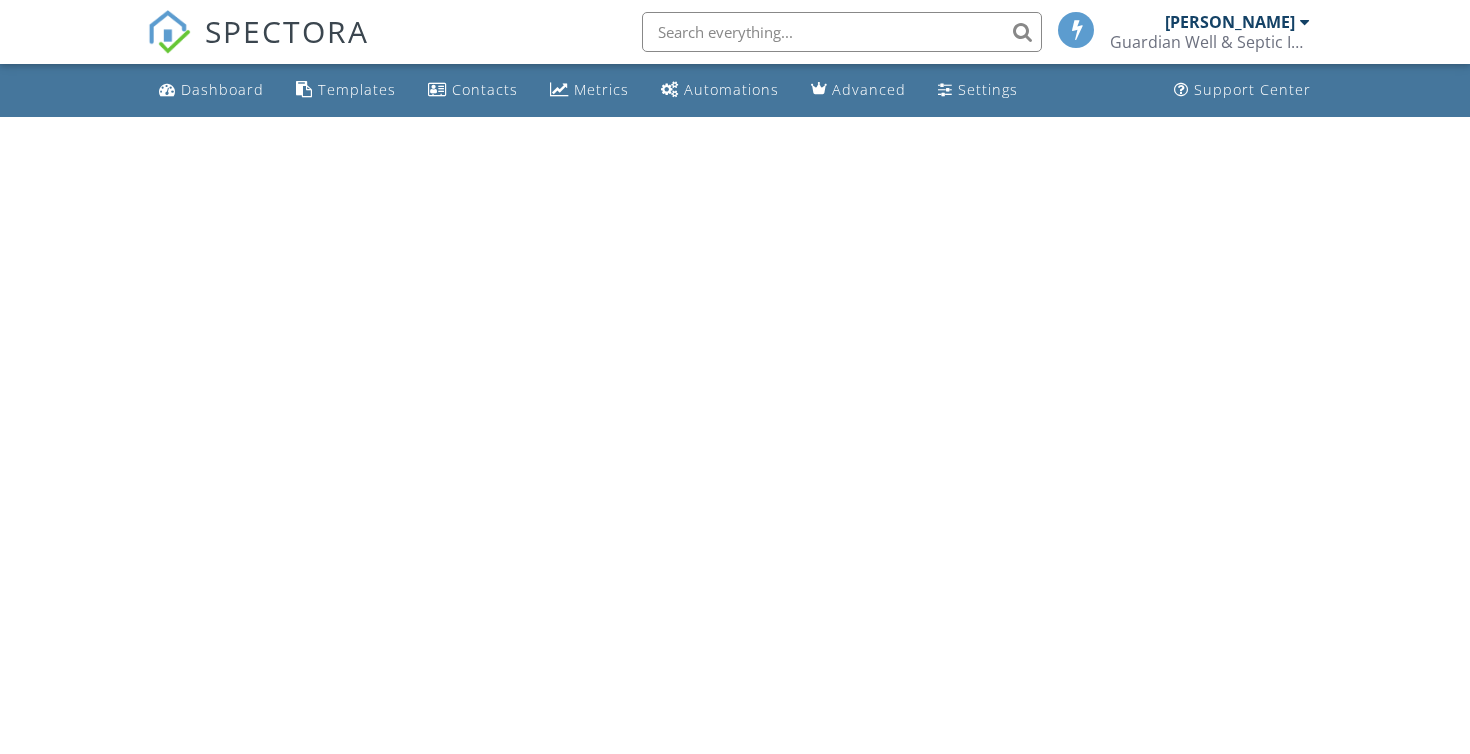 scroll, scrollTop: 0, scrollLeft: 0, axis: both 